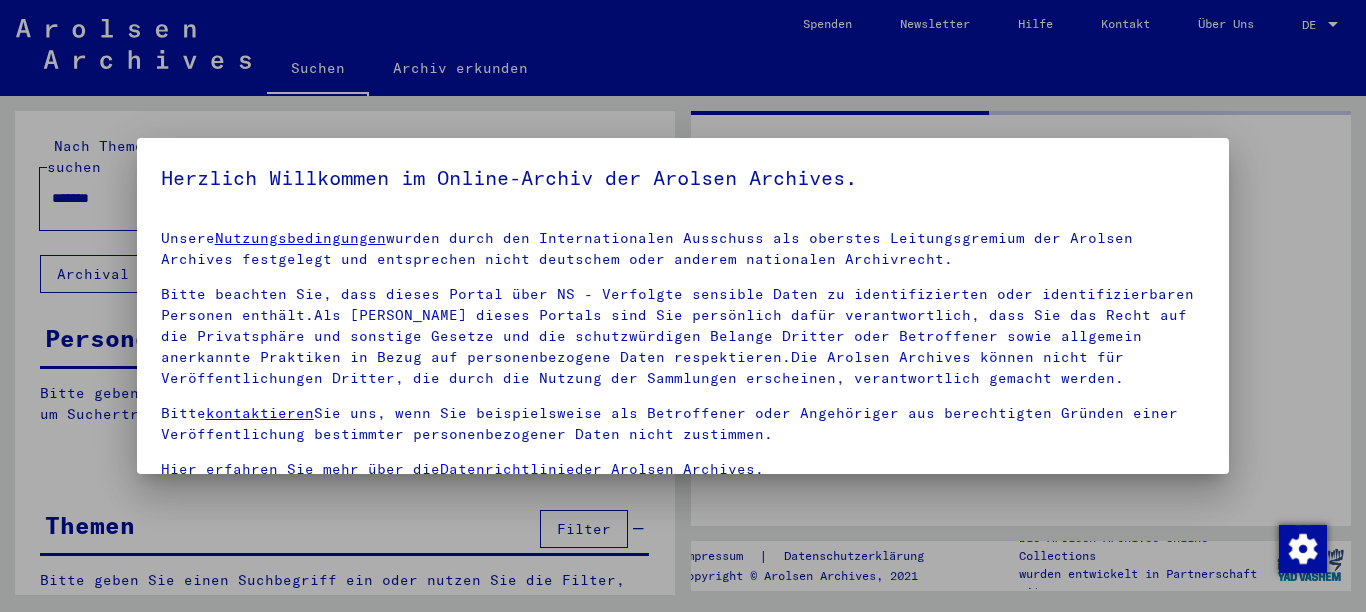 scroll, scrollTop: 0, scrollLeft: 0, axis: both 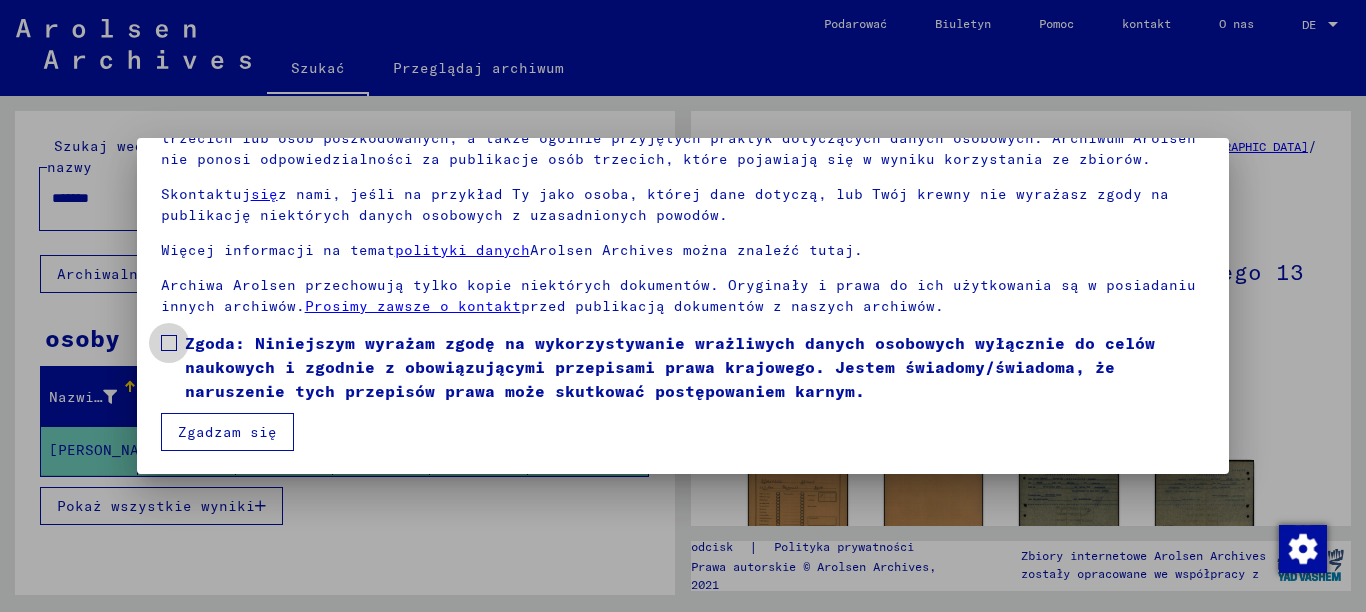 click at bounding box center [169, 343] 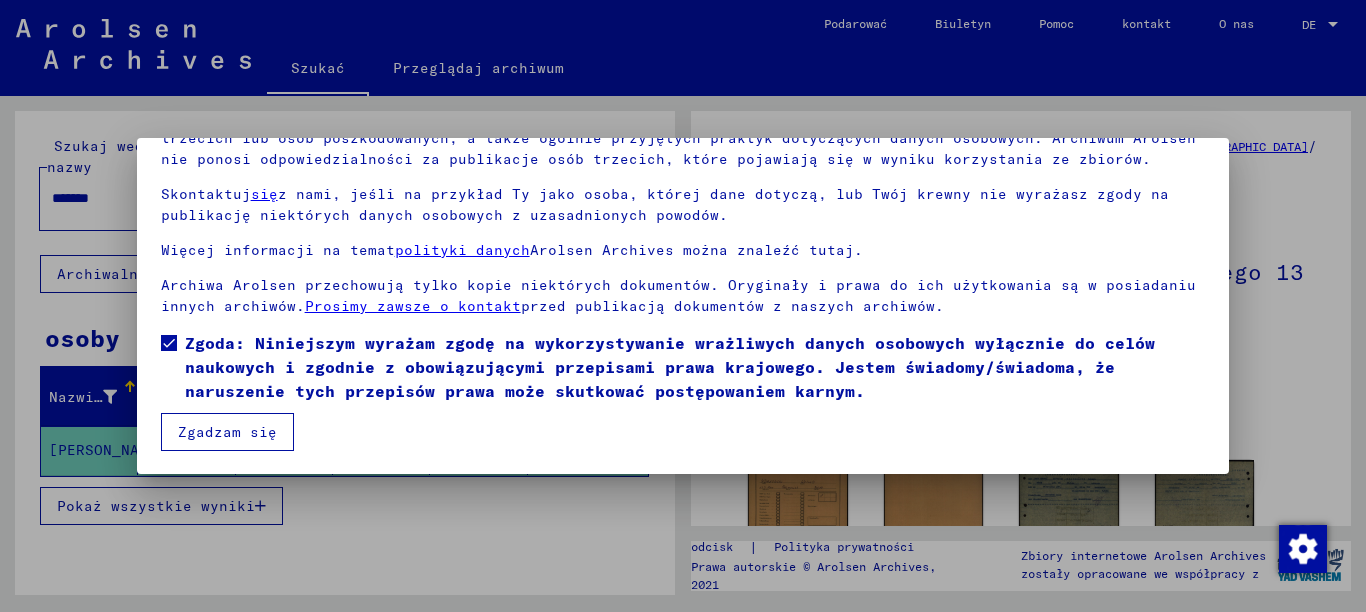 click on "Zgadzam się" at bounding box center (227, 432) 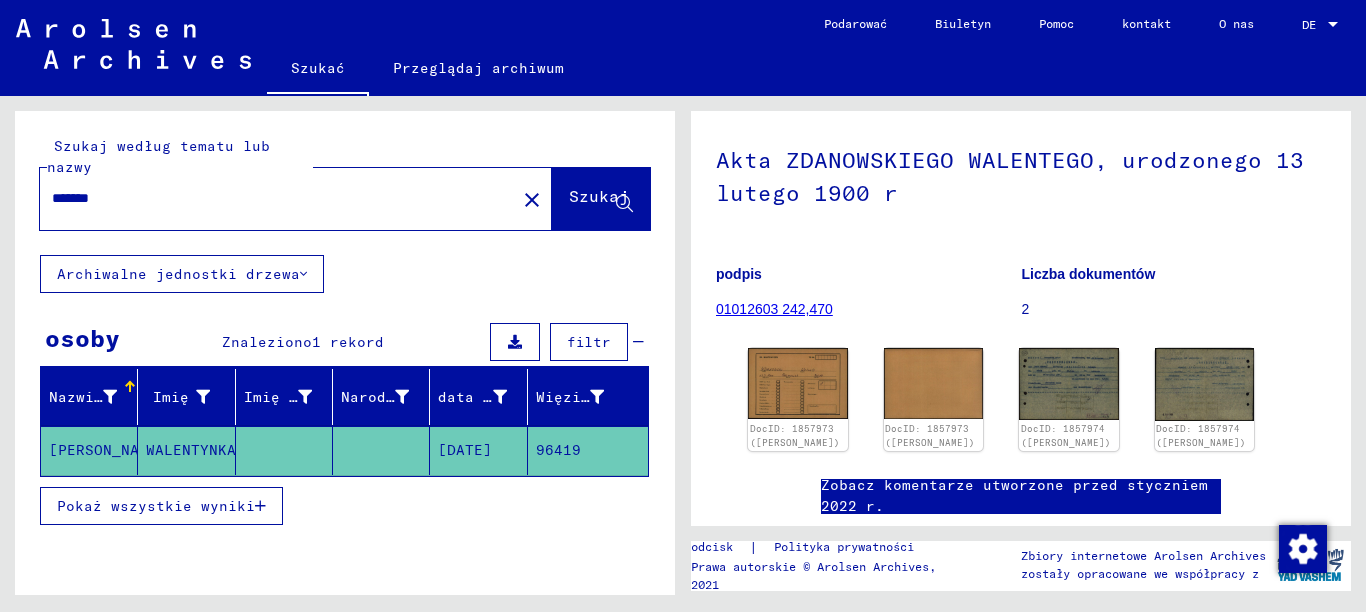 scroll, scrollTop: 0, scrollLeft: 0, axis: both 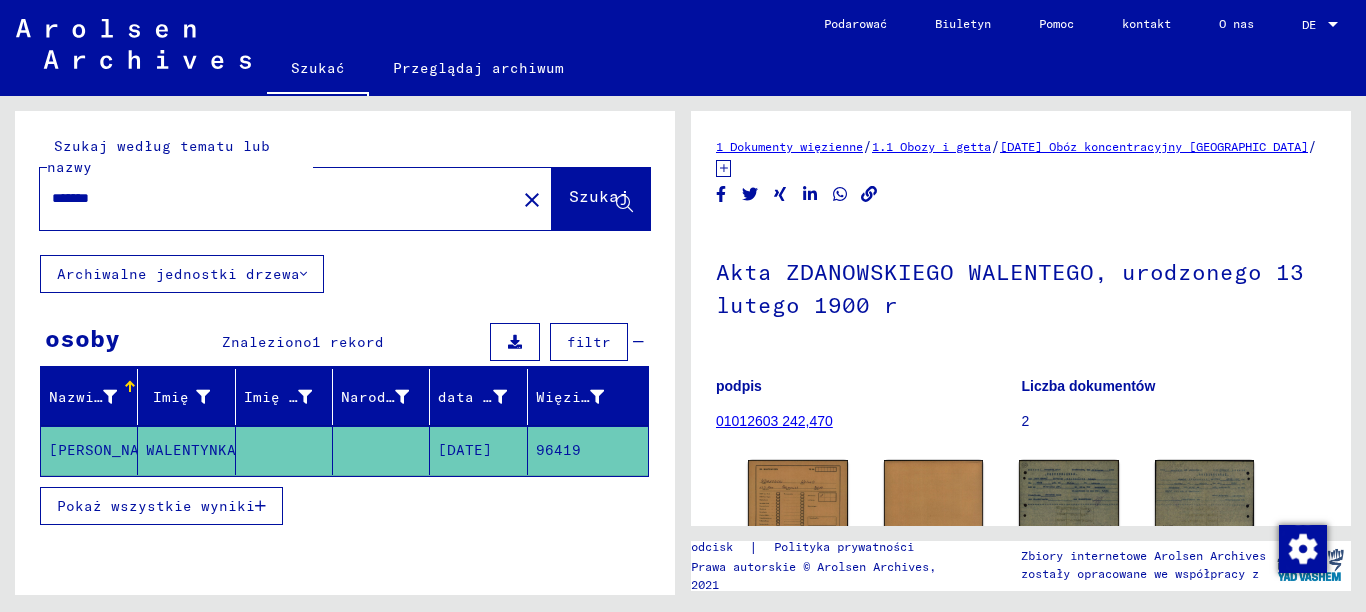 drag, startPoint x: 123, startPoint y: 194, endPoint x: 0, endPoint y: 192, distance: 123.01626 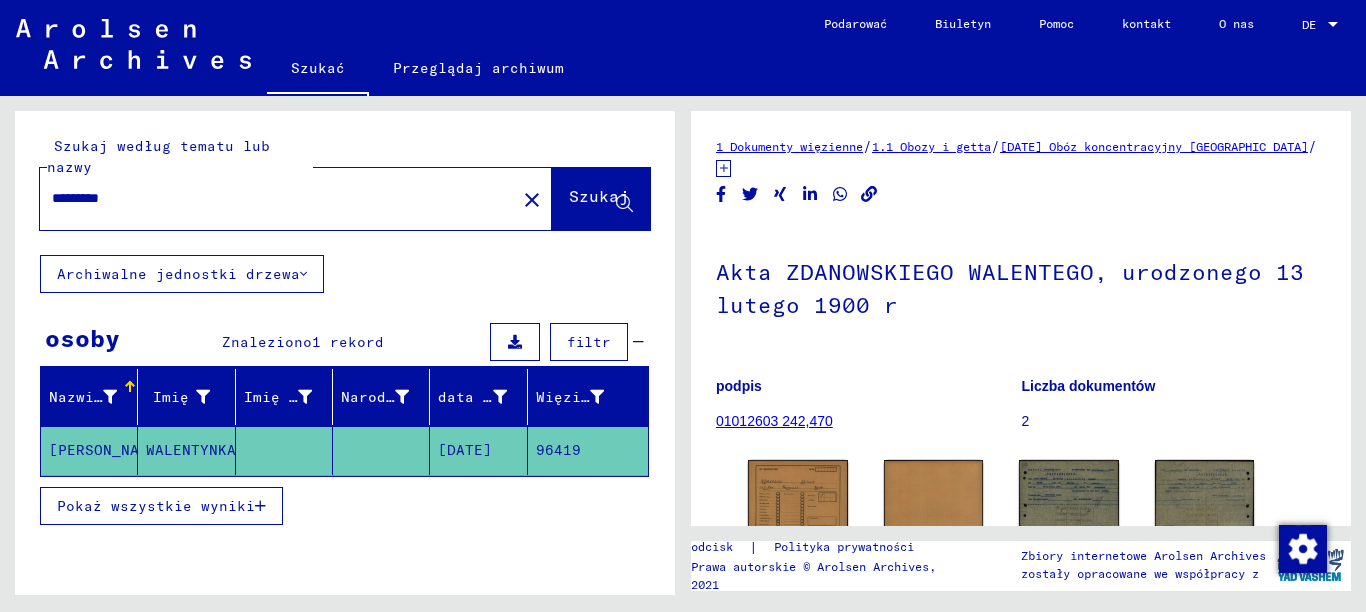 type on "*********" 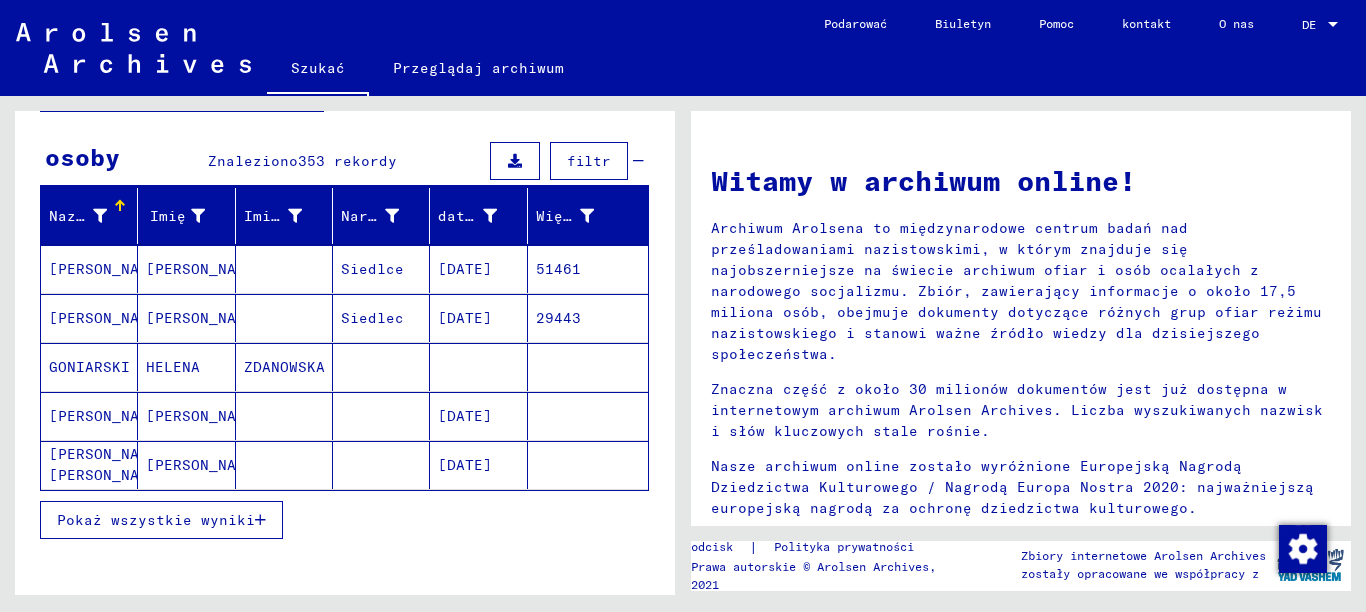 scroll, scrollTop: 200, scrollLeft: 0, axis: vertical 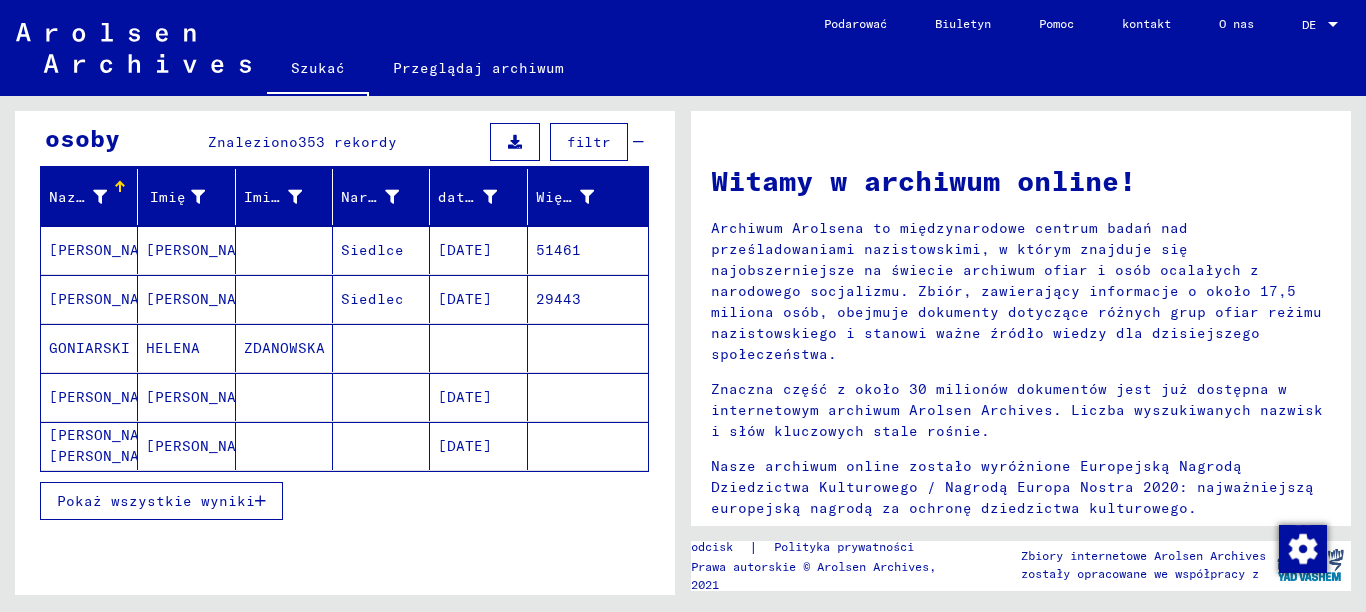 click on "Pokaż wszystkie wyniki" at bounding box center (156, 501) 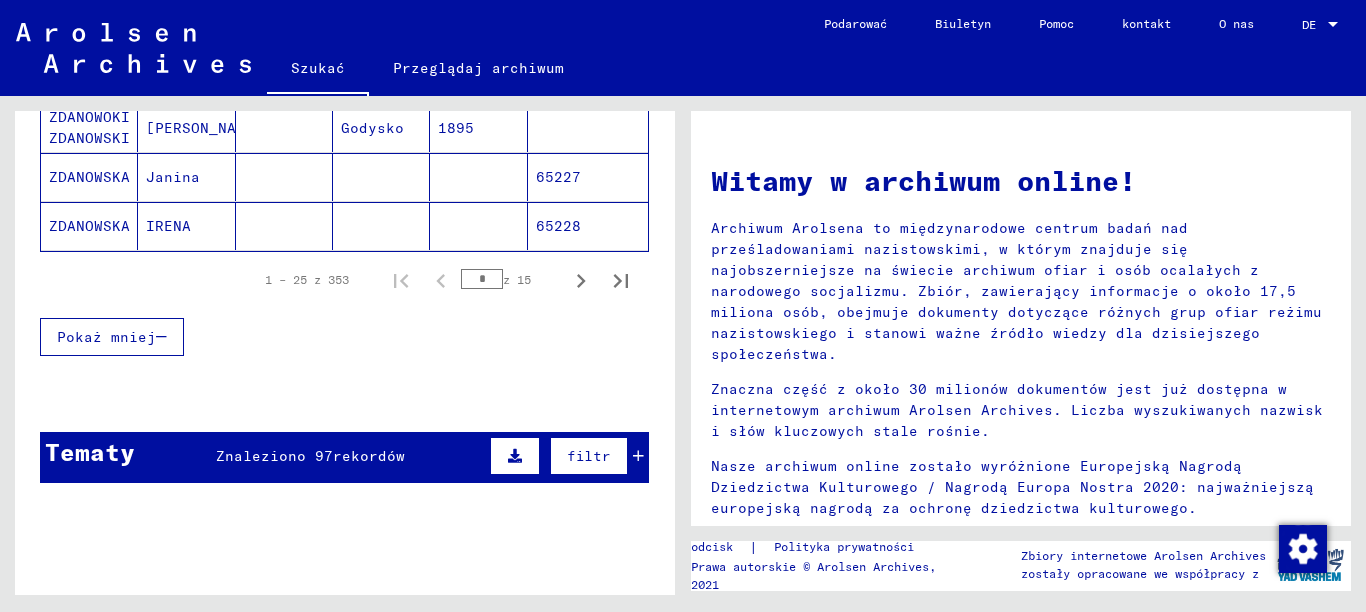 scroll, scrollTop: 1200, scrollLeft: 0, axis: vertical 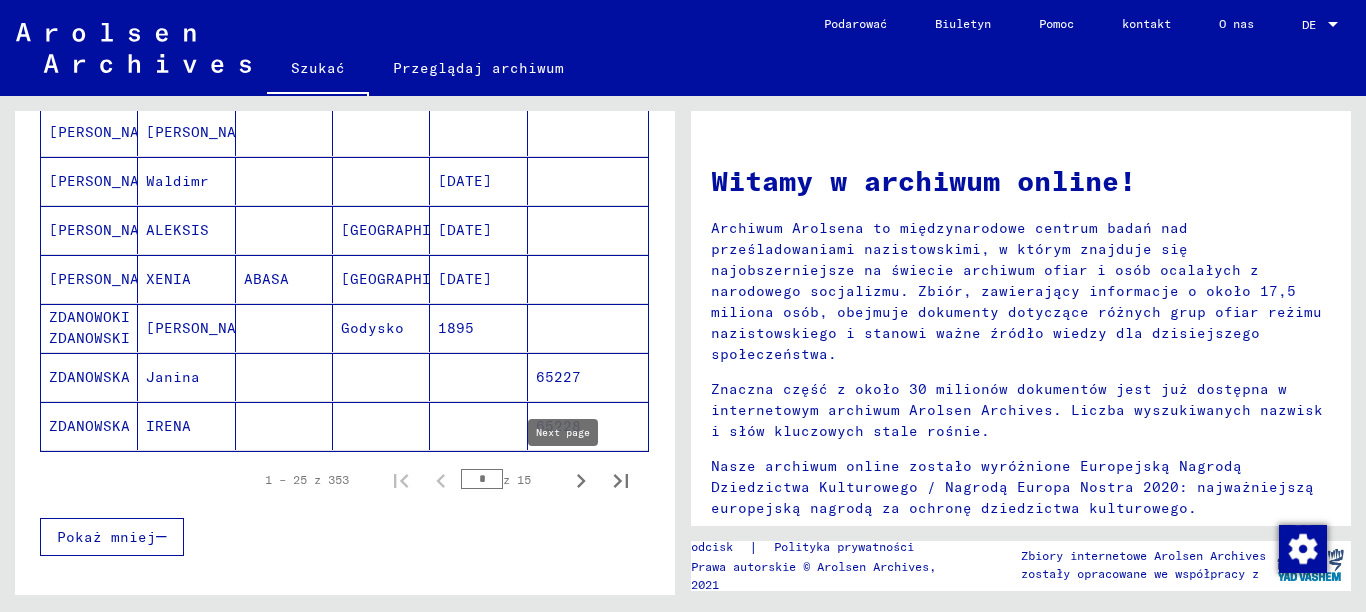click 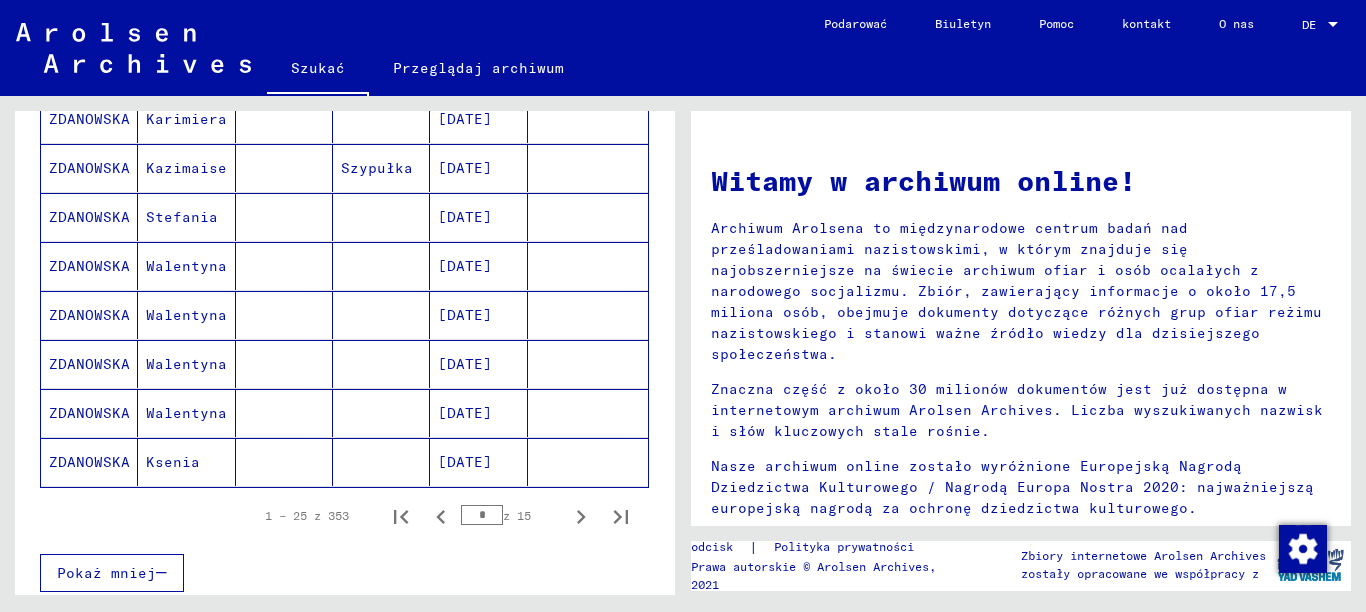 scroll, scrollTop: 1200, scrollLeft: 0, axis: vertical 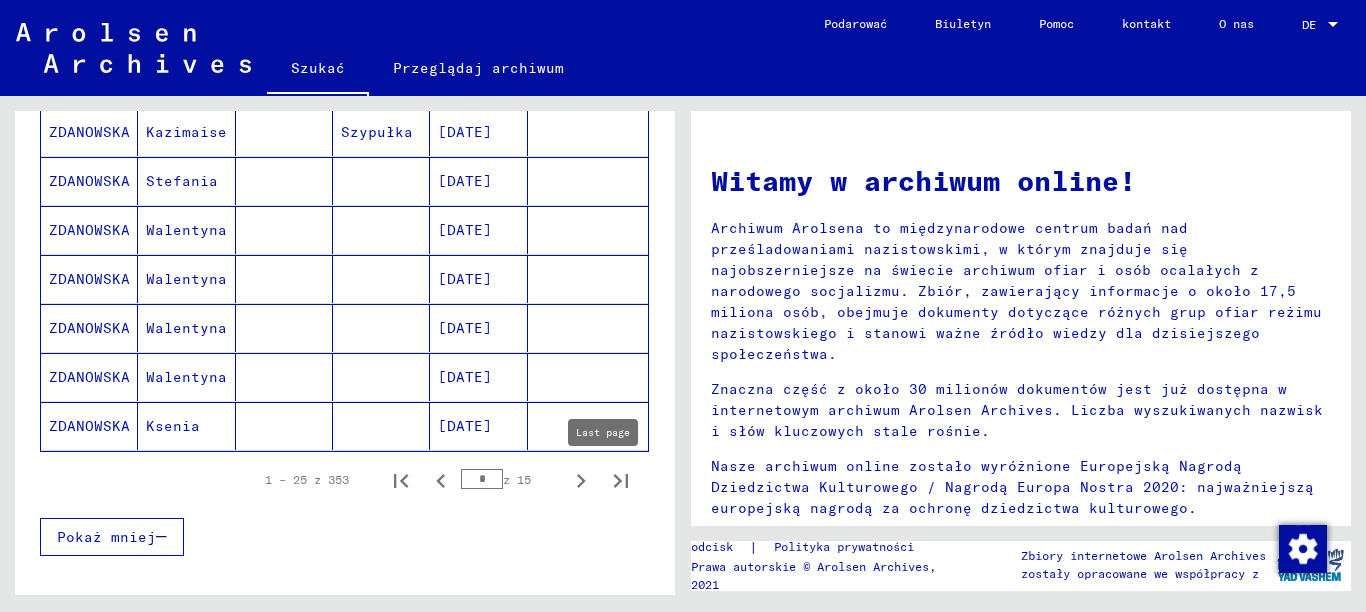 click 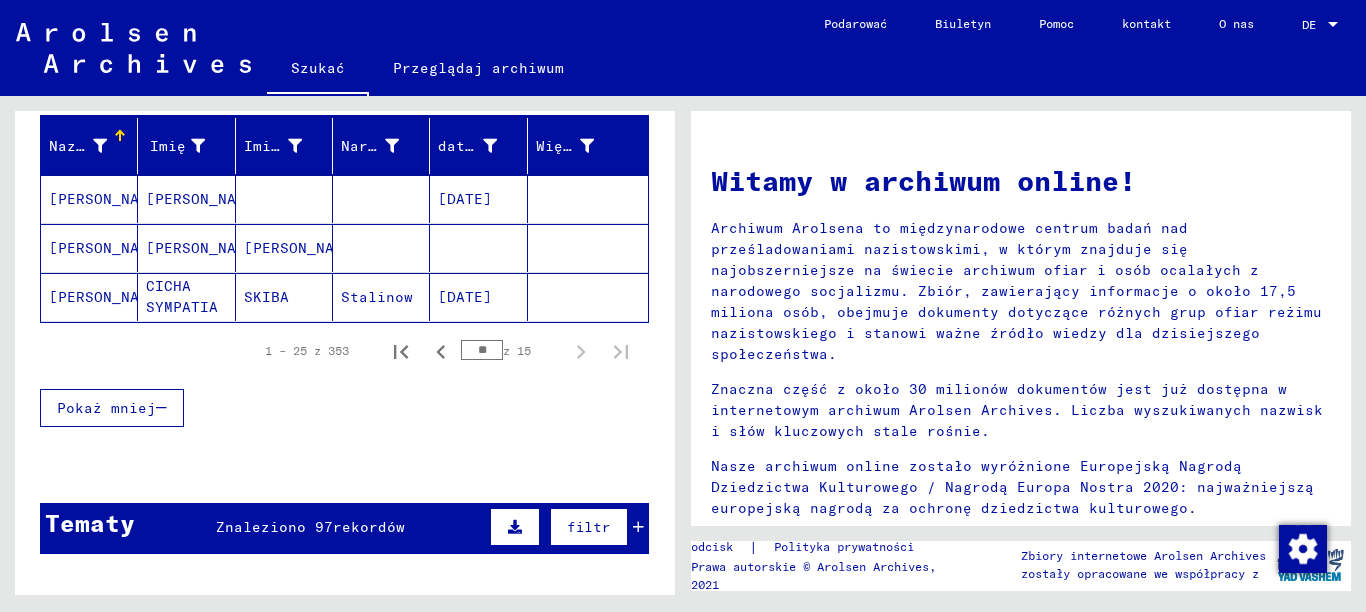 scroll, scrollTop: 250, scrollLeft: 0, axis: vertical 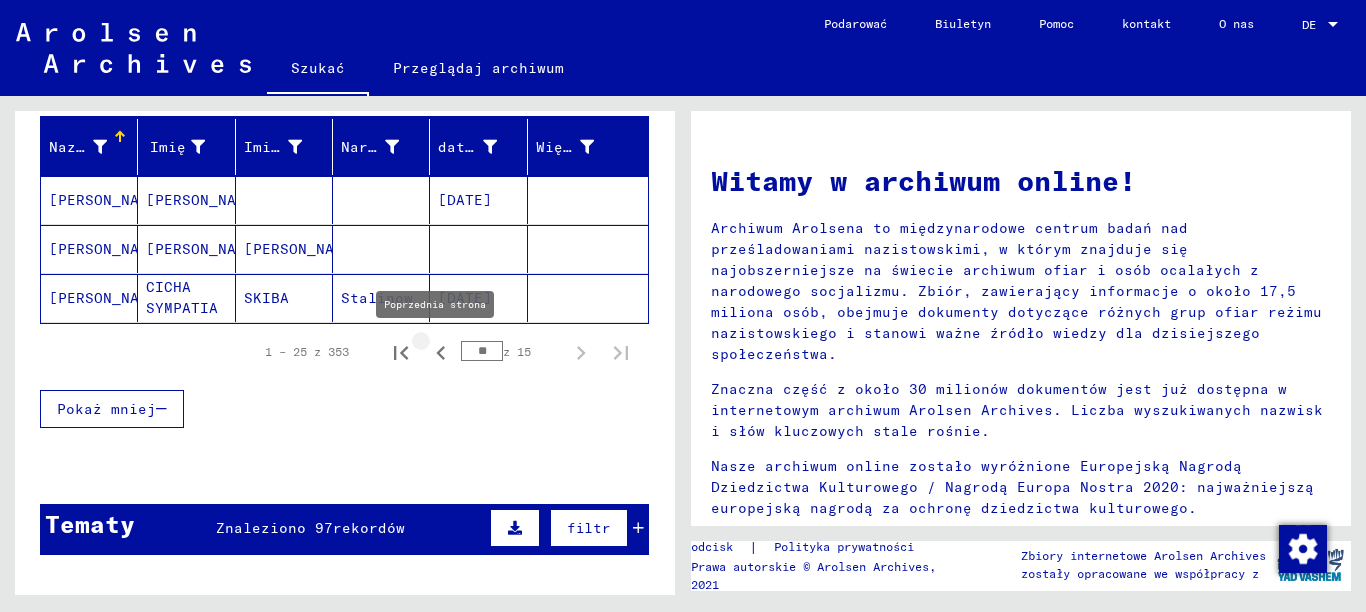 click 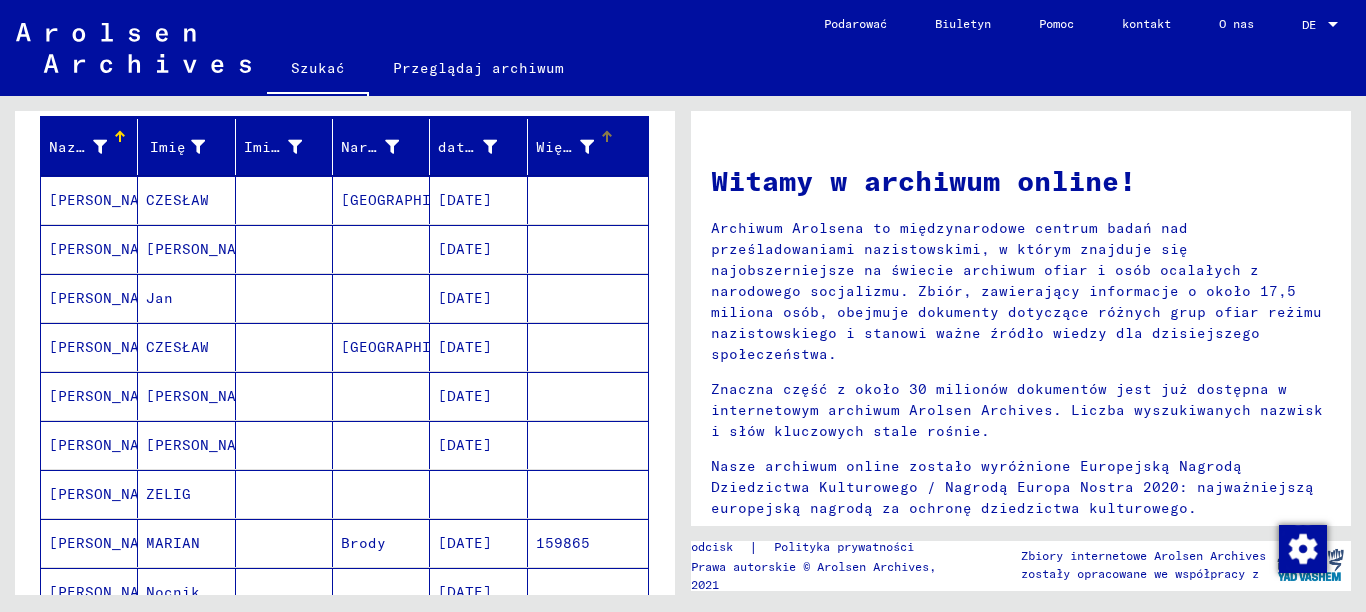 click on "Więzień nr" at bounding box center [581, 147] 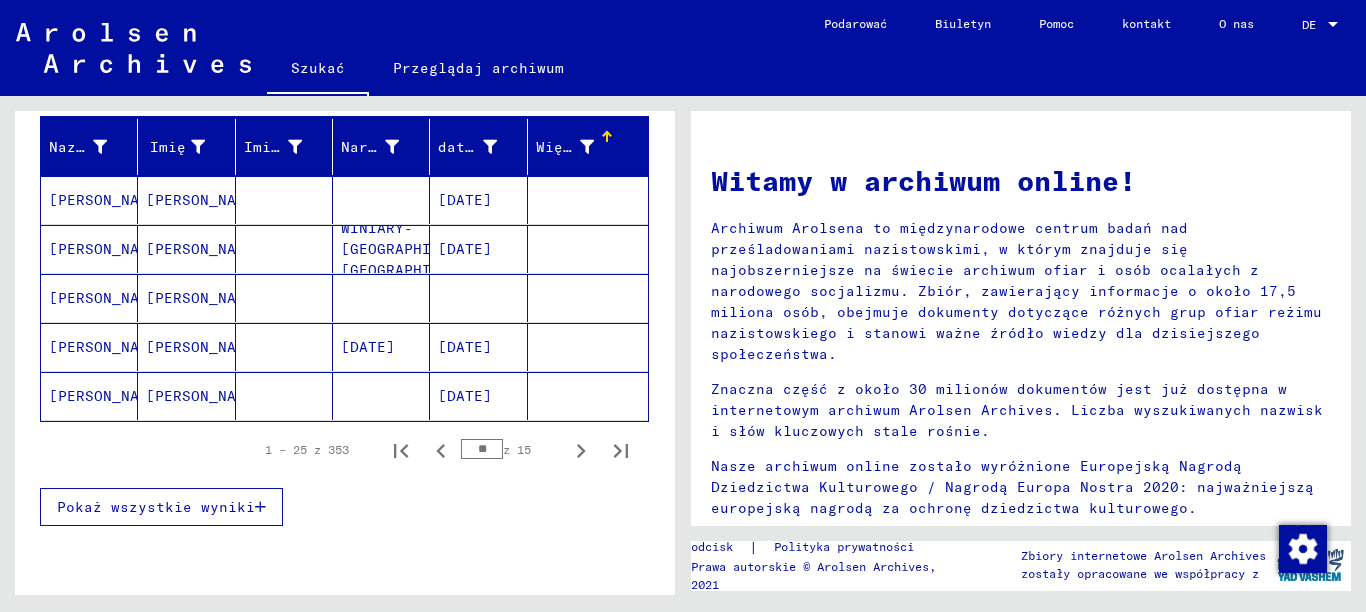 click on "[PERSON_NAME]" at bounding box center [107, 249] 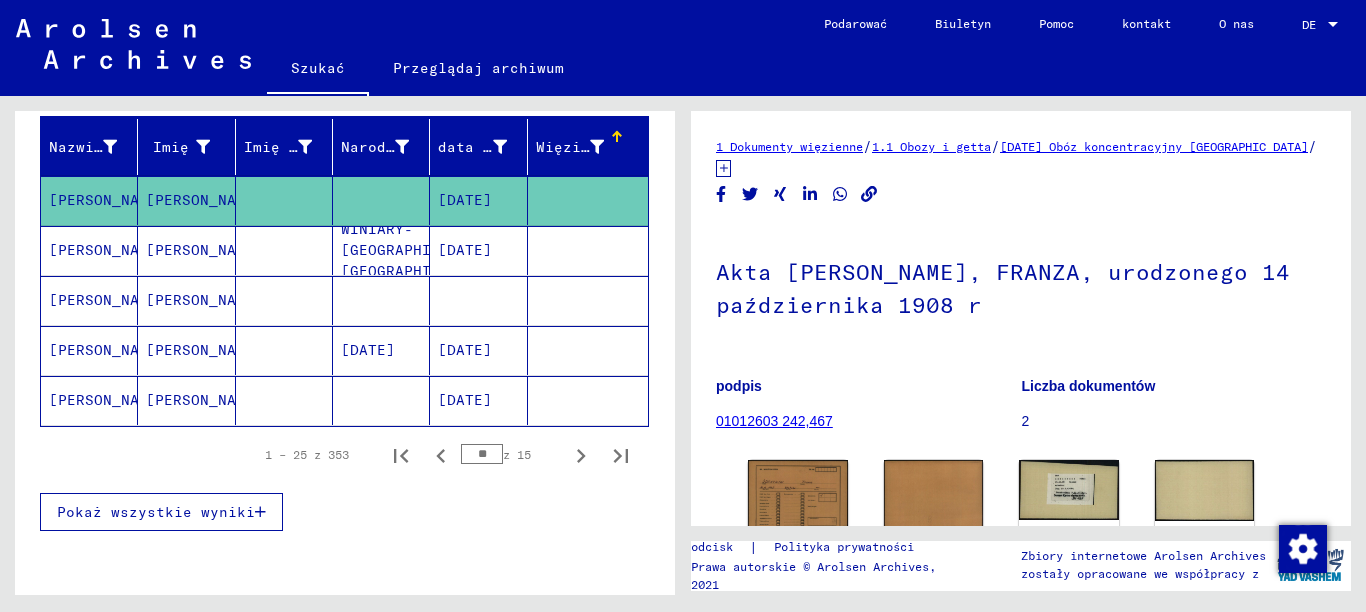 scroll, scrollTop: 0, scrollLeft: 0, axis: both 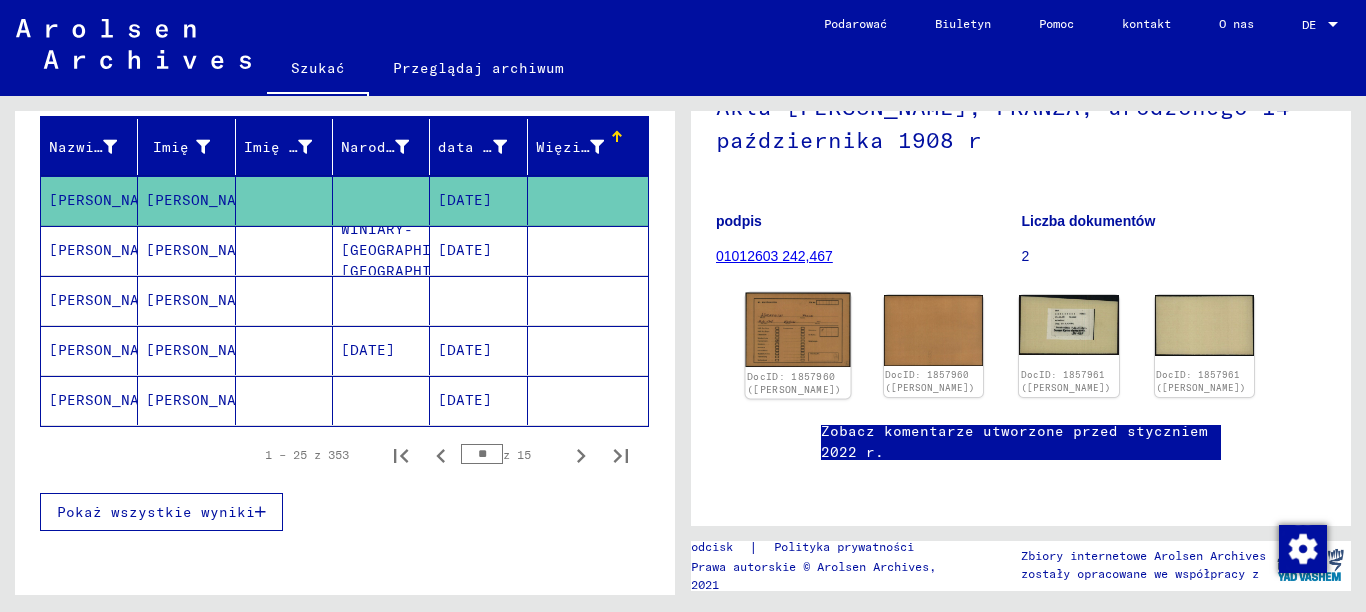 click 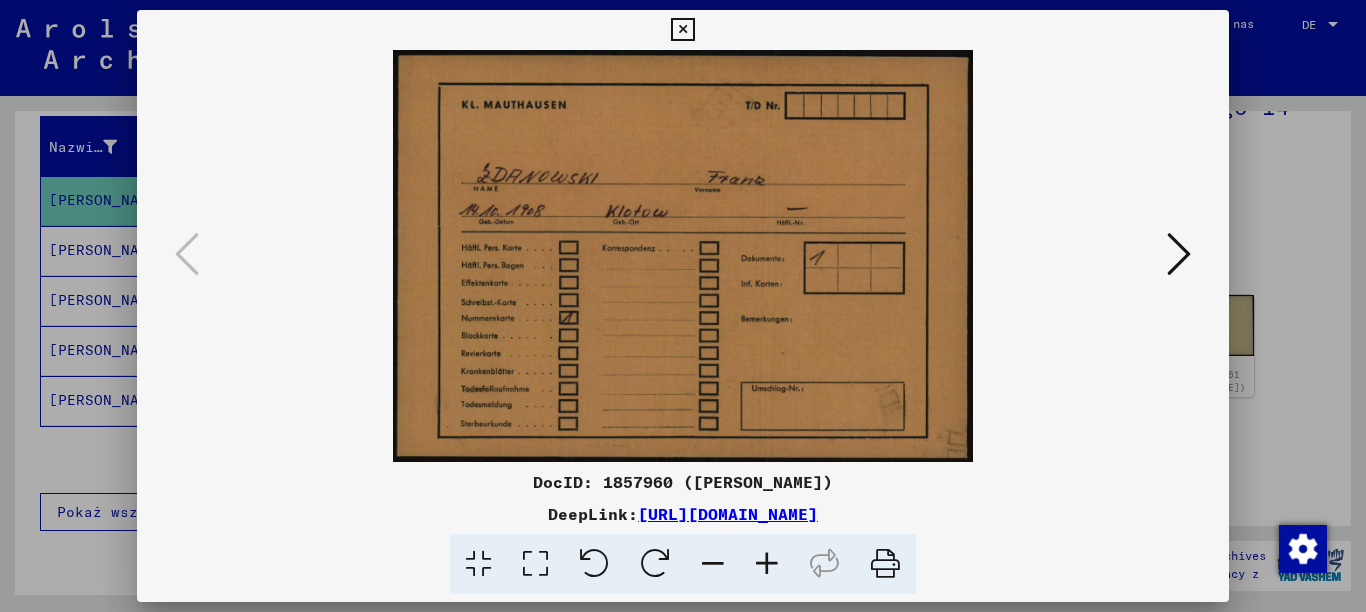click at bounding box center [683, 256] 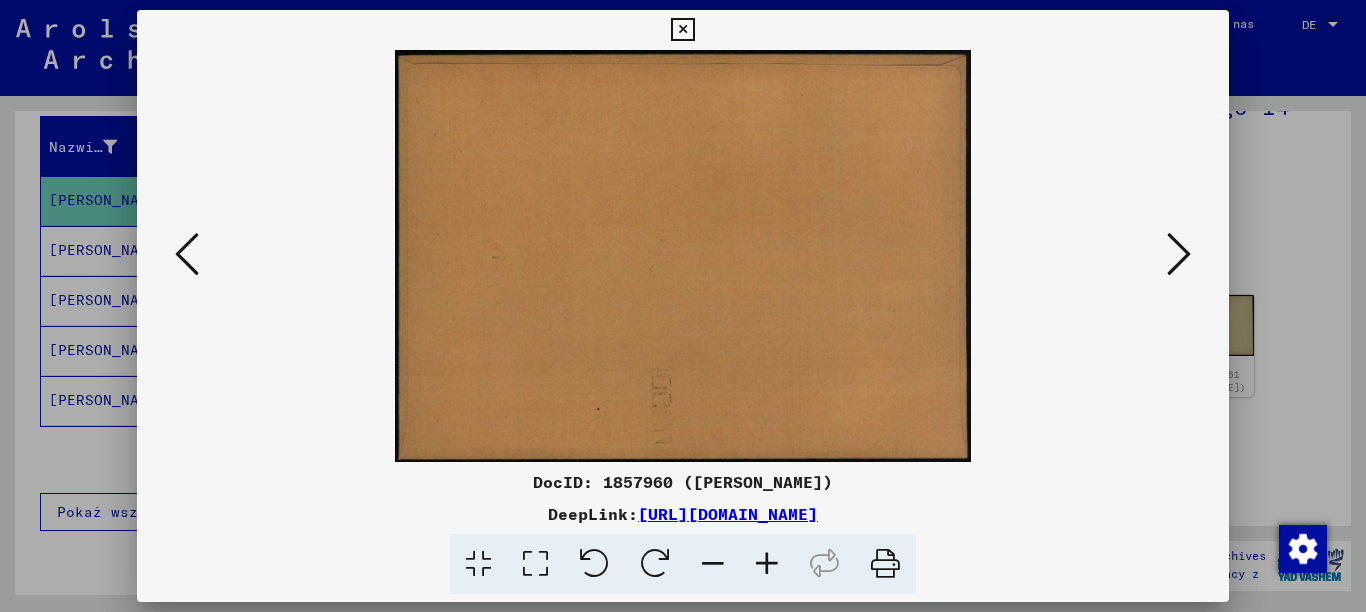 click at bounding box center (1179, 254) 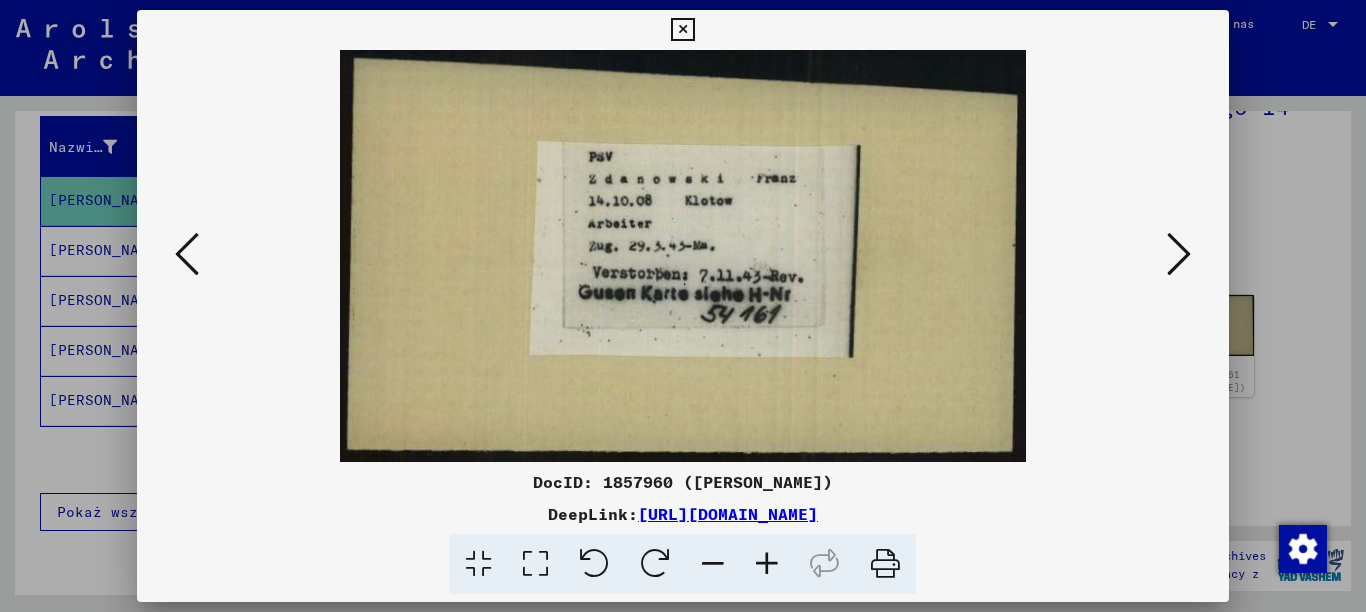 click at bounding box center (1179, 254) 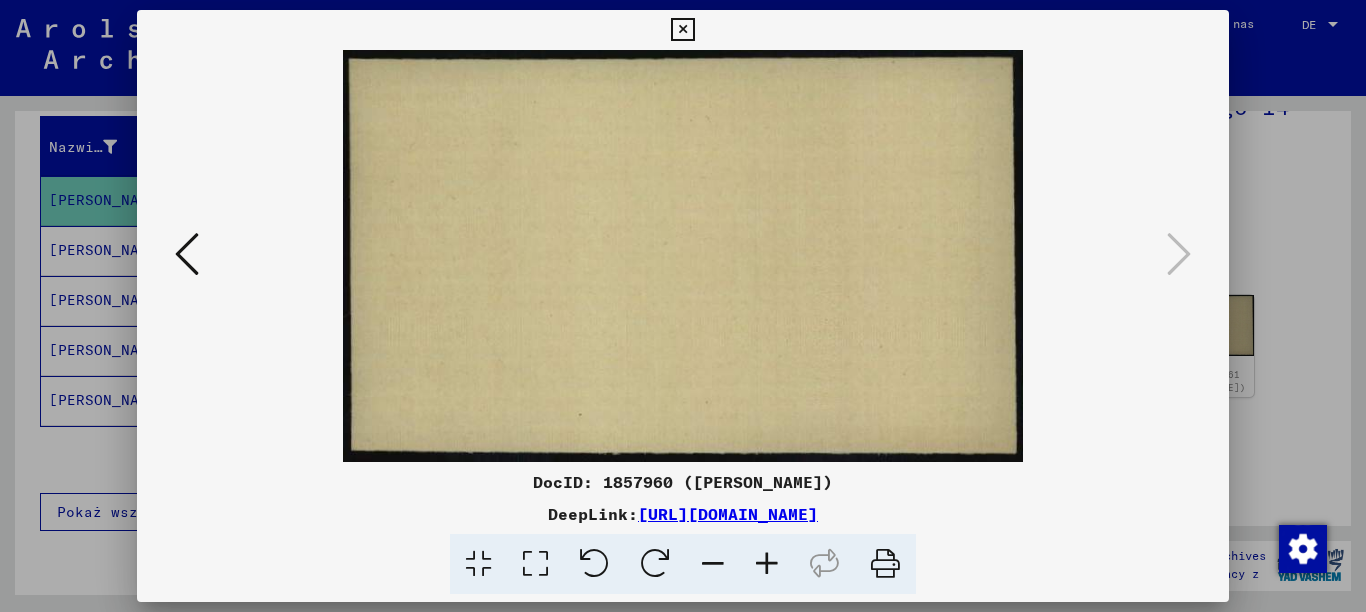 click at bounding box center [1179, 254] 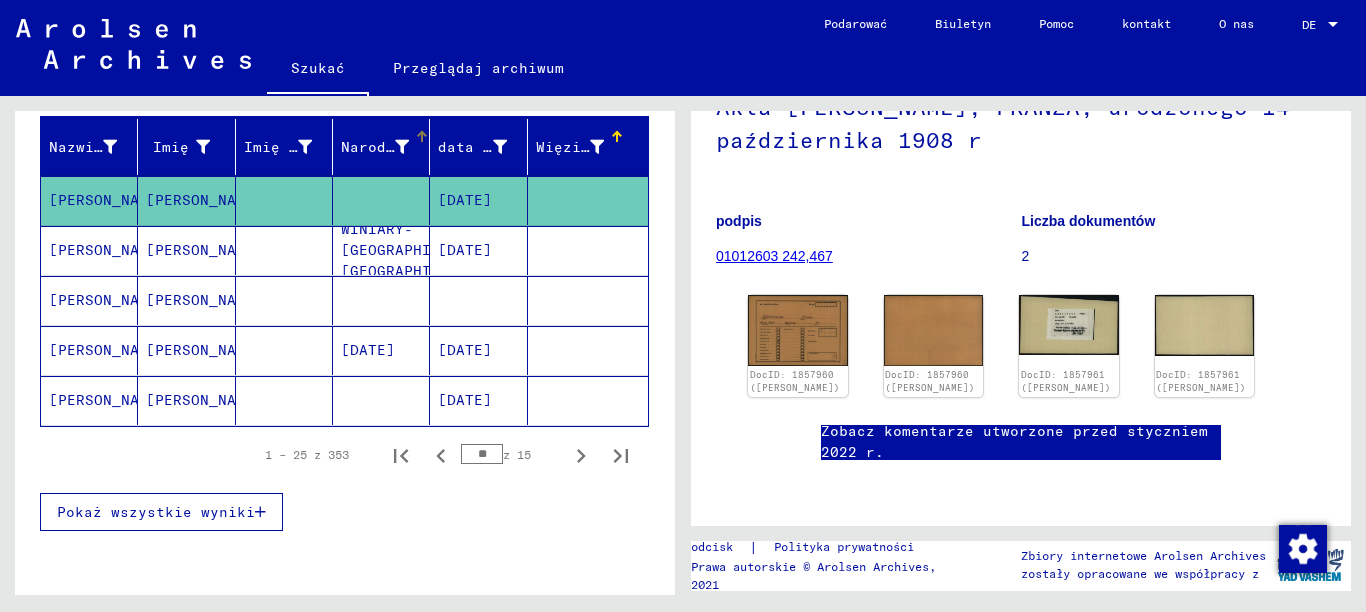 click on "Narodziny" at bounding box center [381, 147] 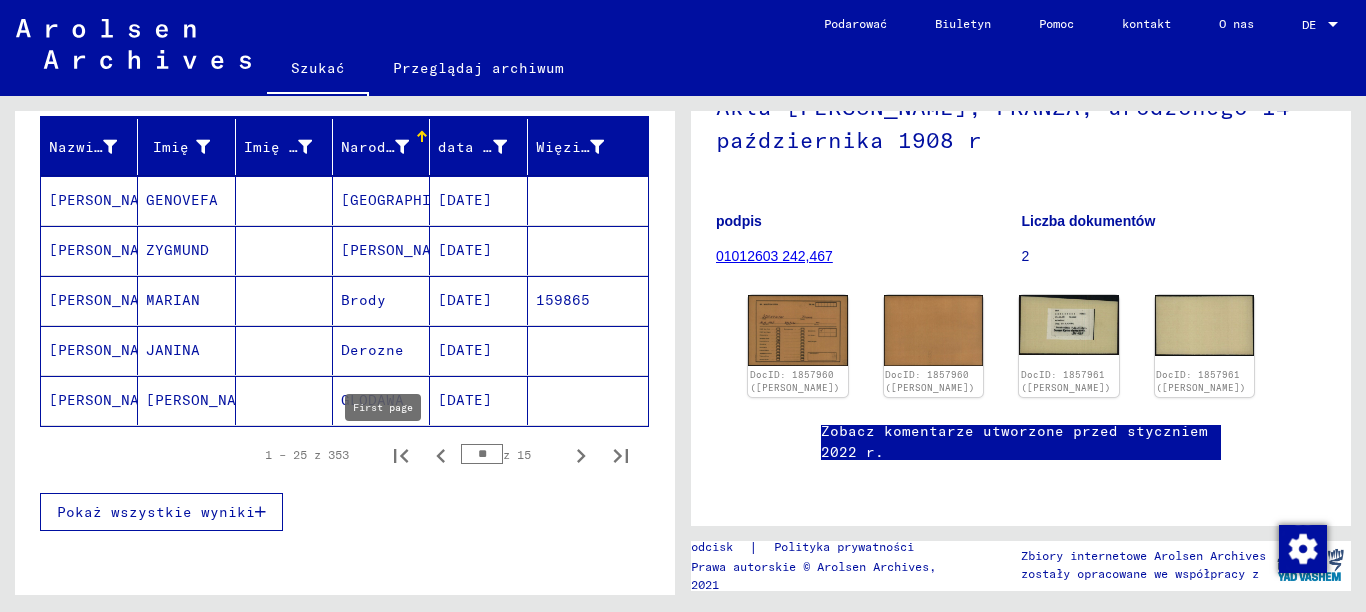 click 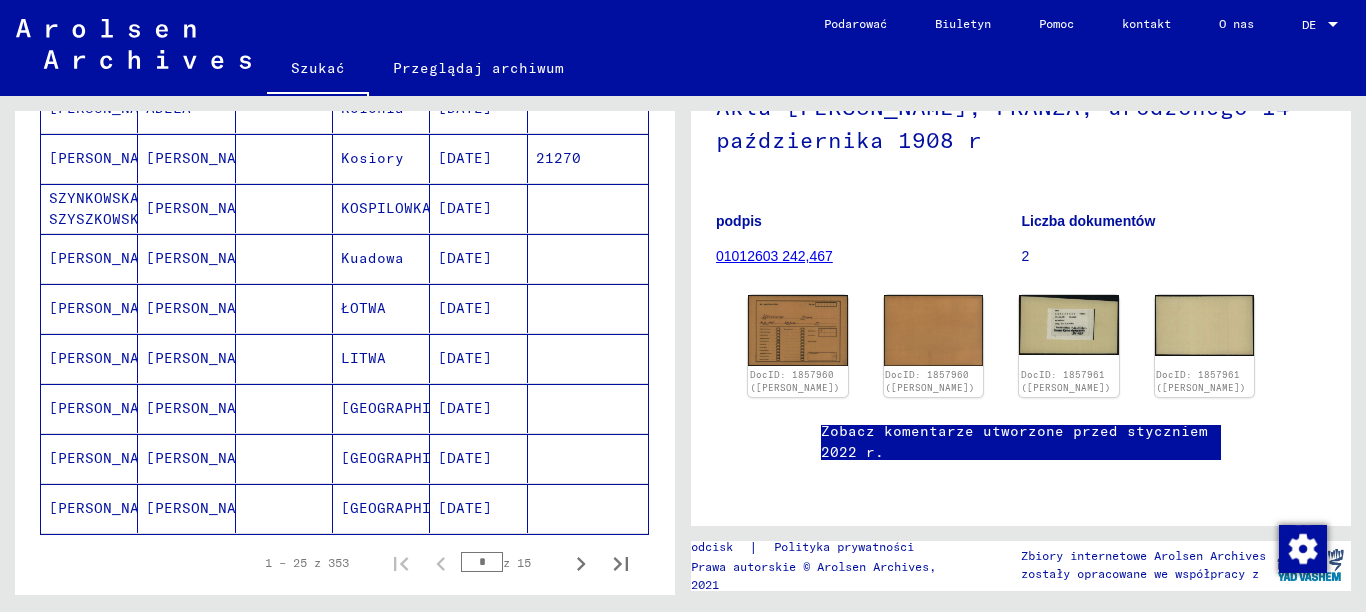 scroll, scrollTop: 1150, scrollLeft: 0, axis: vertical 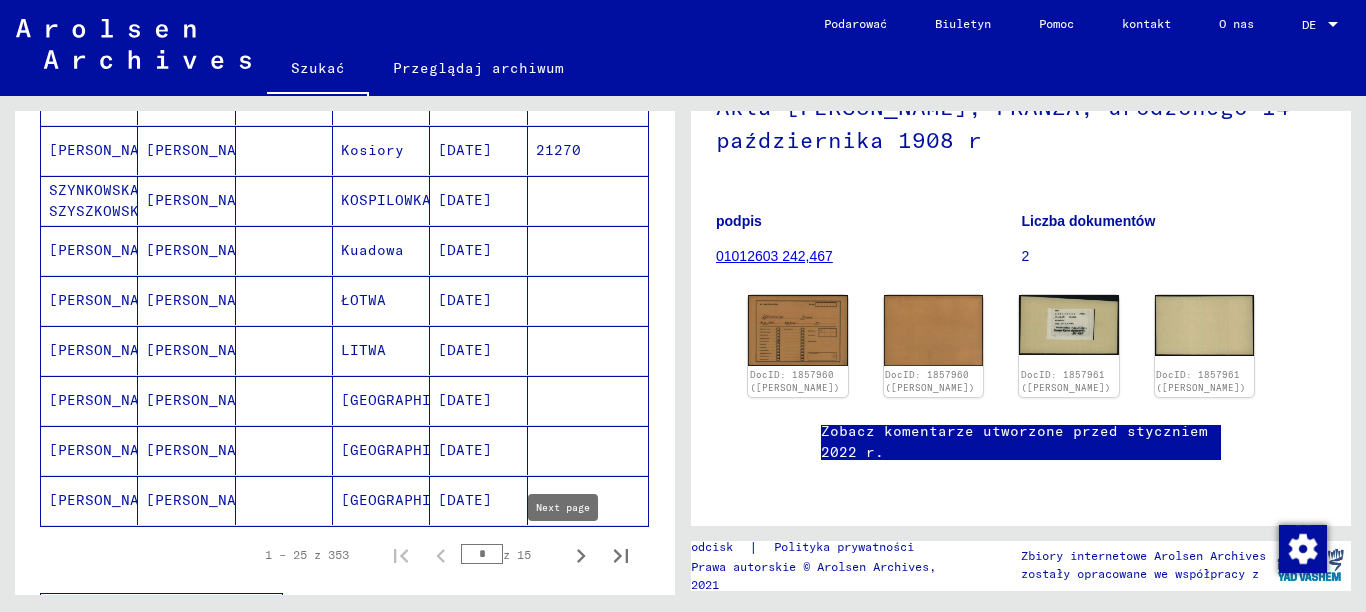 click 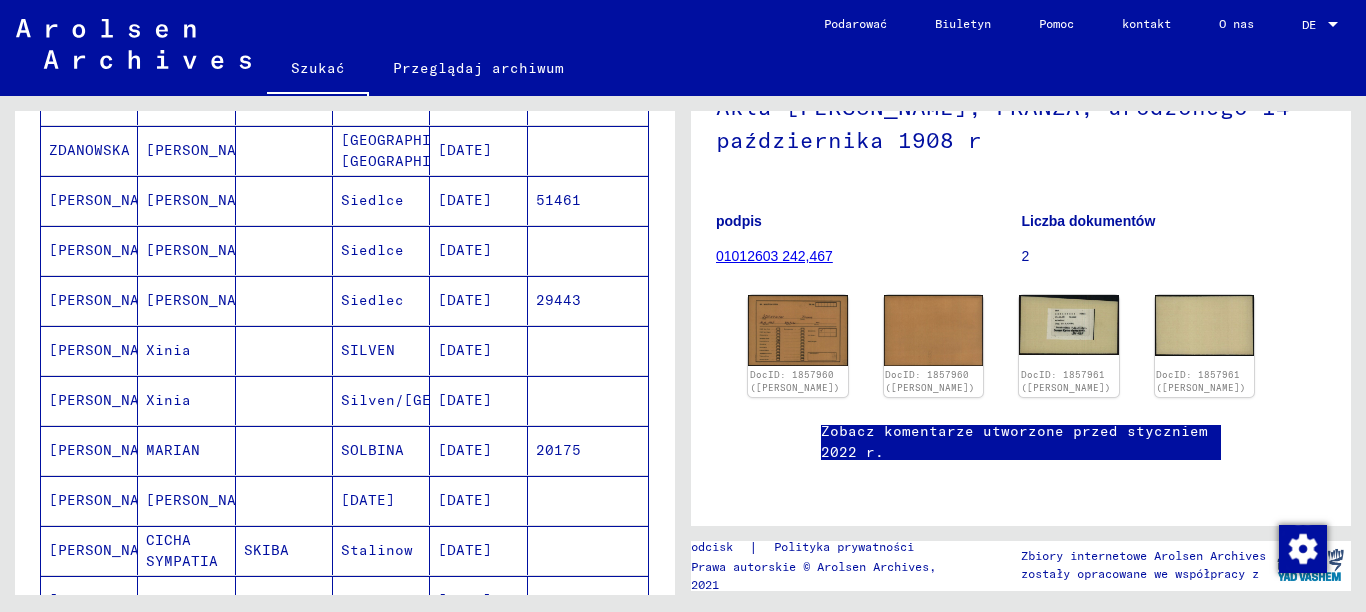 scroll, scrollTop: 1150, scrollLeft: 0, axis: vertical 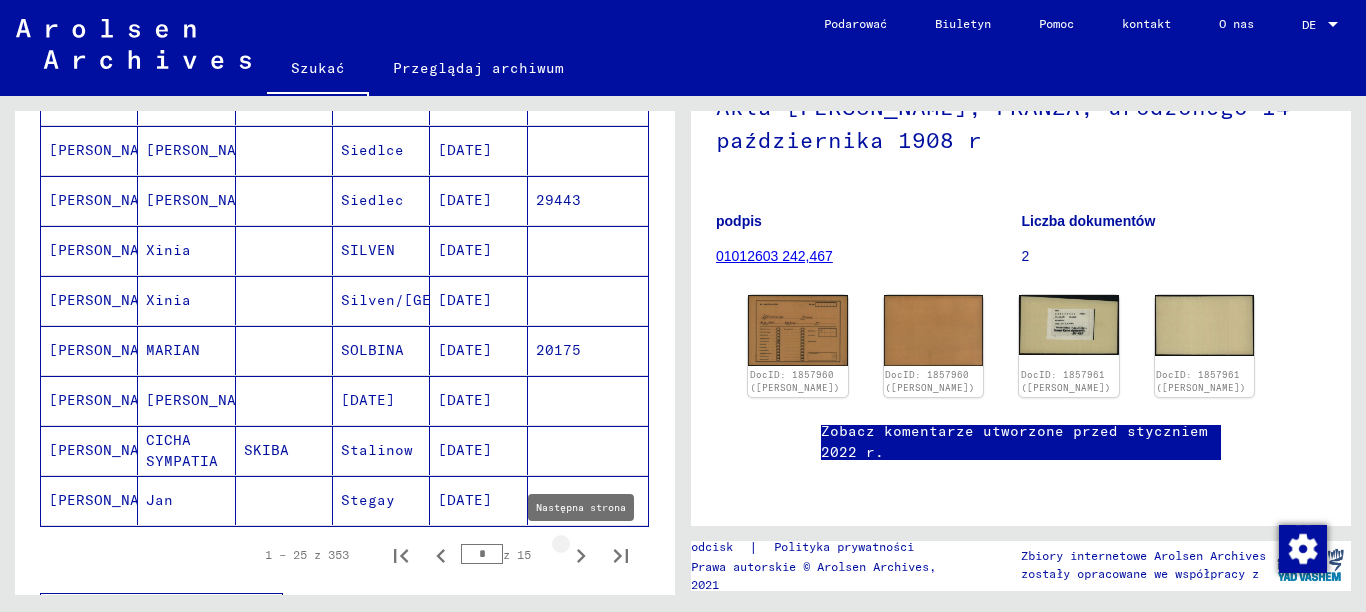 click 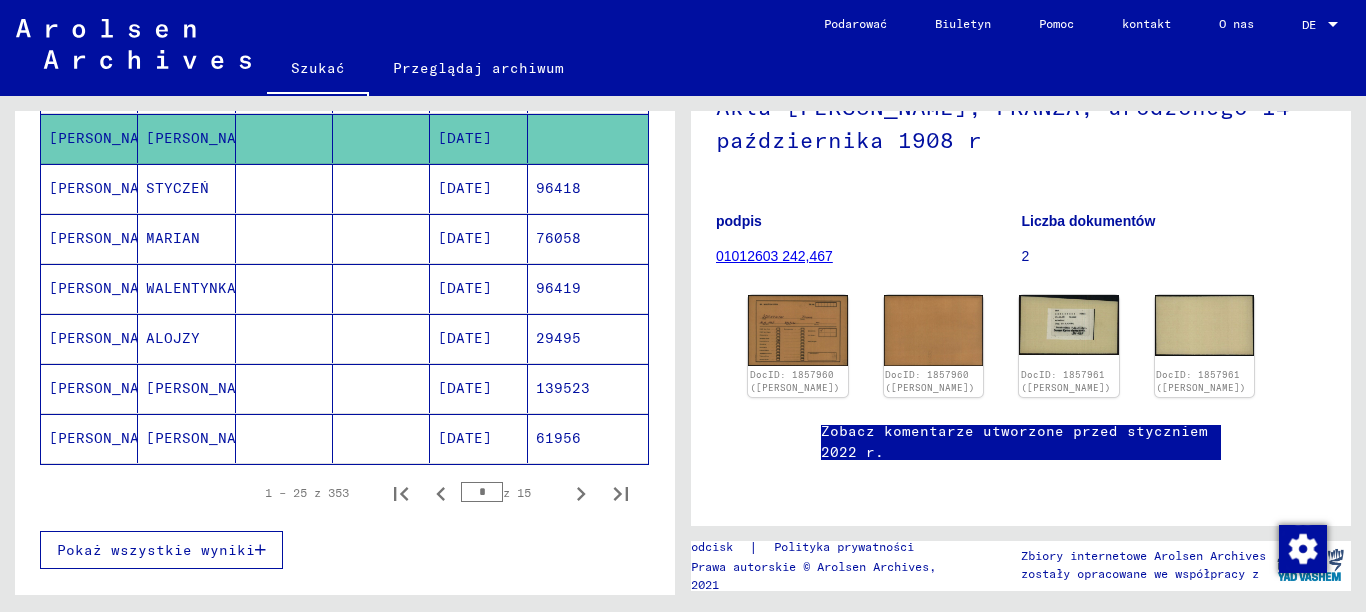 scroll, scrollTop: 1250, scrollLeft: 0, axis: vertical 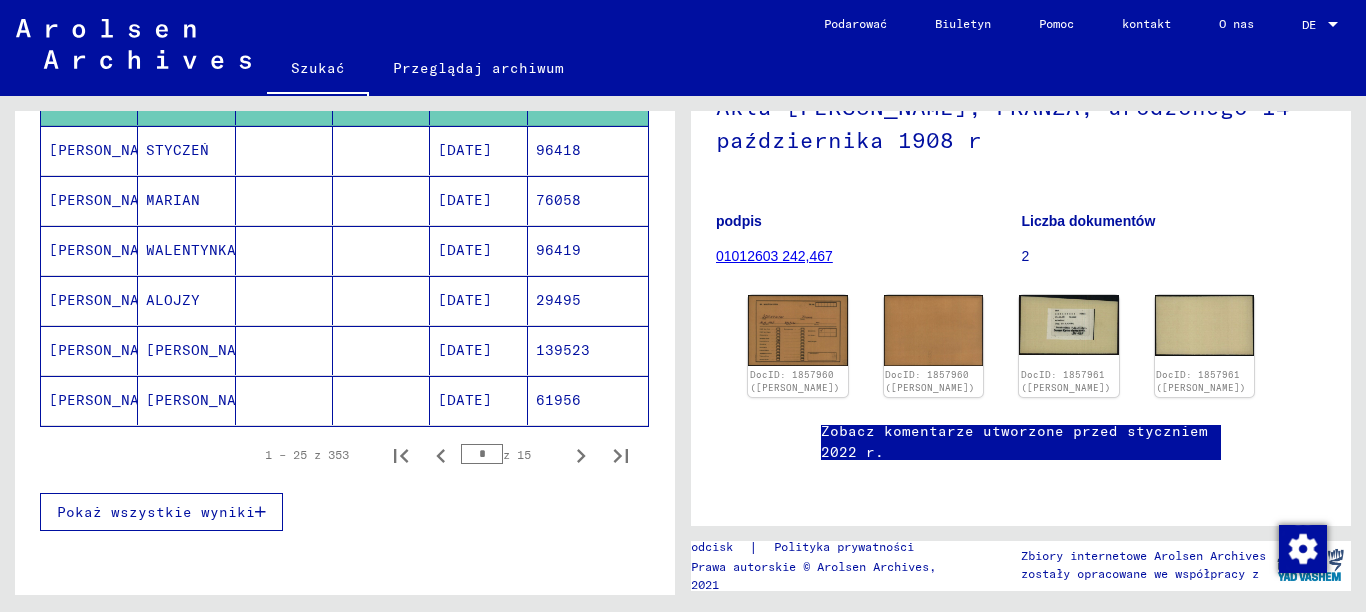 click on "[PERSON_NAME]" 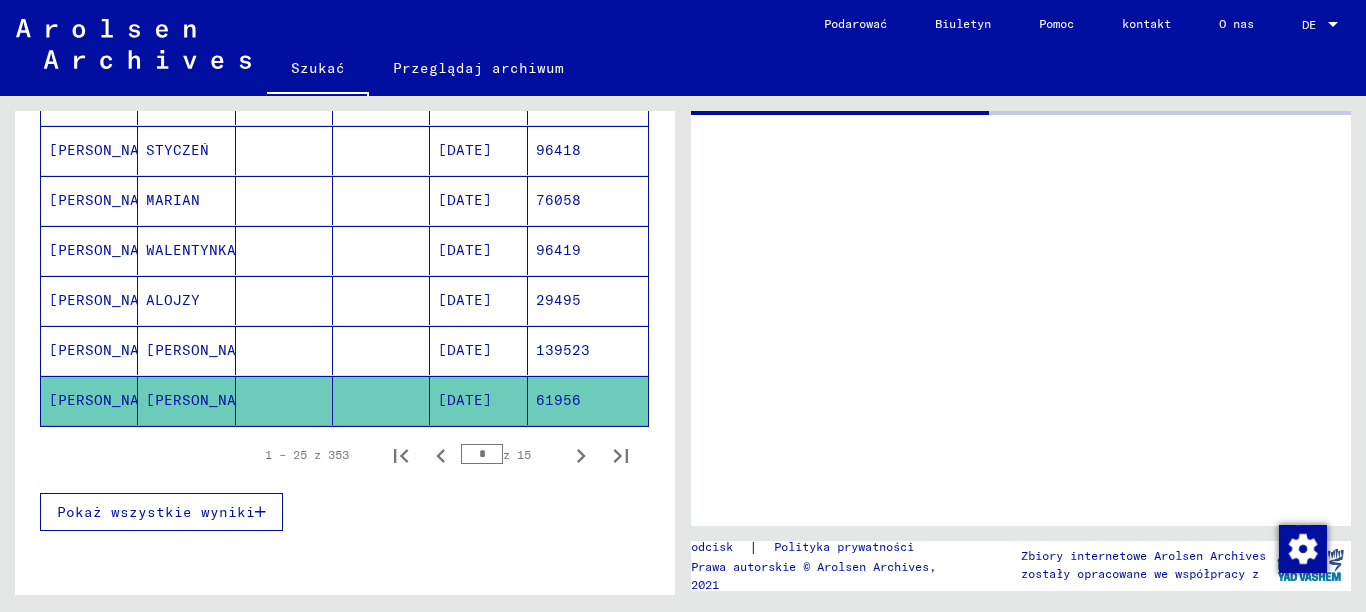 scroll, scrollTop: 0, scrollLeft: 0, axis: both 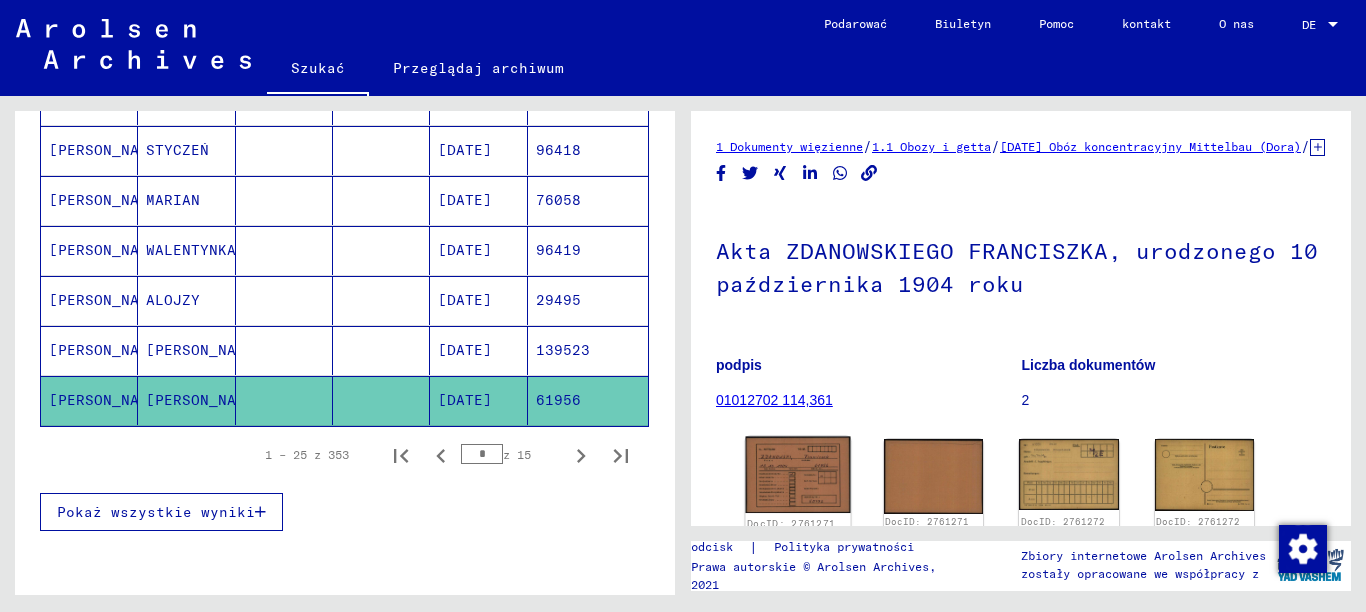 click 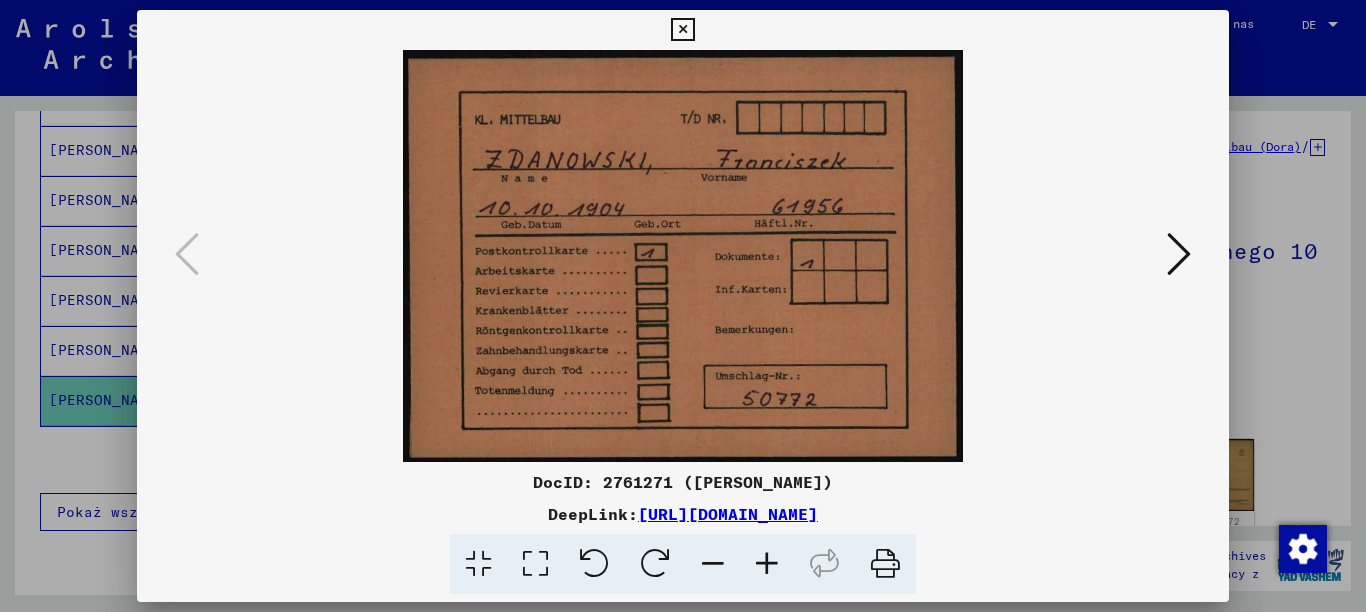 click at bounding box center [1179, 254] 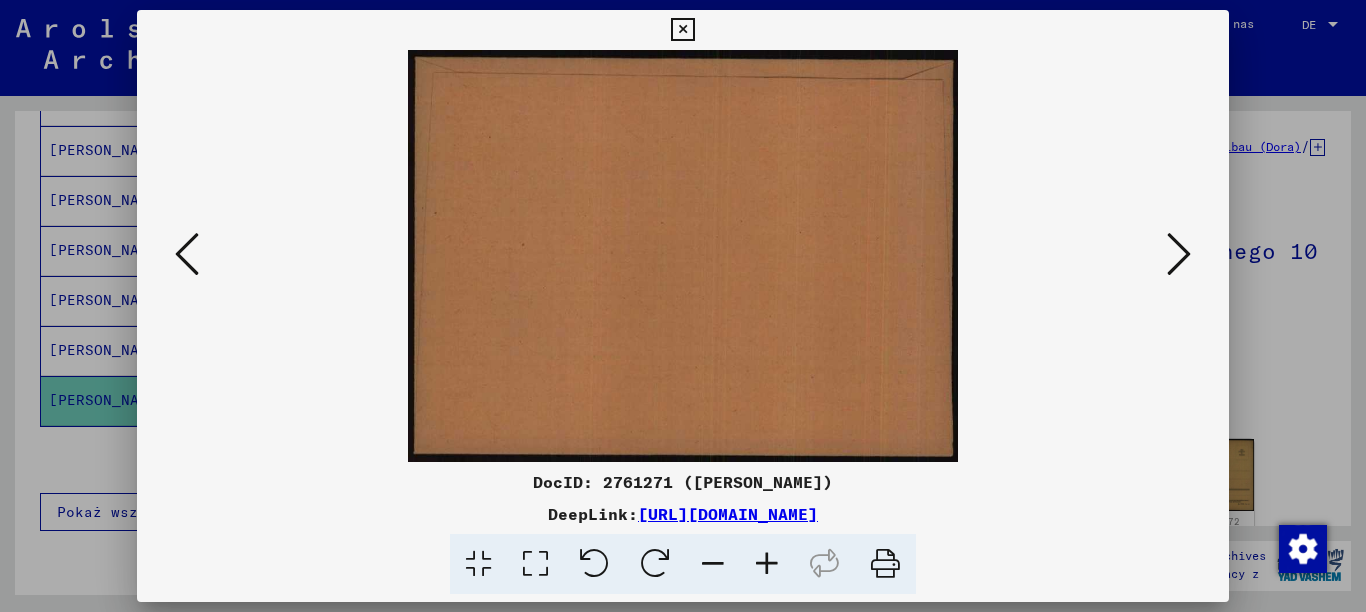 click at bounding box center [1179, 254] 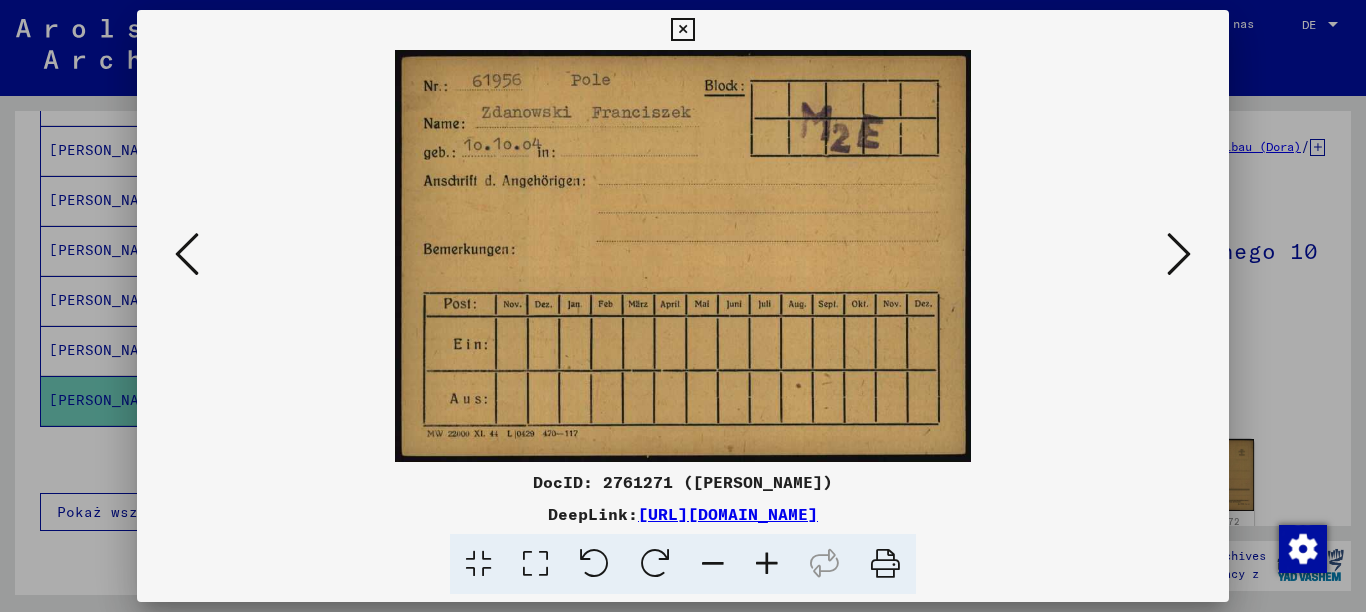 click at bounding box center [1179, 254] 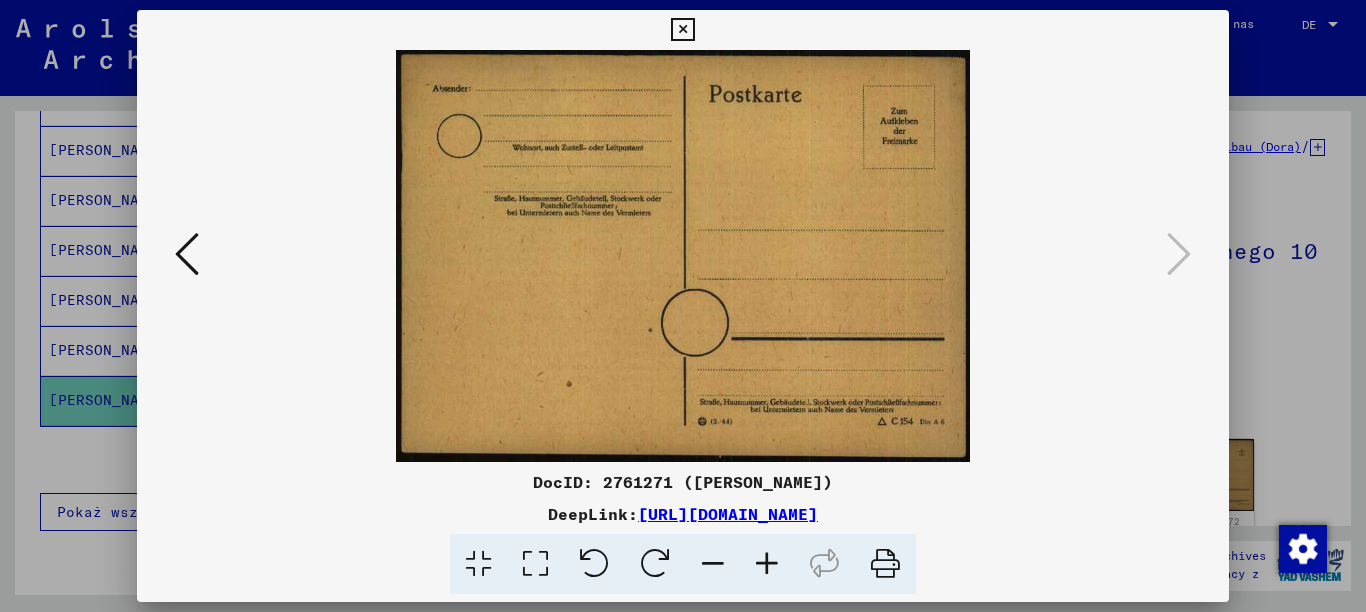 click at bounding box center [1179, 254] 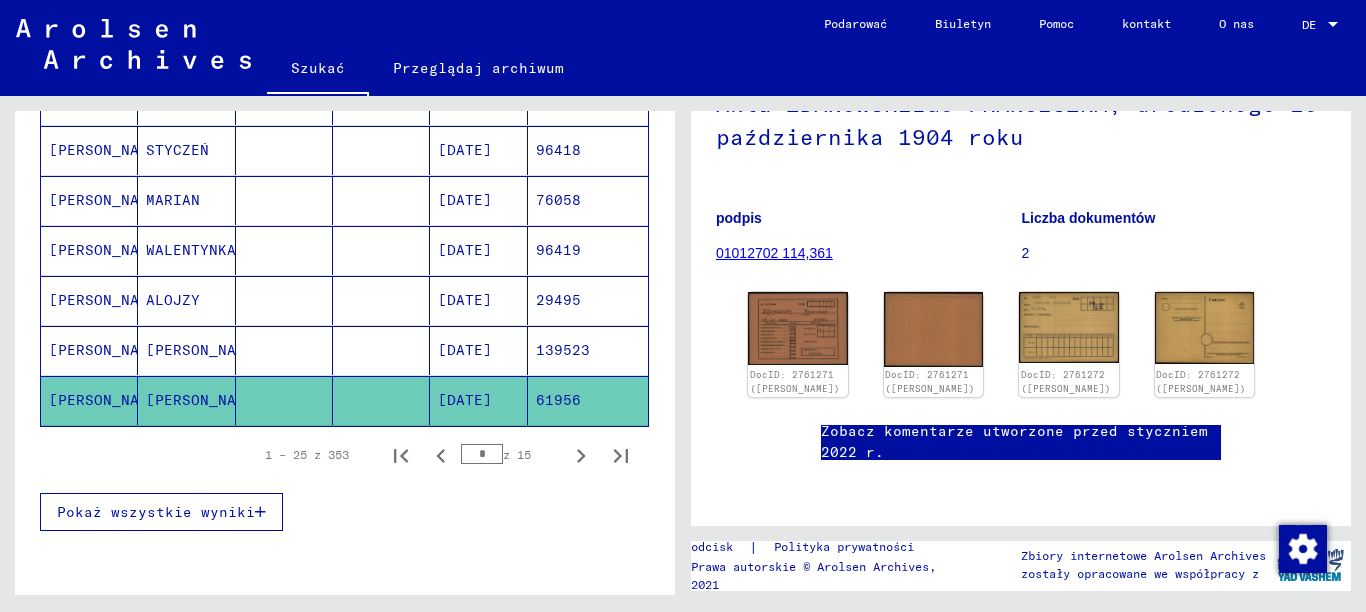 scroll, scrollTop: 200, scrollLeft: 0, axis: vertical 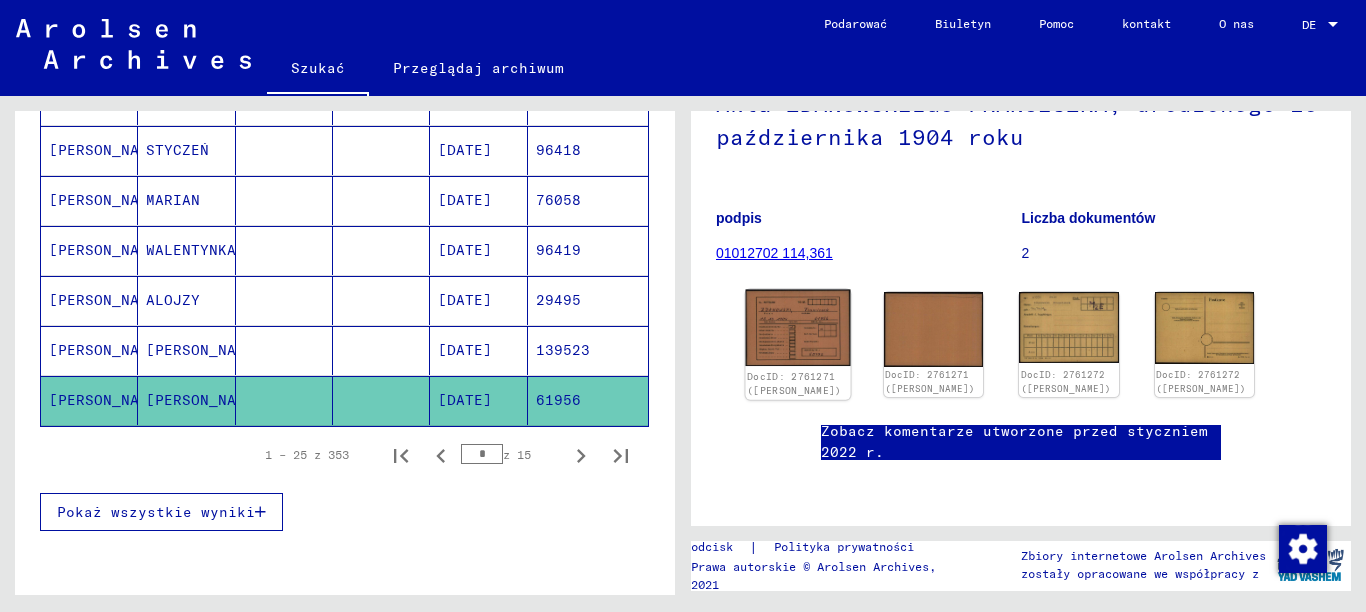 click 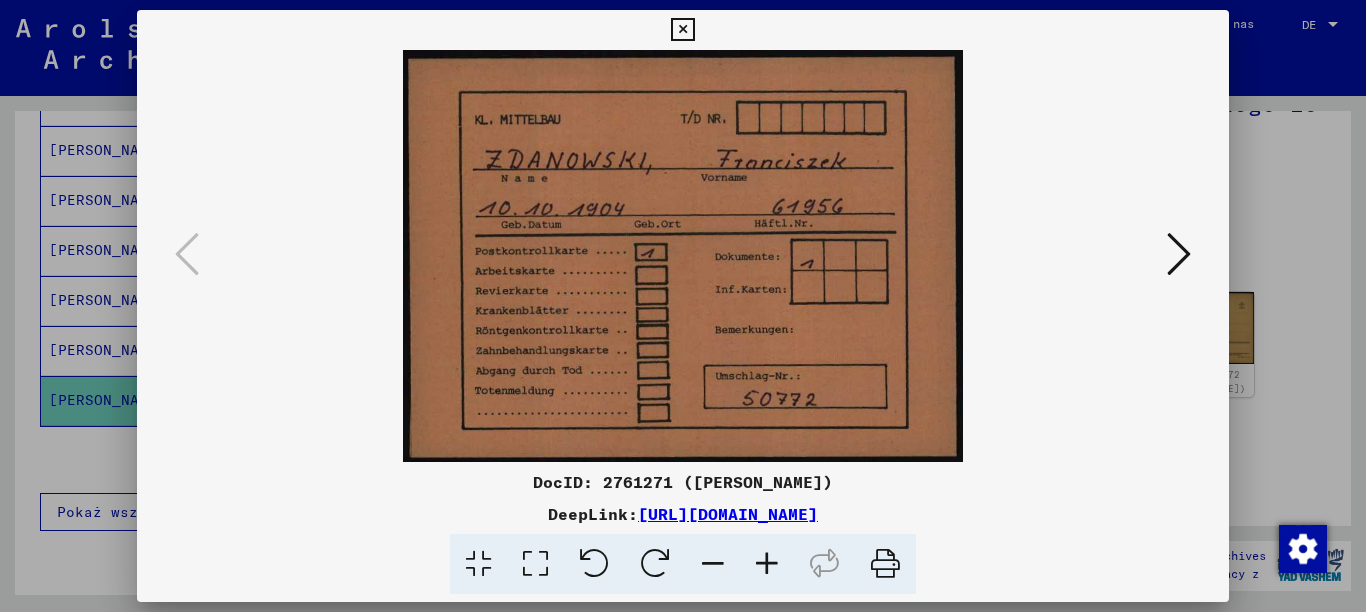 click at bounding box center [1179, 254] 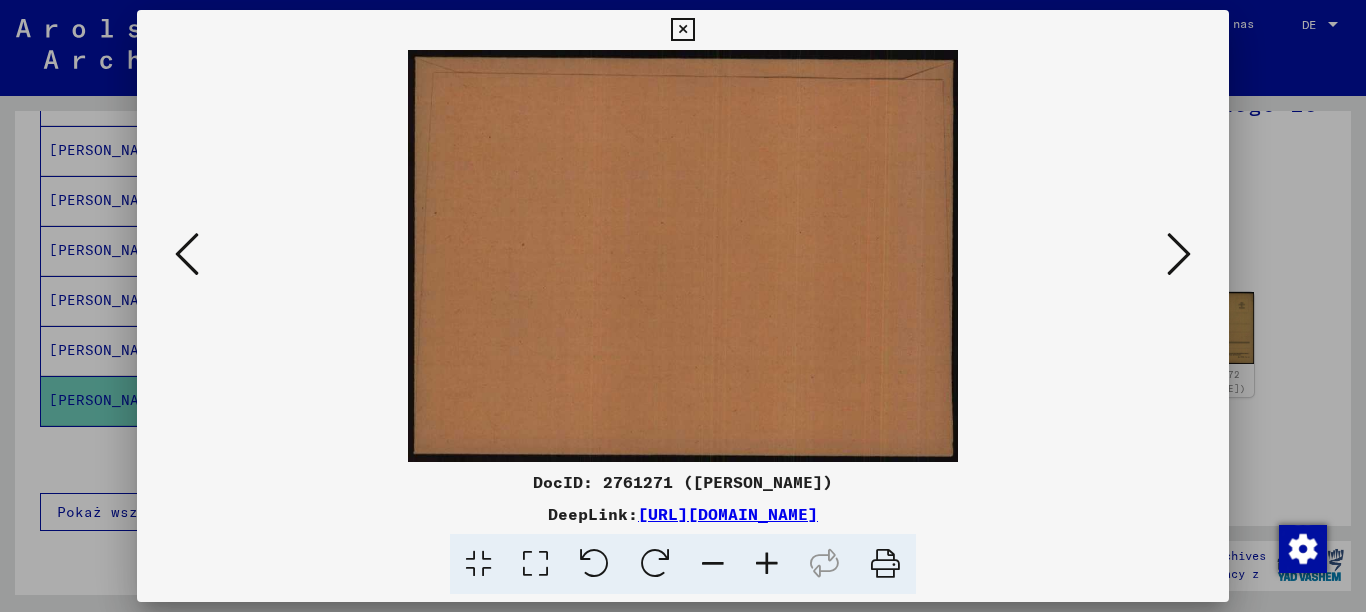 click at bounding box center (1179, 254) 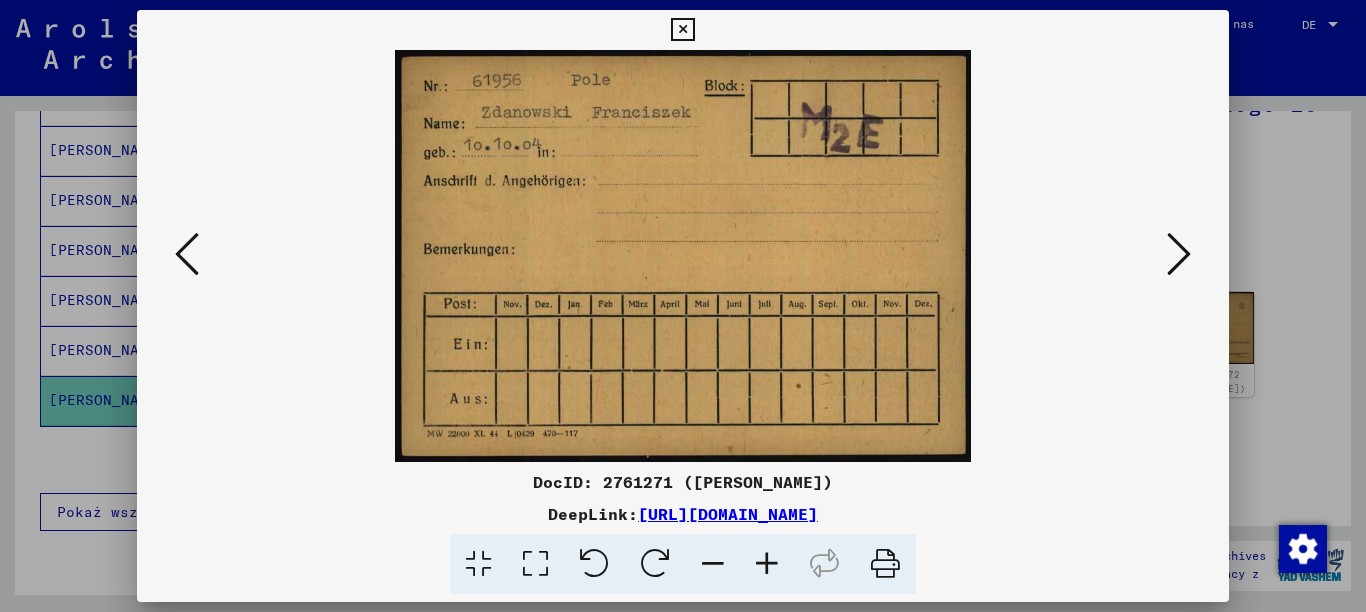 click at bounding box center (1179, 254) 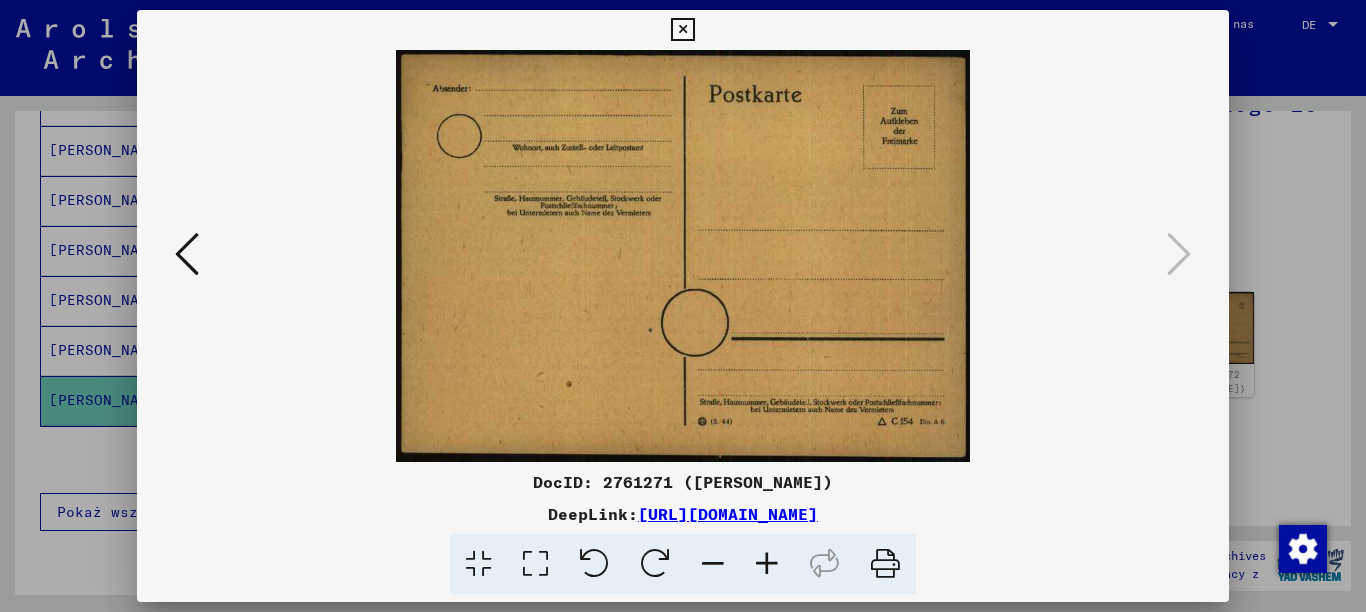 click at bounding box center (682, 30) 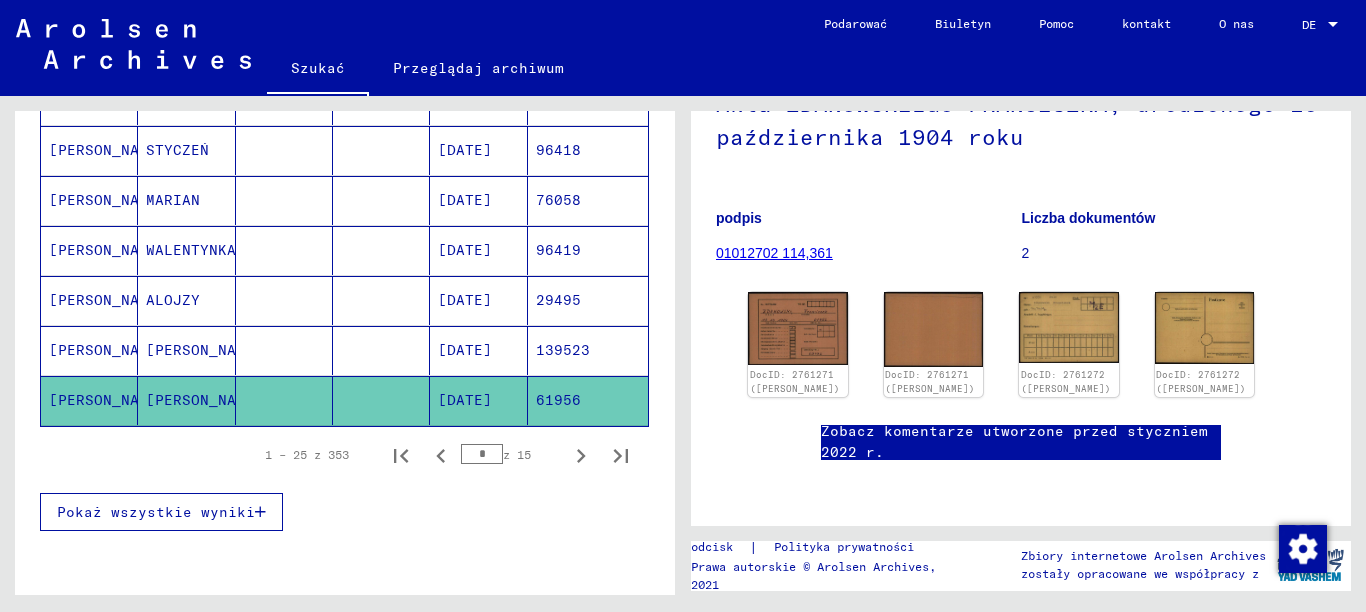 scroll, scrollTop: 300, scrollLeft: 0, axis: vertical 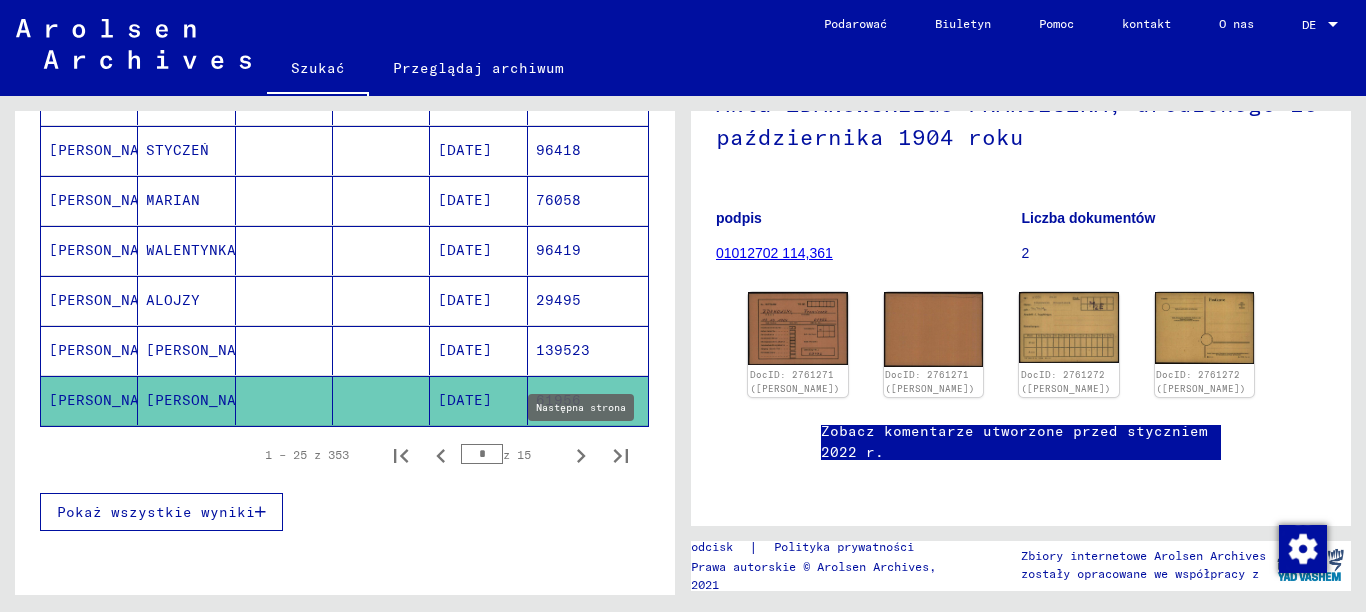 click 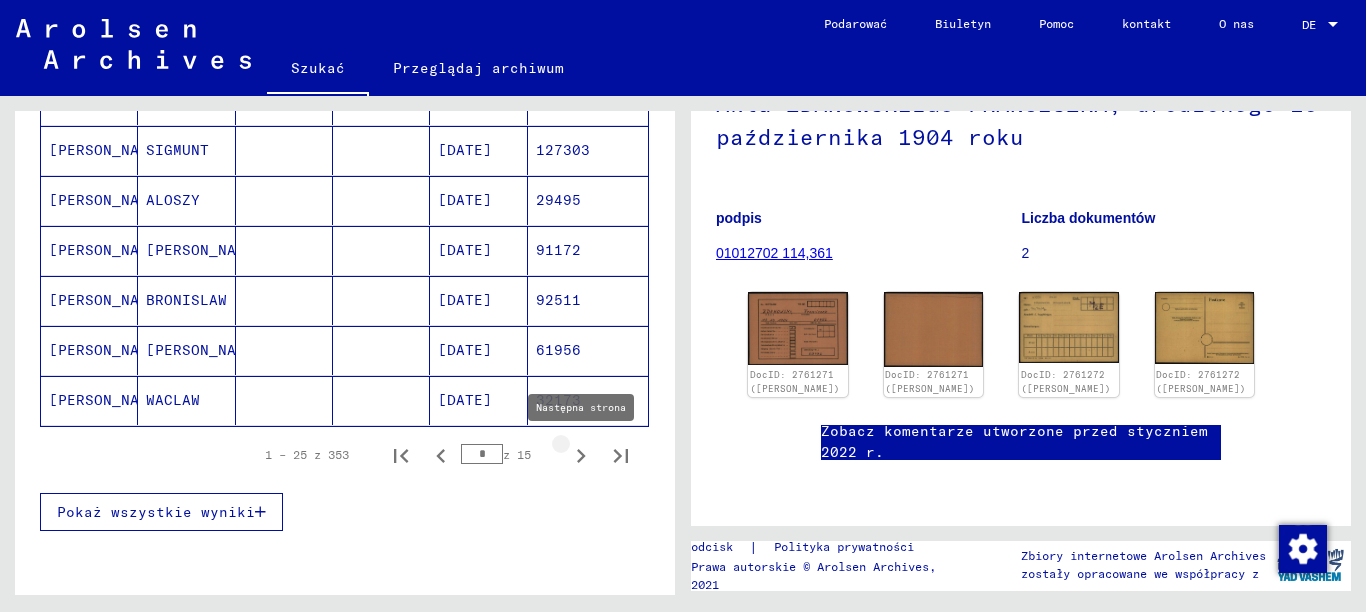 type on "*" 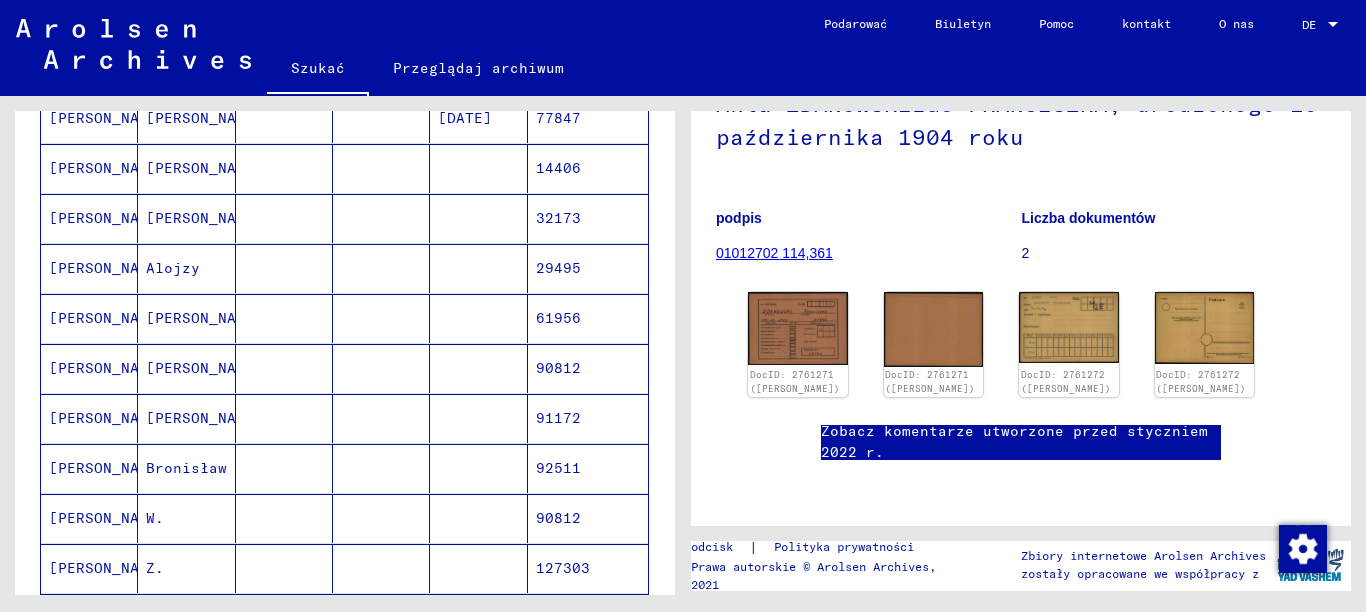 scroll, scrollTop: 750, scrollLeft: 0, axis: vertical 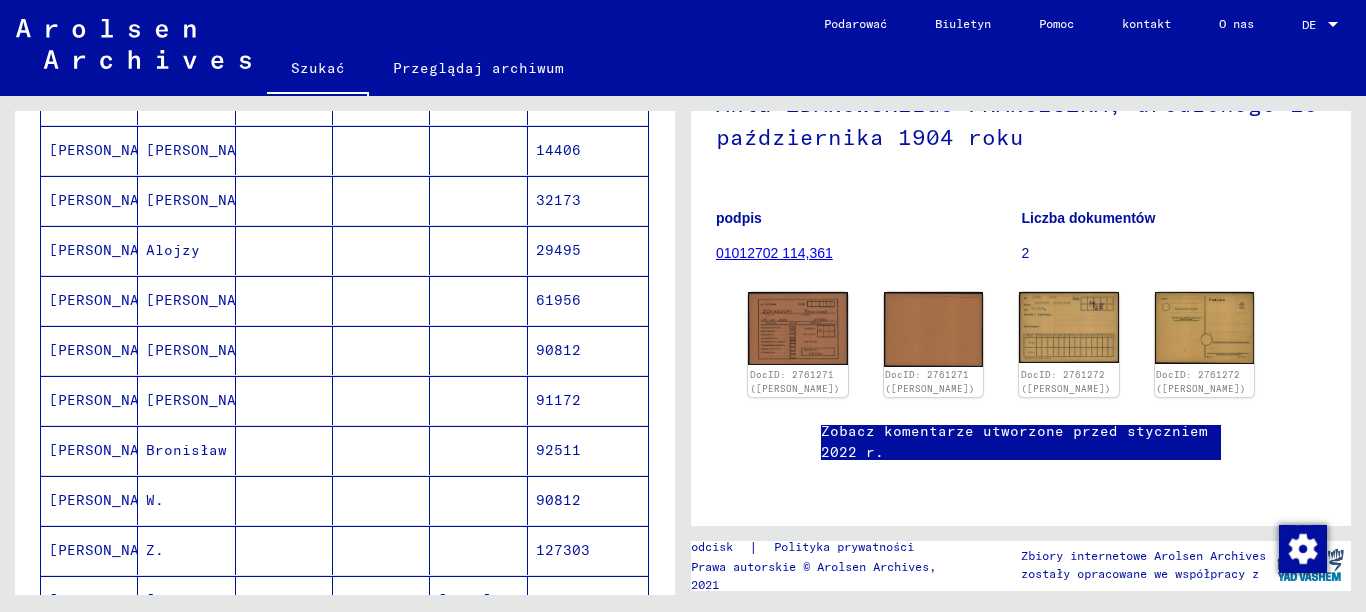 click on "[PERSON_NAME]" at bounding box center (107, 350) 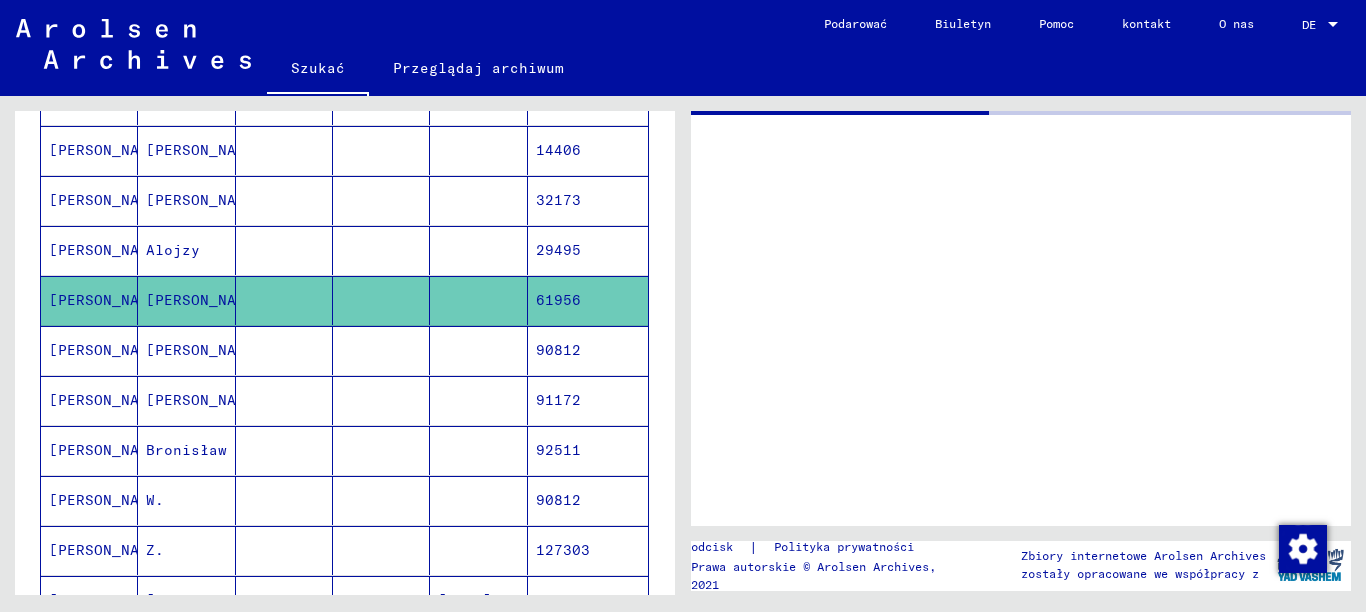 scroll, scrollTop: 0, scrollLeft: 0, axis: both 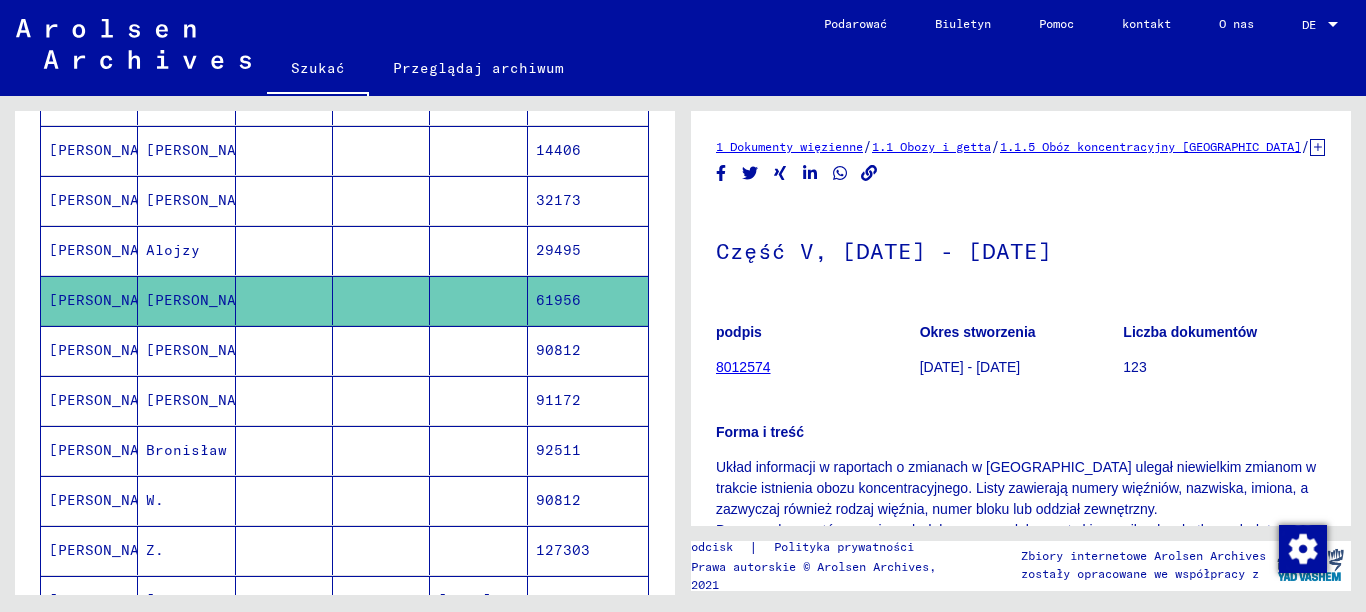 click on "8012574" 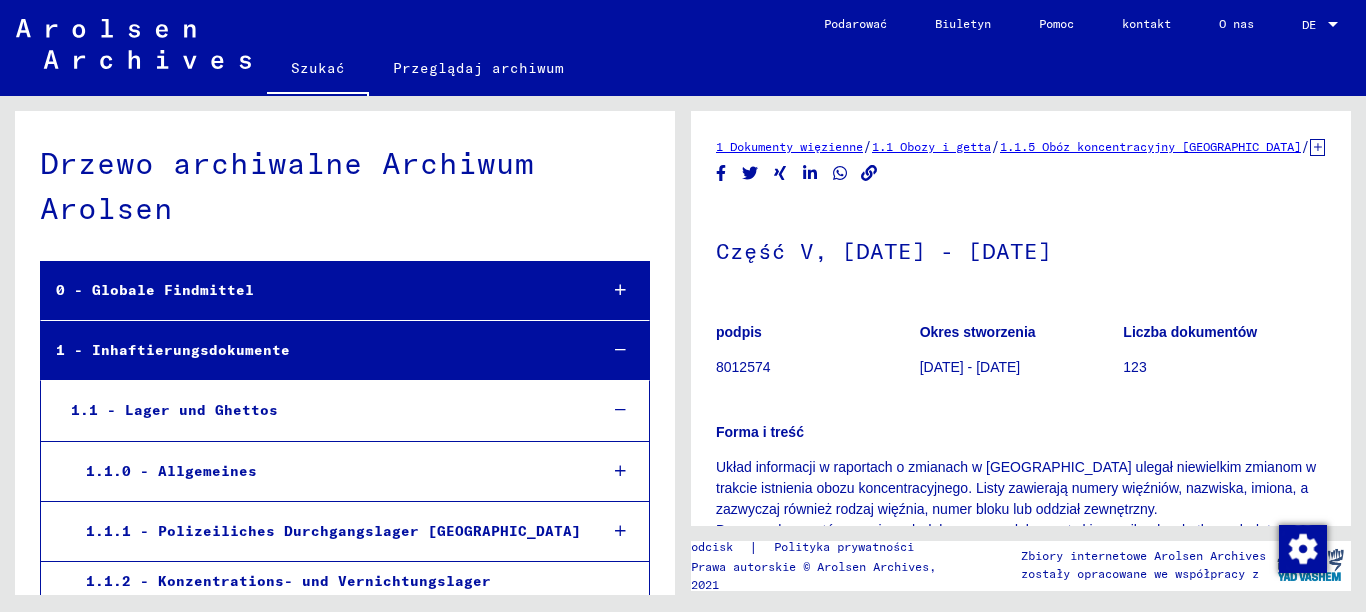 scroll, scrollTop: 2065, scrollLeft: 0, axis: vertical 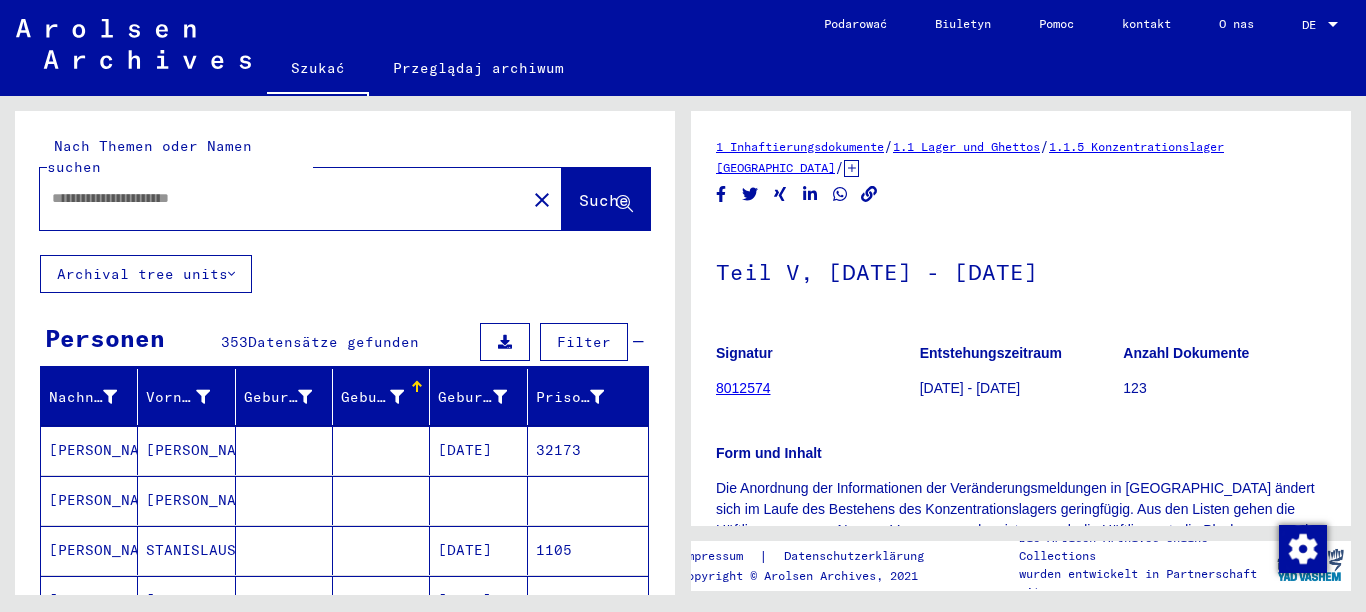 type on "*******" 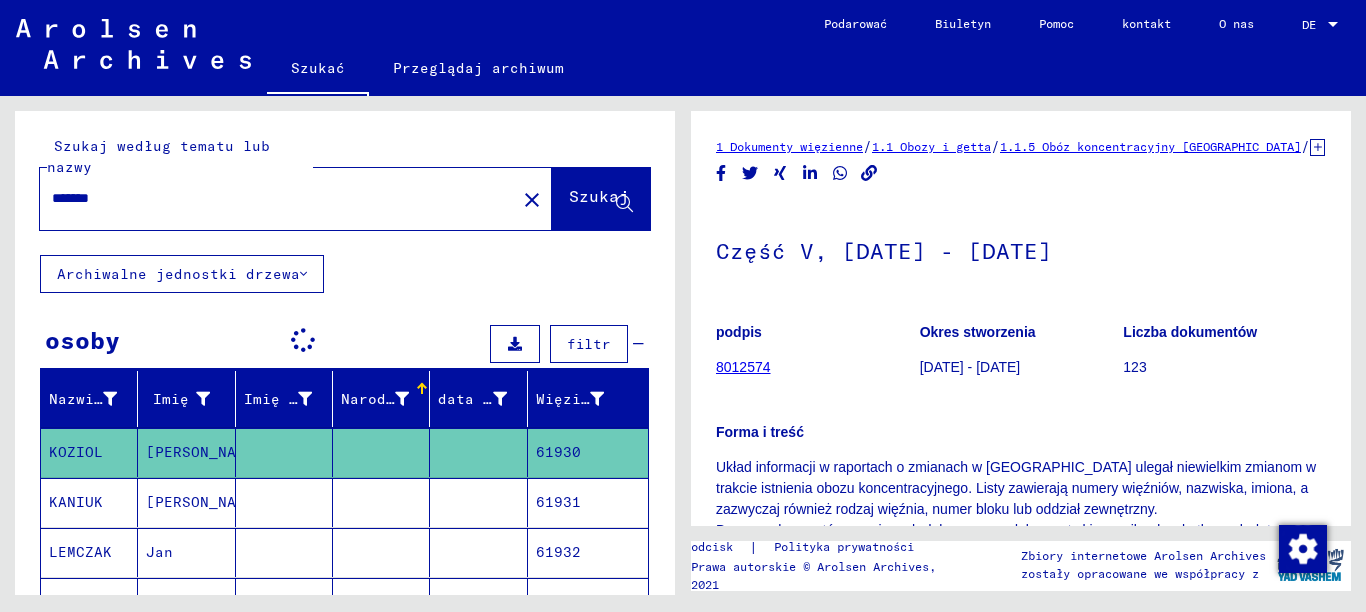 scroll, scrollTop: 0, scrollLeft: 0, axis: both 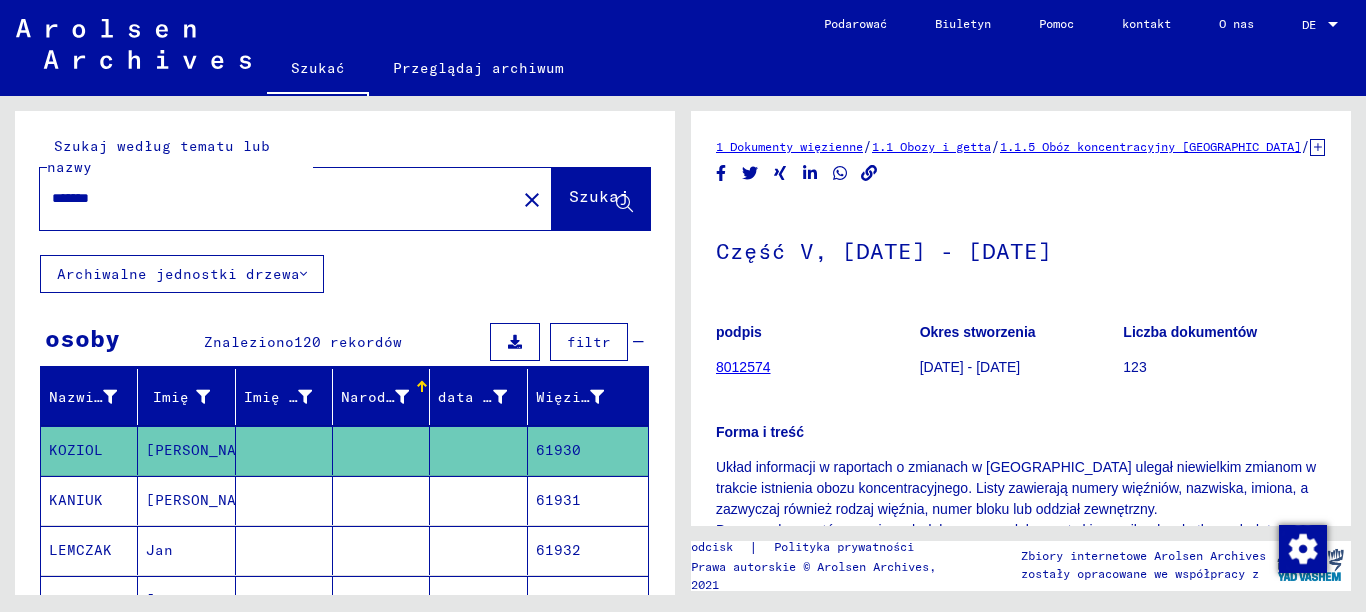 click on "*******" 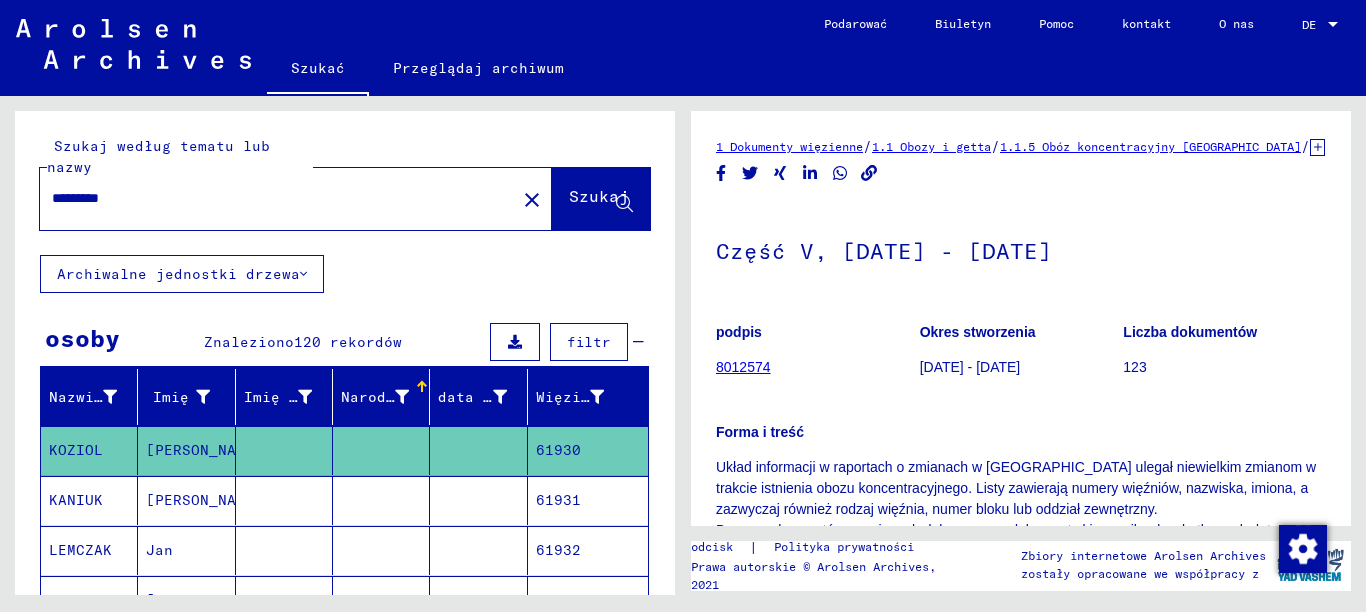 type on "*********" 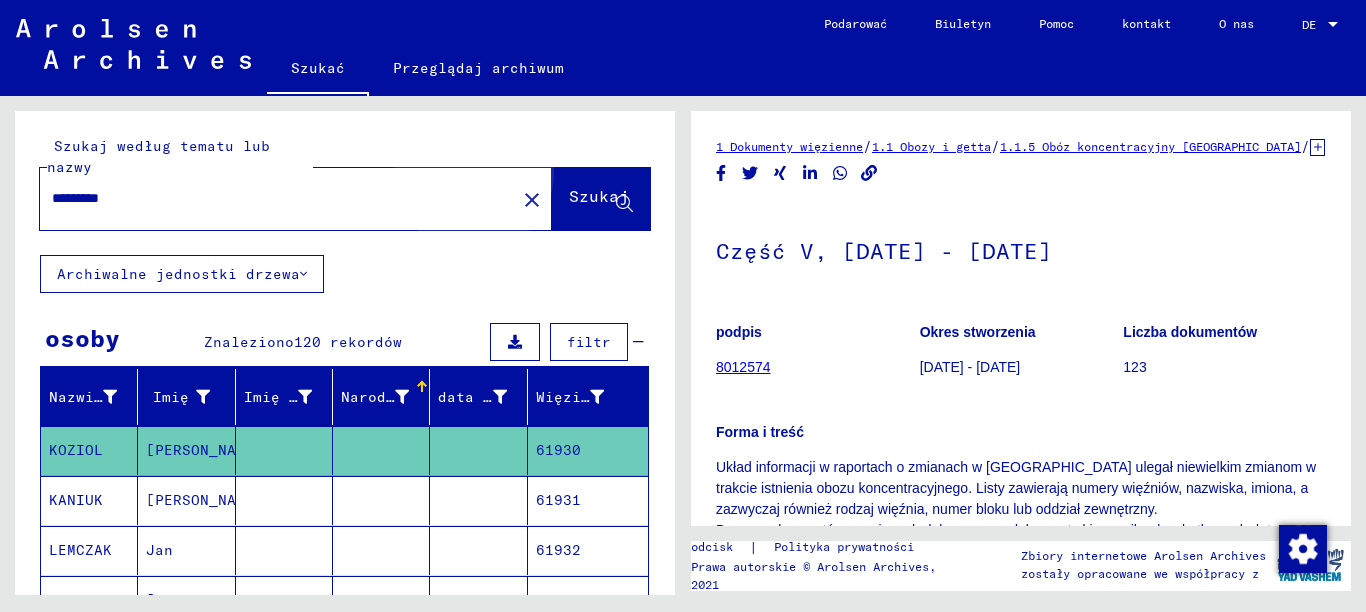 click on "Szukaj" 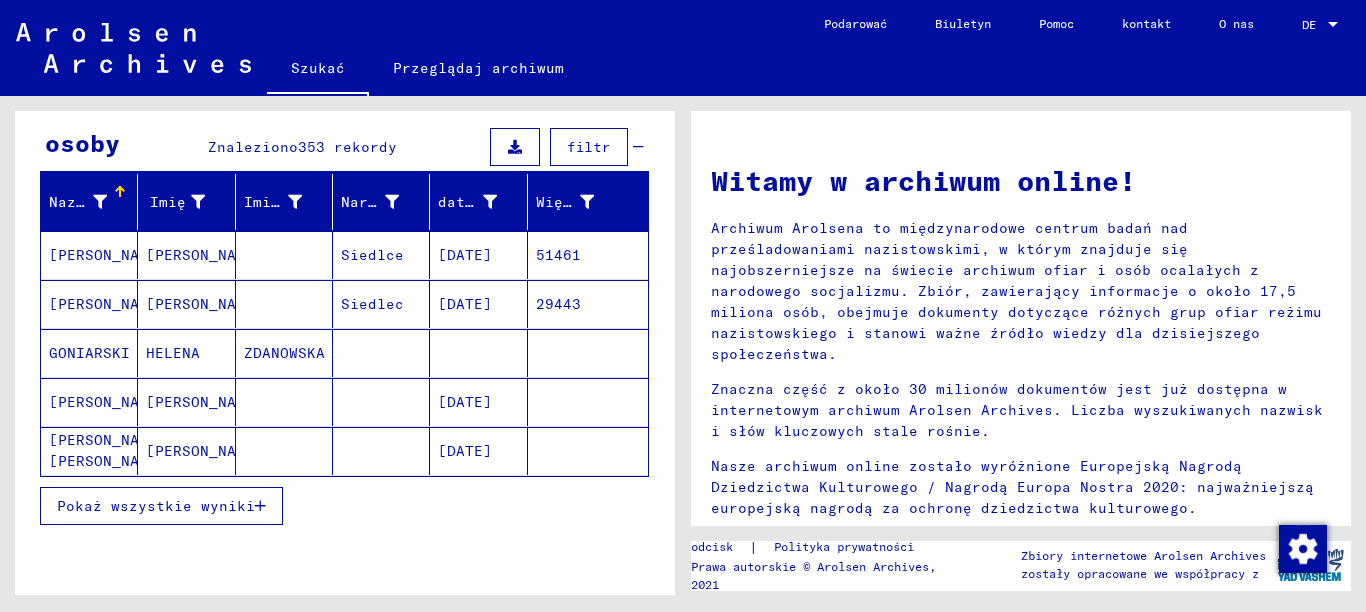 scroll, scrollTop: 200, scrollLeft: 0, axis: vertical 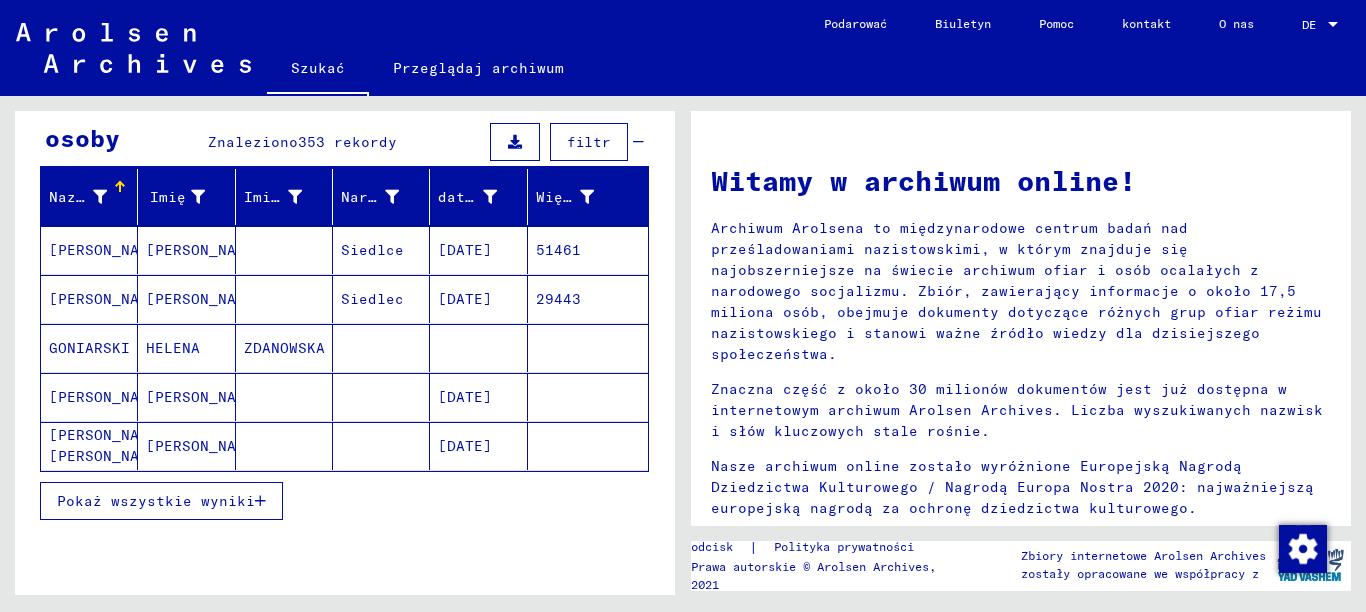 click on "Pokaż wszystkie wyniki" at bounding box center [156, 501] 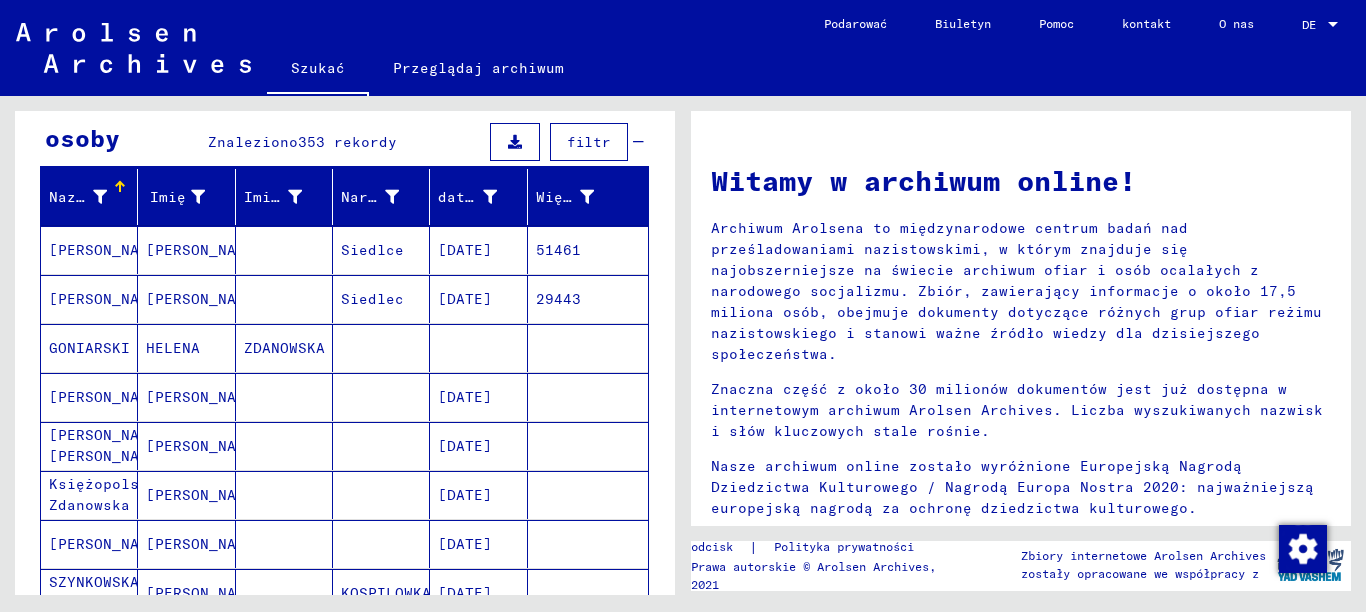 click on "[PERSON_NAME]" at bounding box center [204, 446] 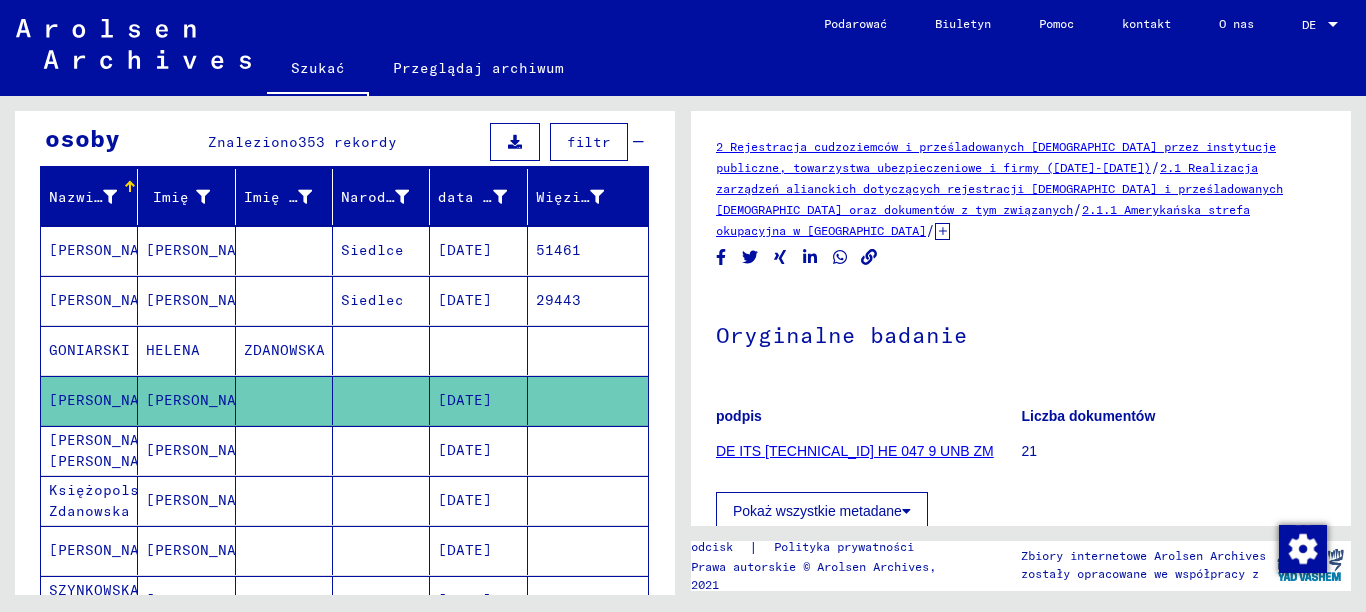scroll, scrollTop: 0, scrollLeft: 0, axis: both 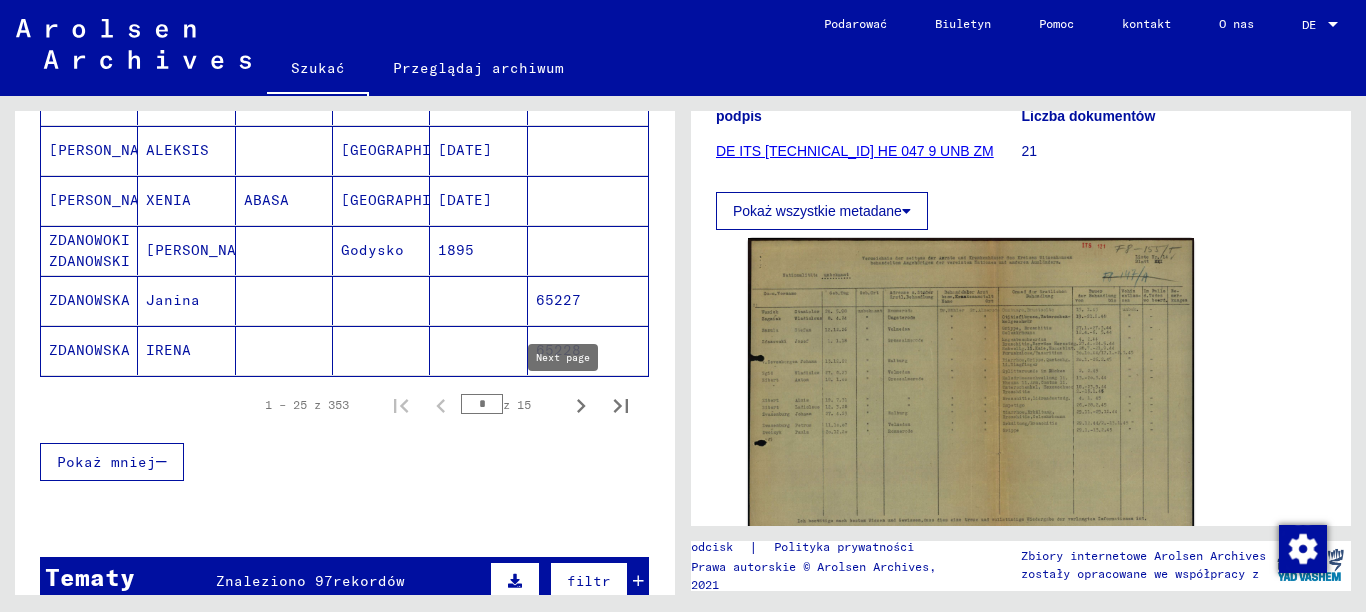 click 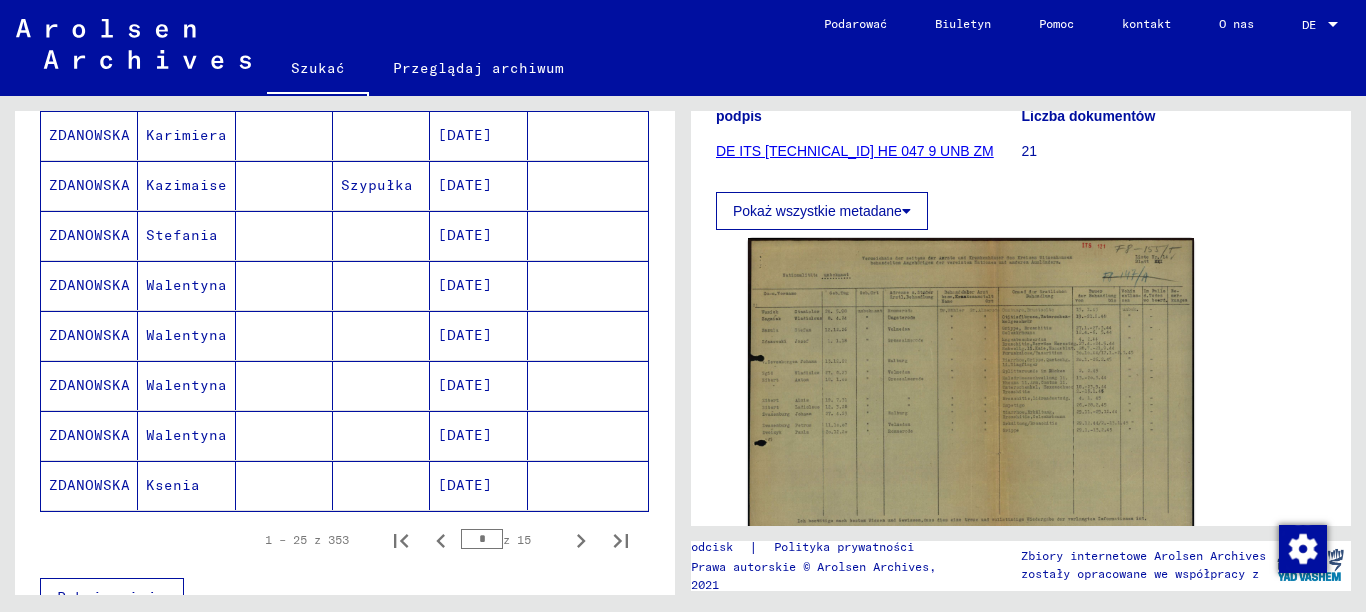 scroll, scrollTop: 1200, scrollLeft: 0, axis: vertical 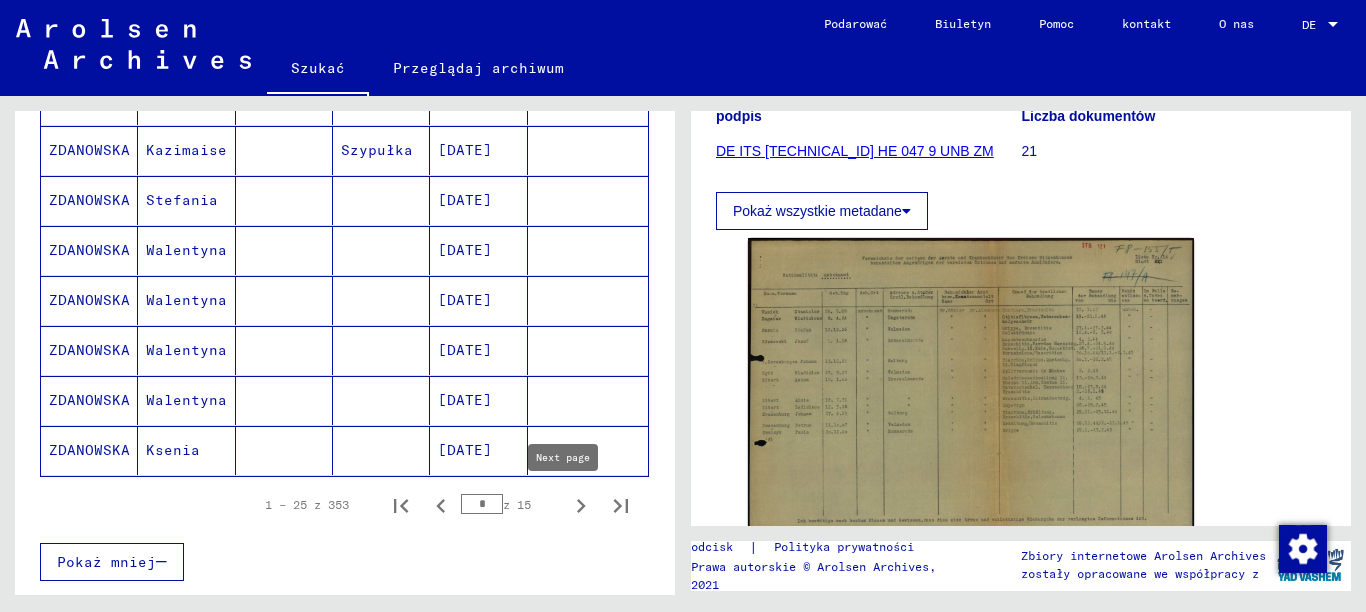 click 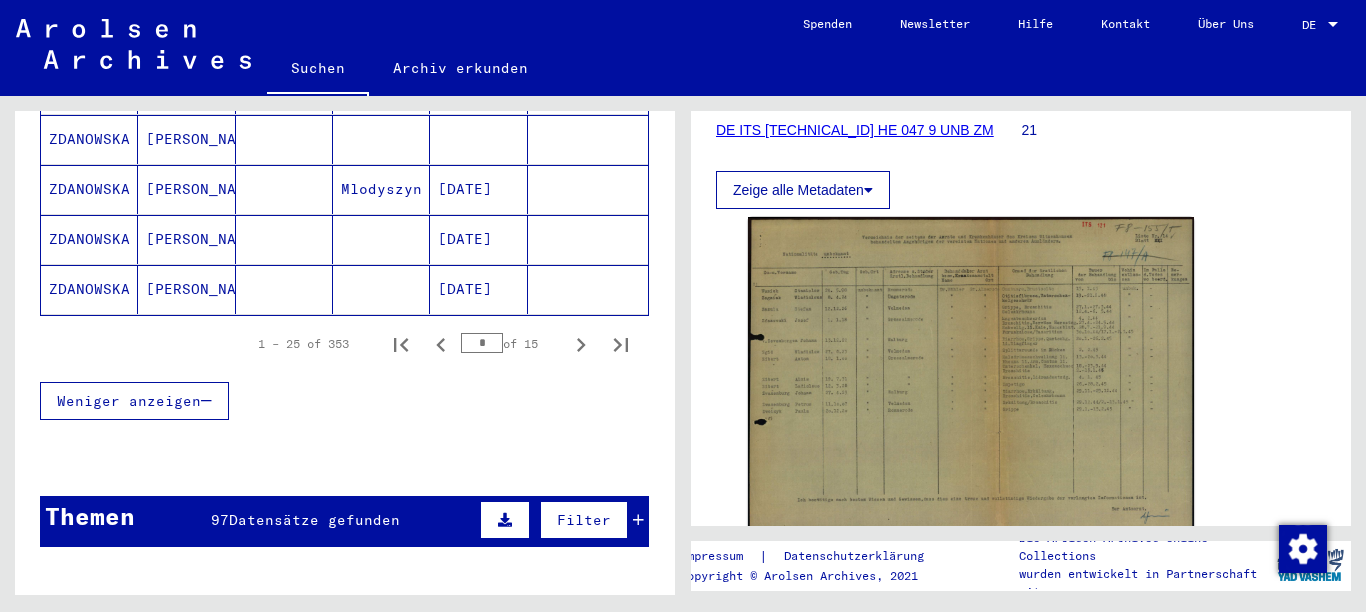 scroll, scrollTop: 1479, scrollLeft: 0, axis: vertical 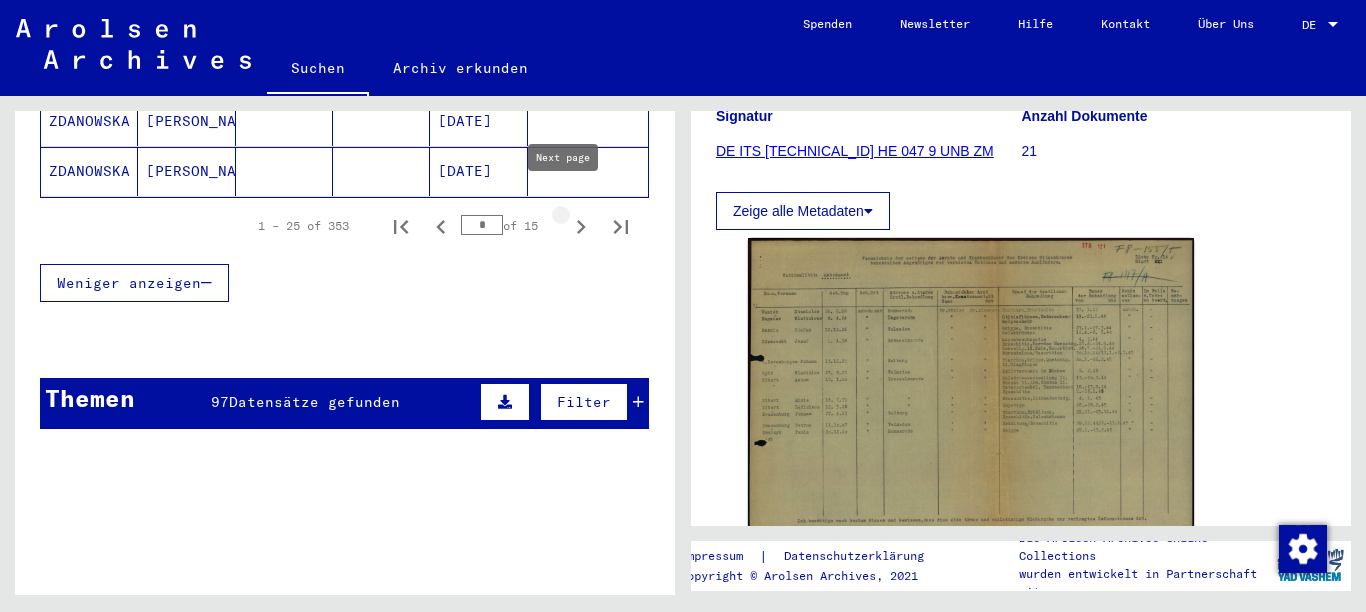 click 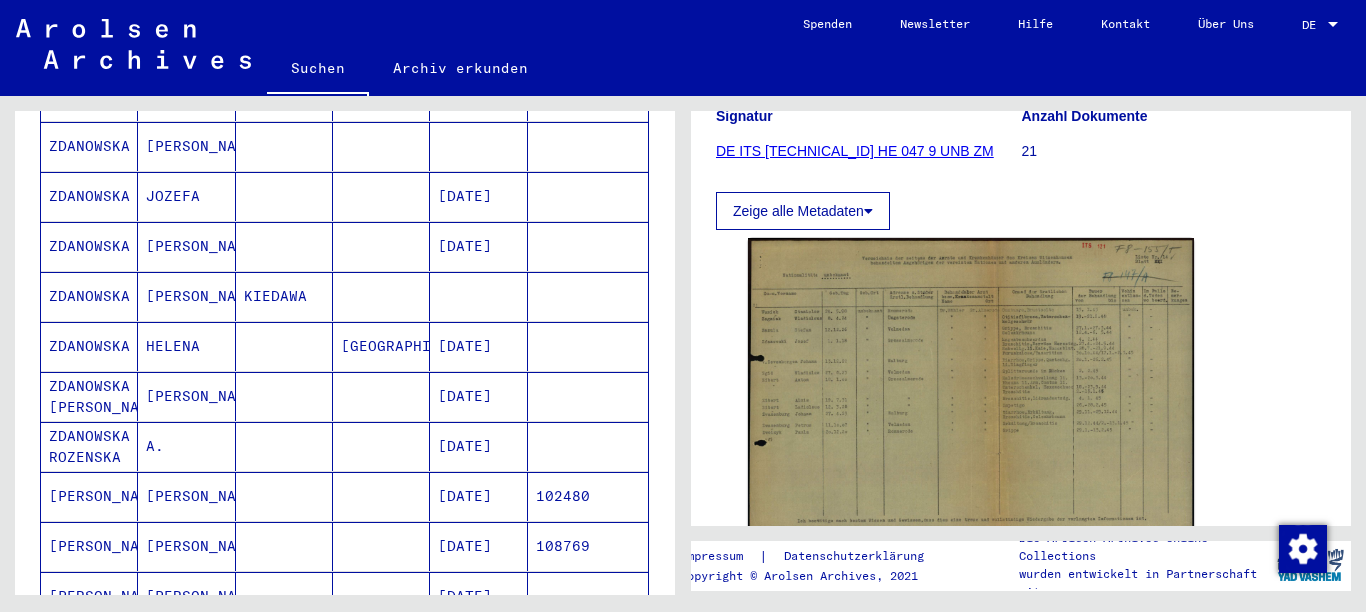 scroll, scrollTop: 1079, scrollLeft: 0, axis: vertical 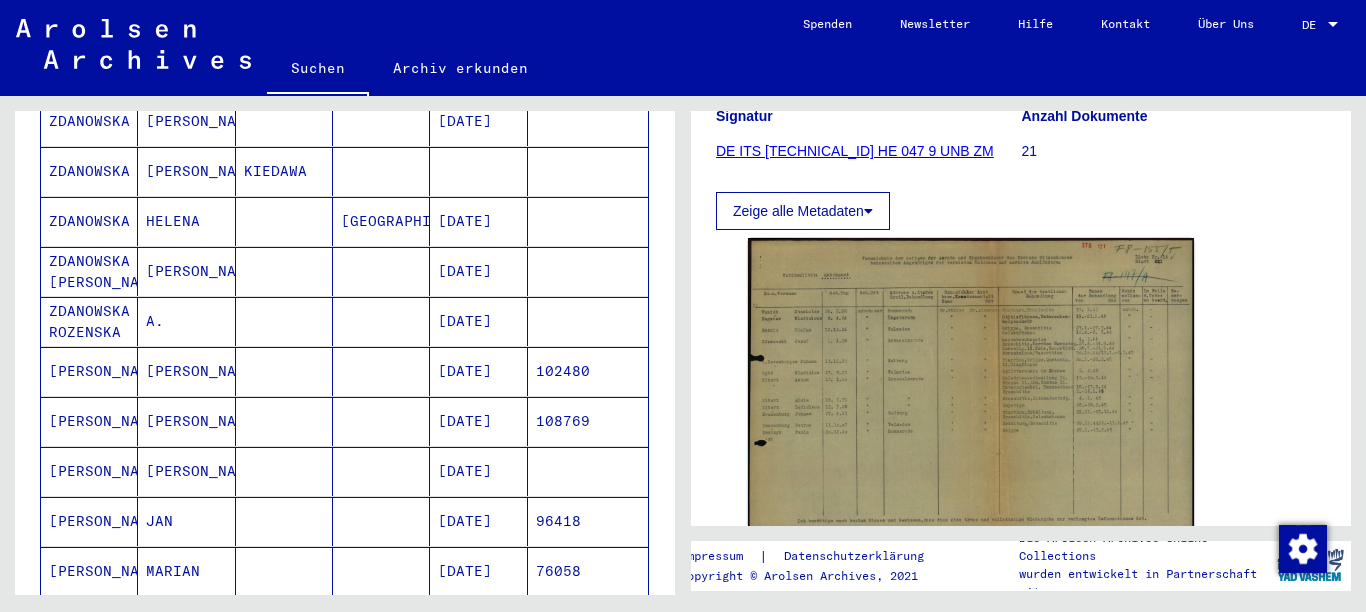 click on "[PERSON_NAME]" at bounding box center (89, 521) 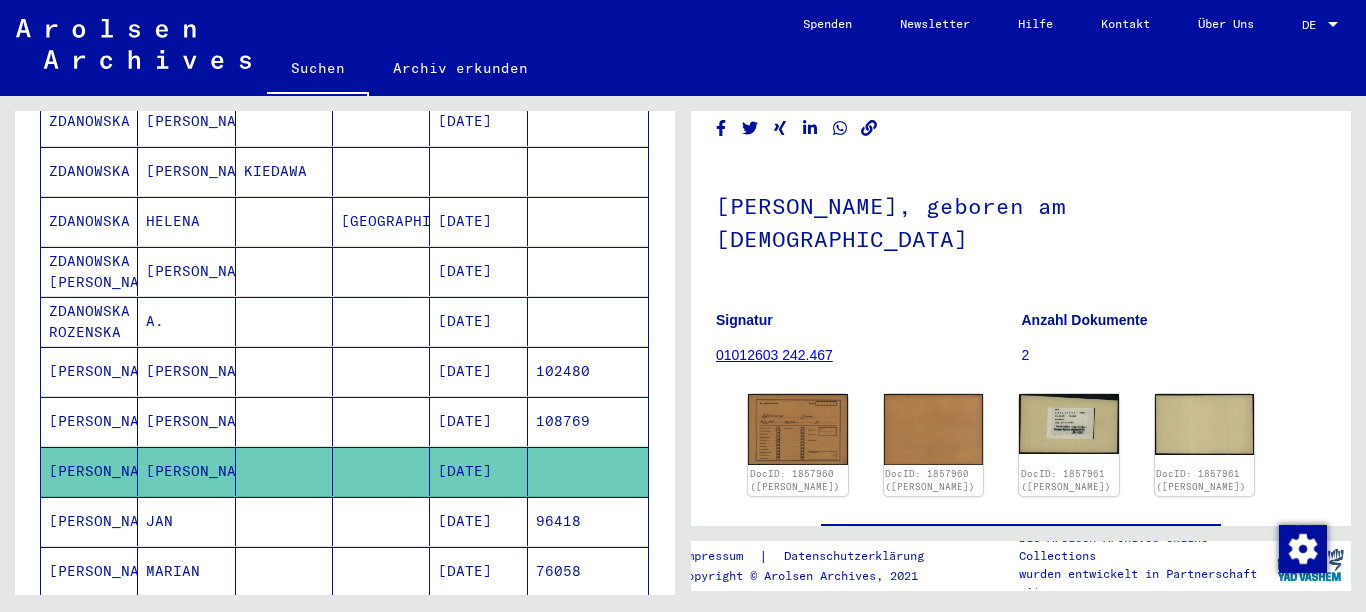 scroll, scrollTop: 200, scrollLeft: 0, axis: vertical 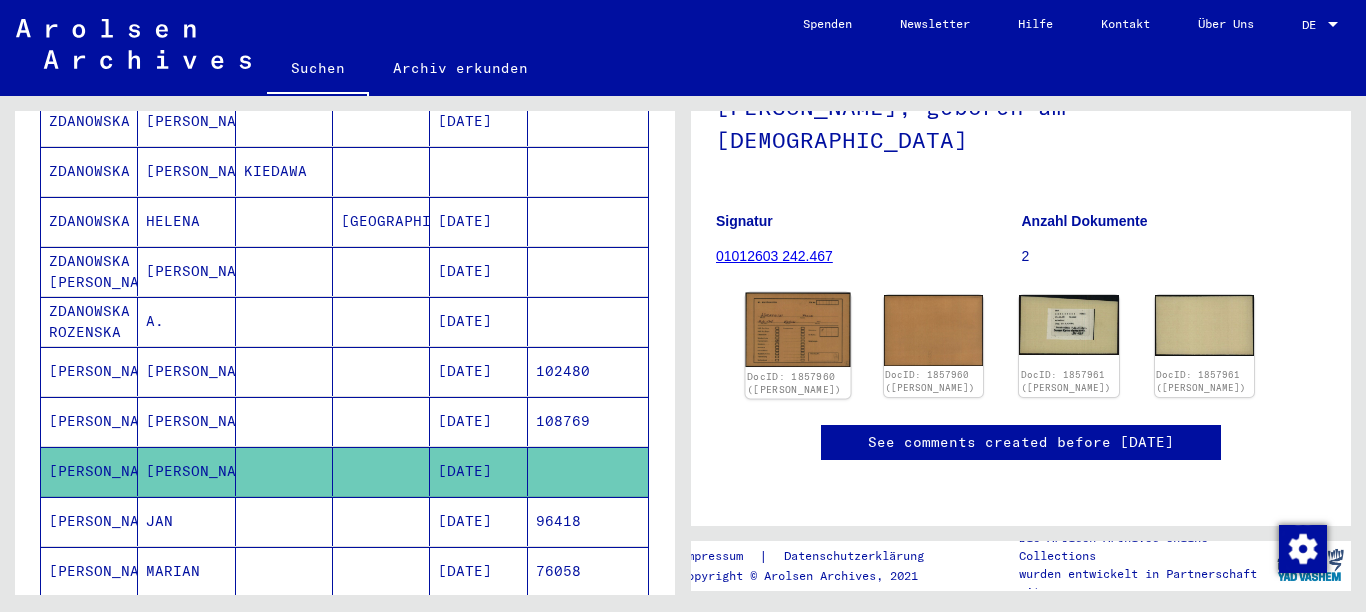 click 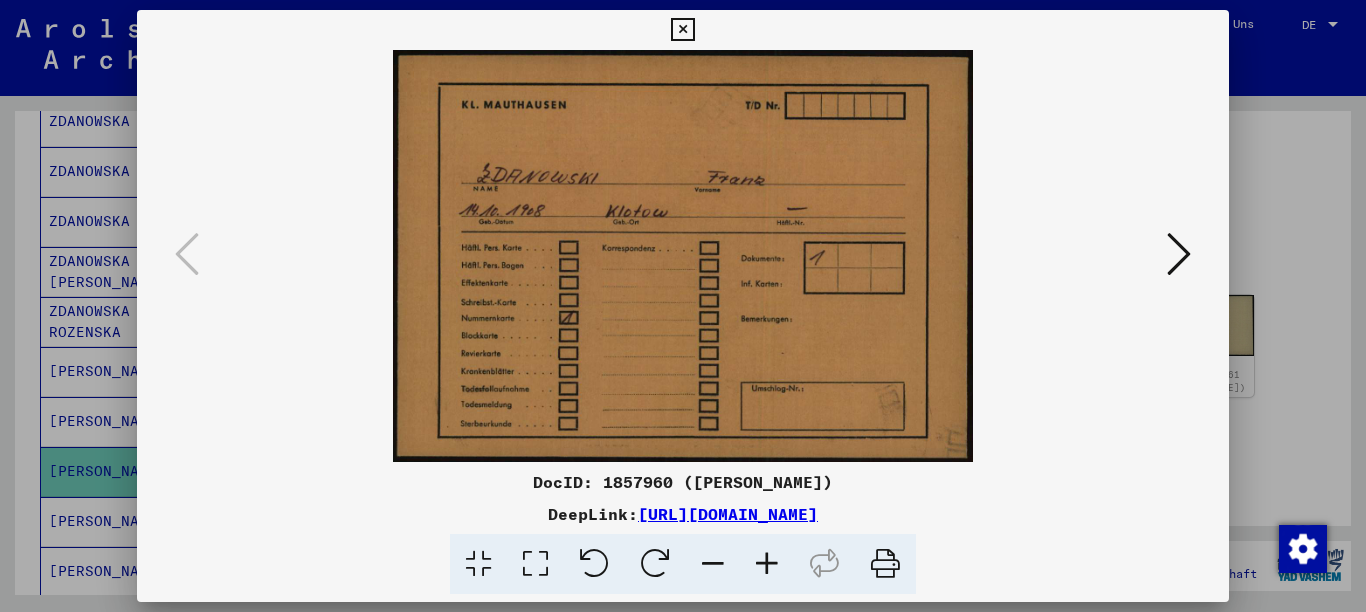 click at bounding box center (683, 256) 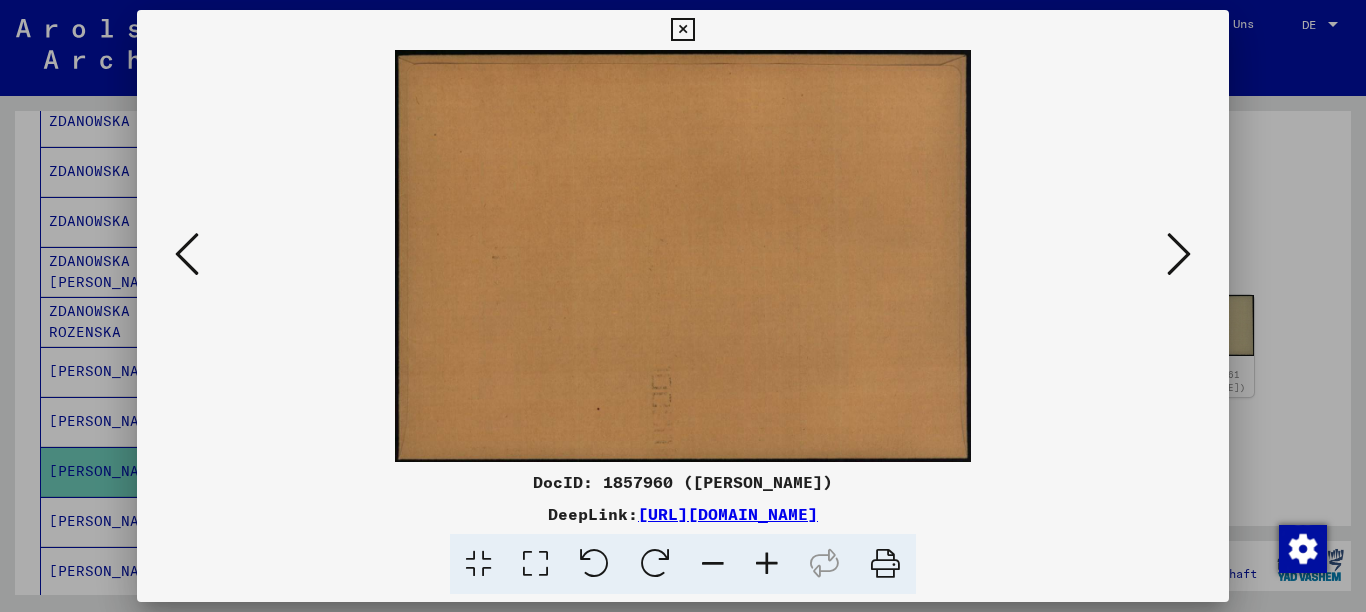 click at bounding box center (1179, 254) 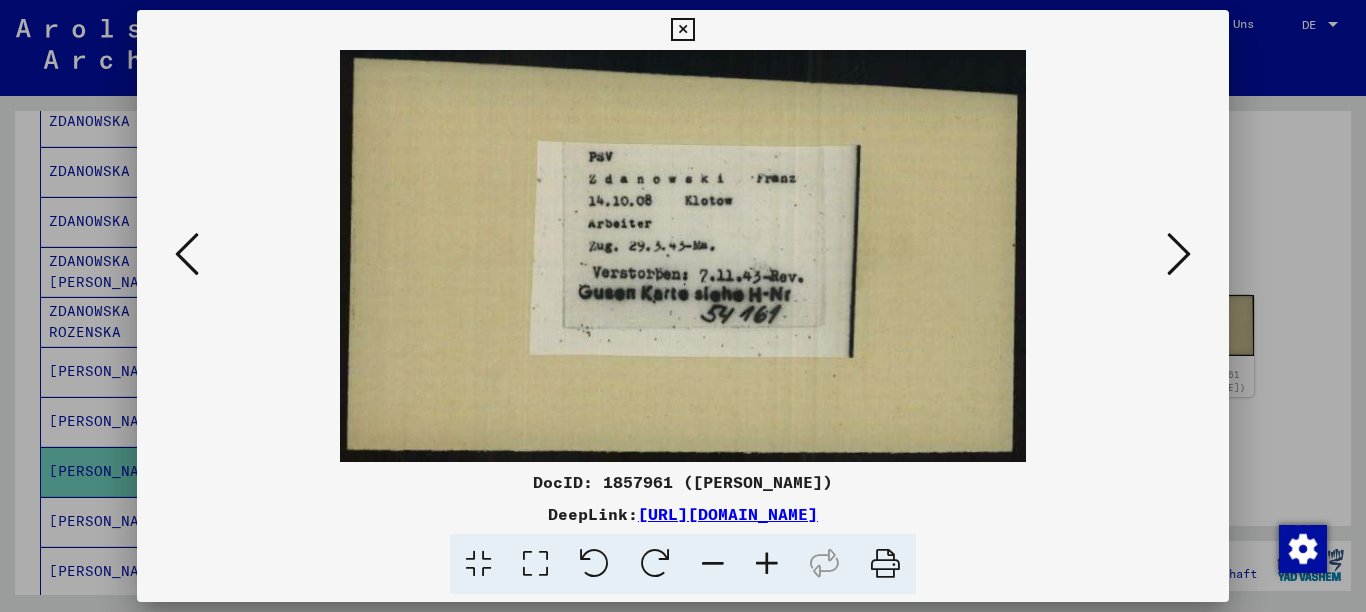 click at bounding box center (682, 30) 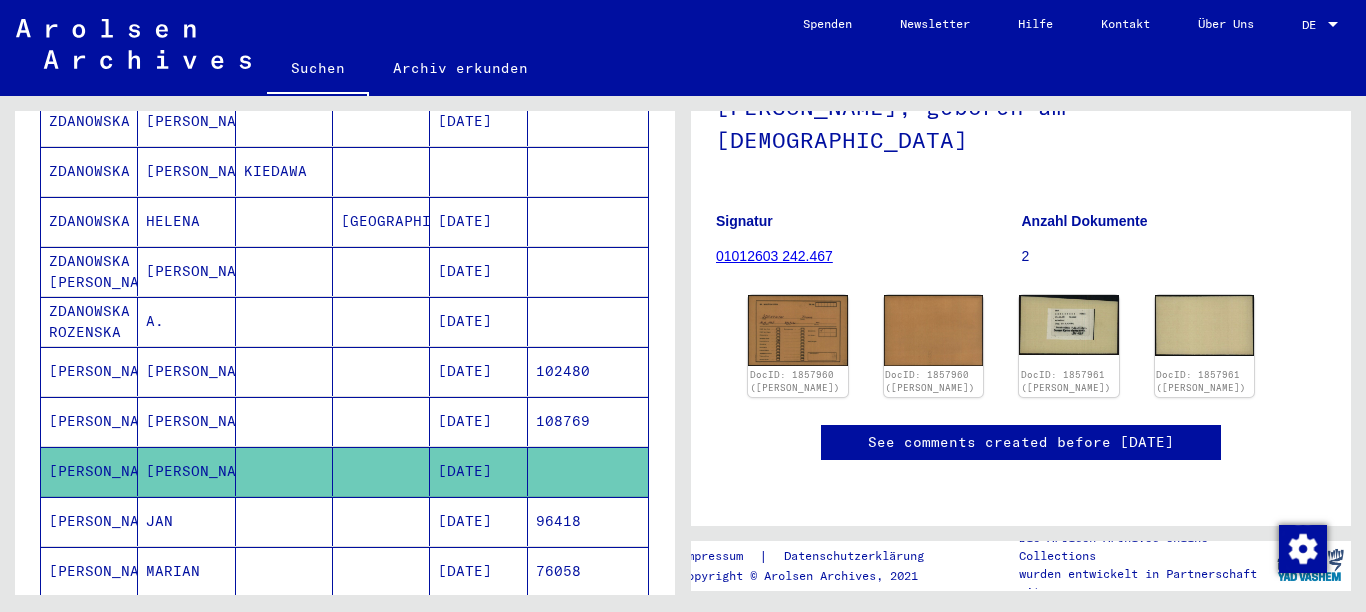 click on "JAN" at bounding box center (186, 571) 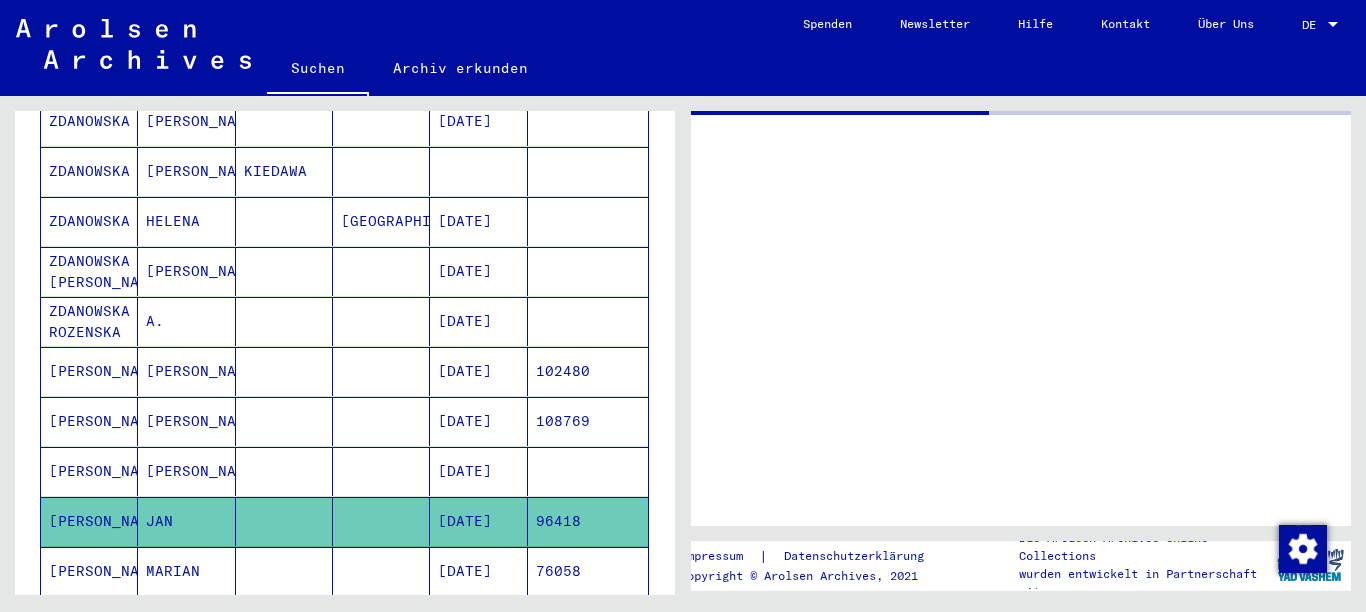 scroll, scrollTop: 0, scrollLeft: 0, axis: both 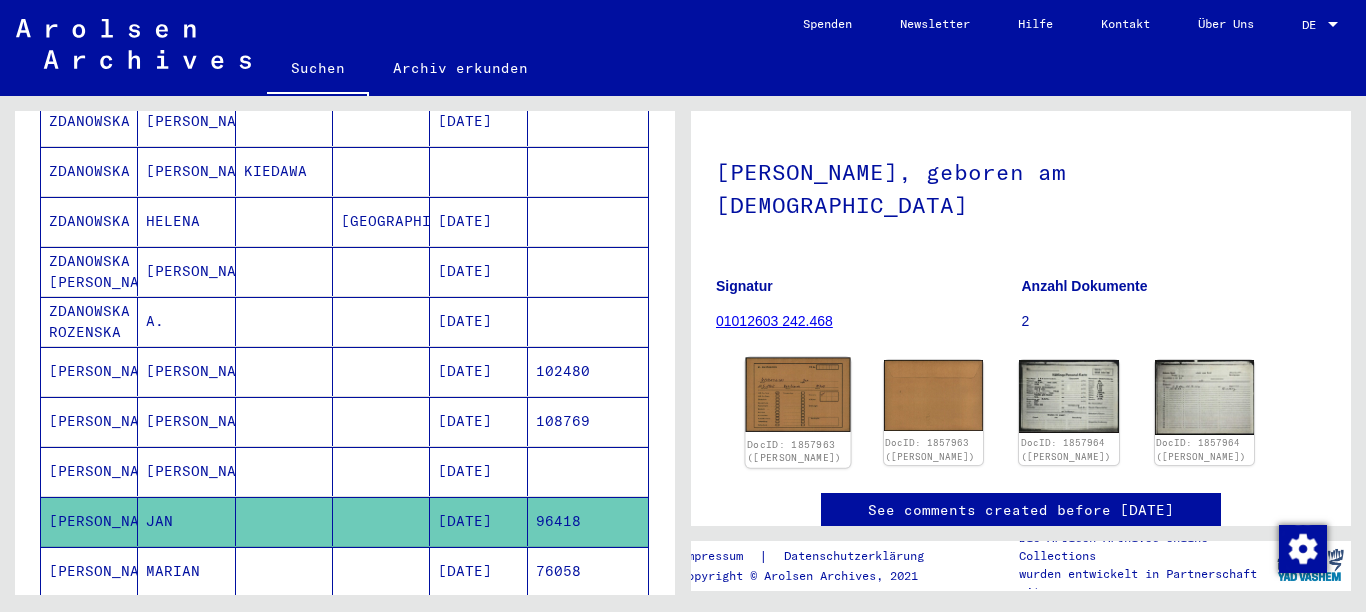 click 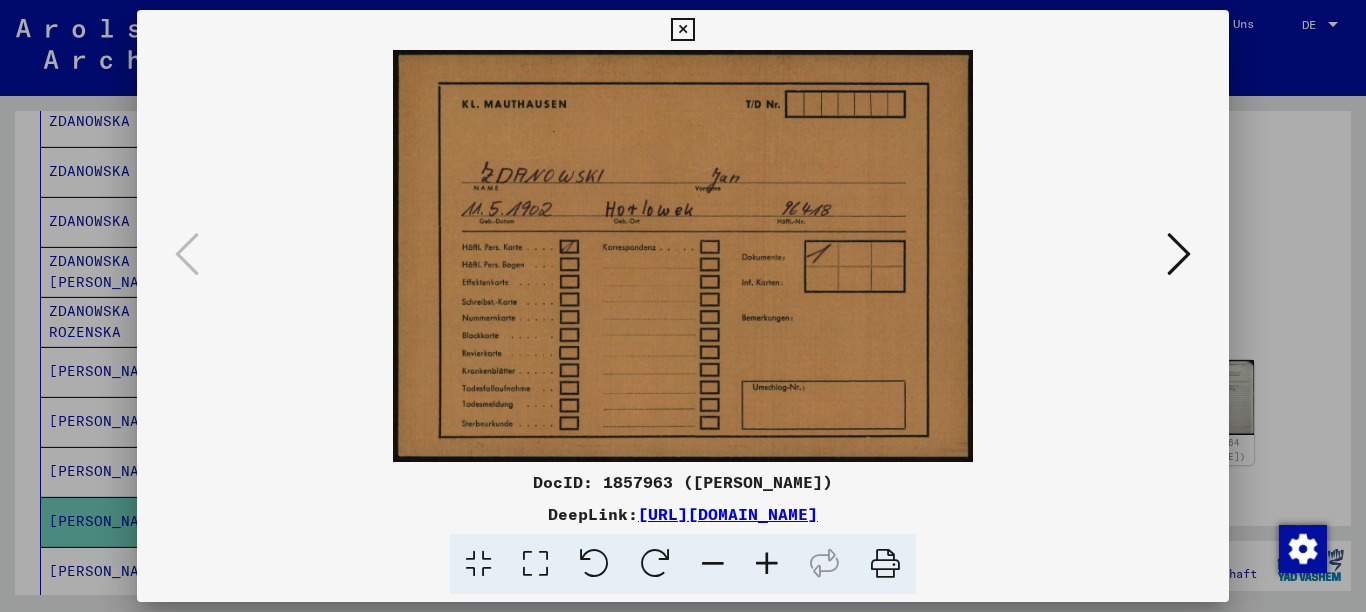 click at bounding box center (683, 256) 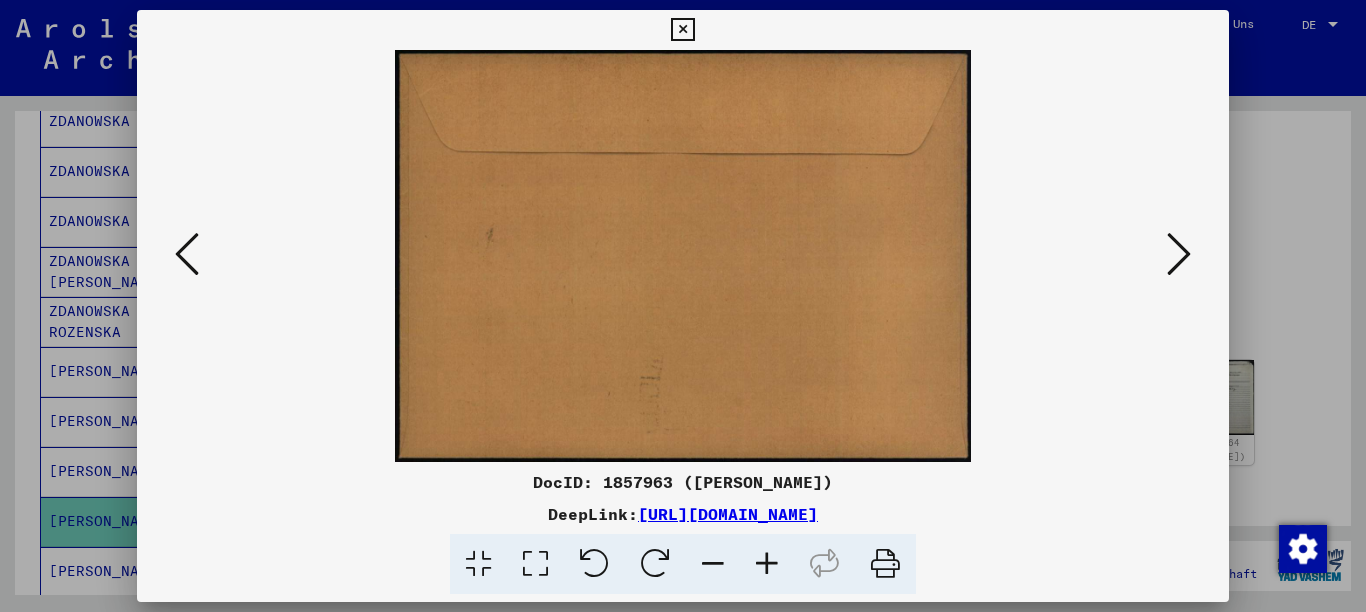 click at bounding box center [682, 30] 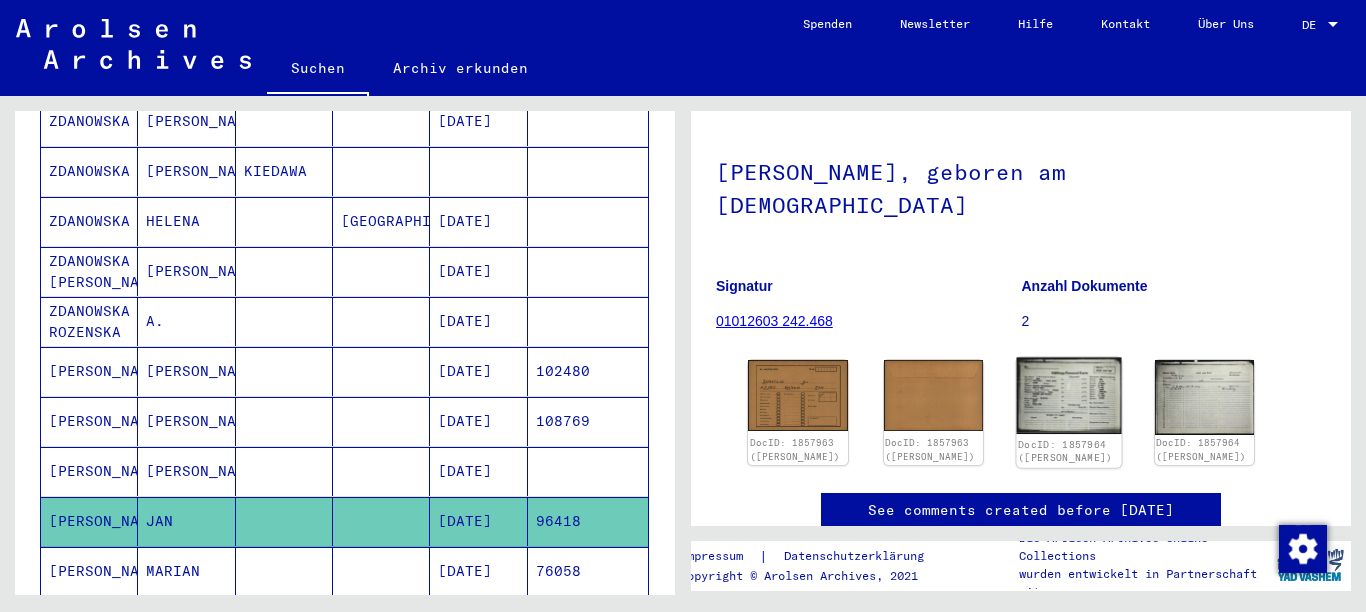click 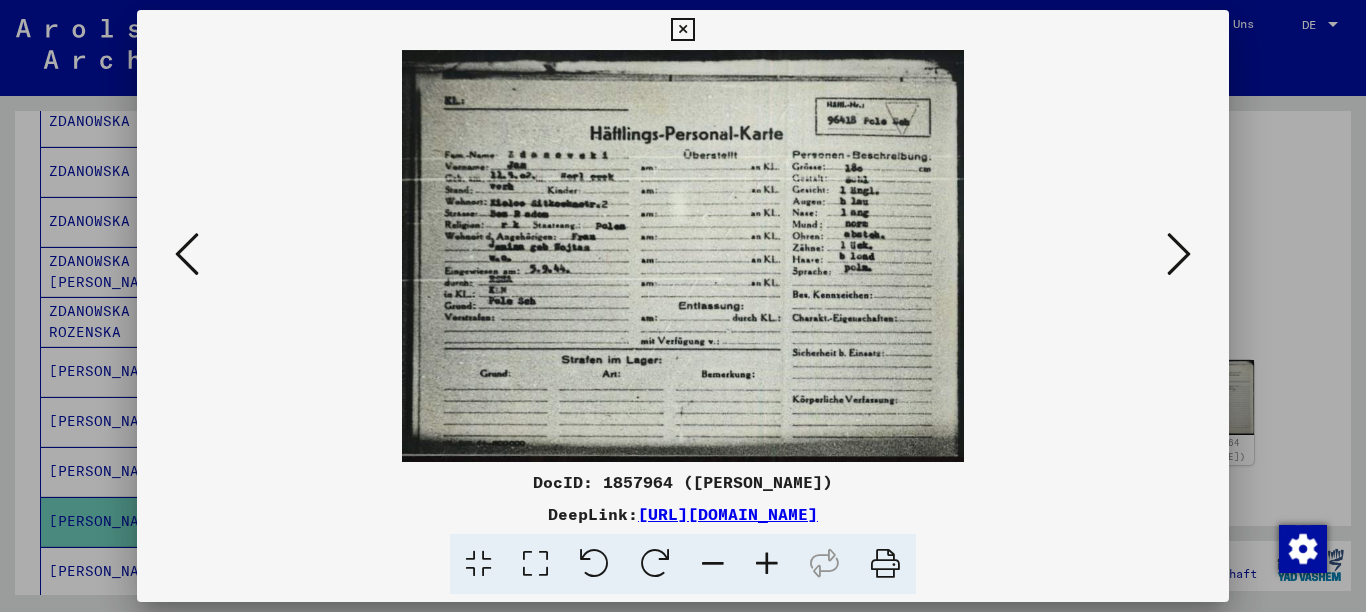 click at bounding box center (683, 256) 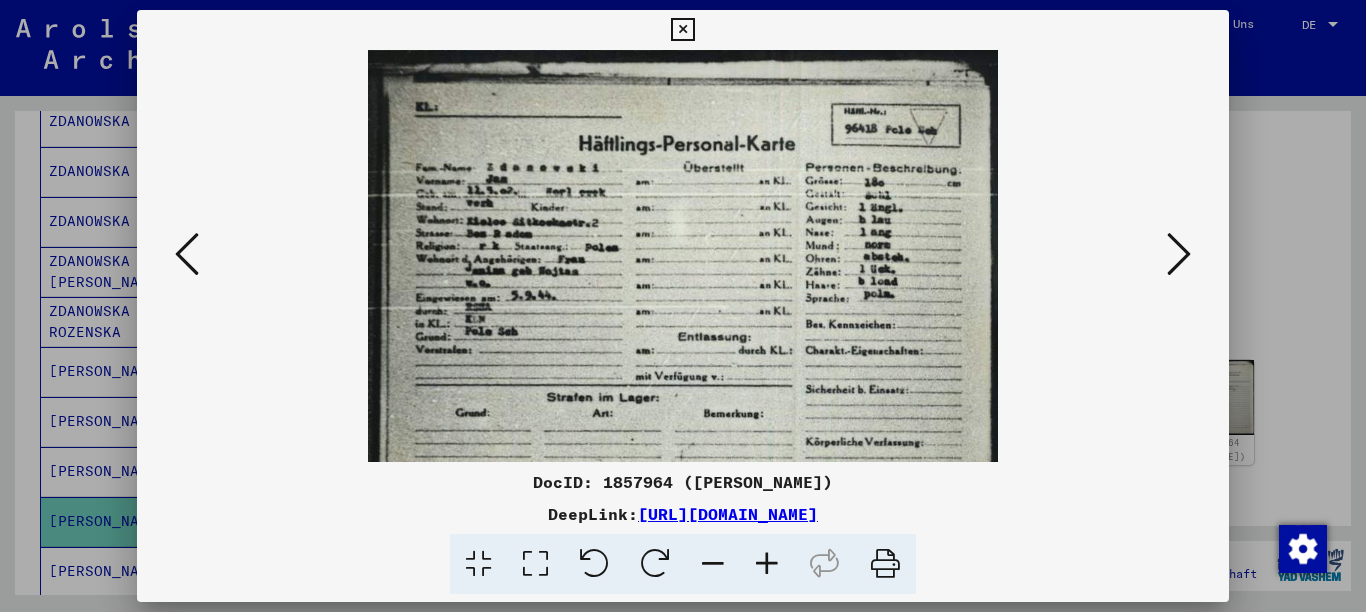 click at bounding box center [767, 564] 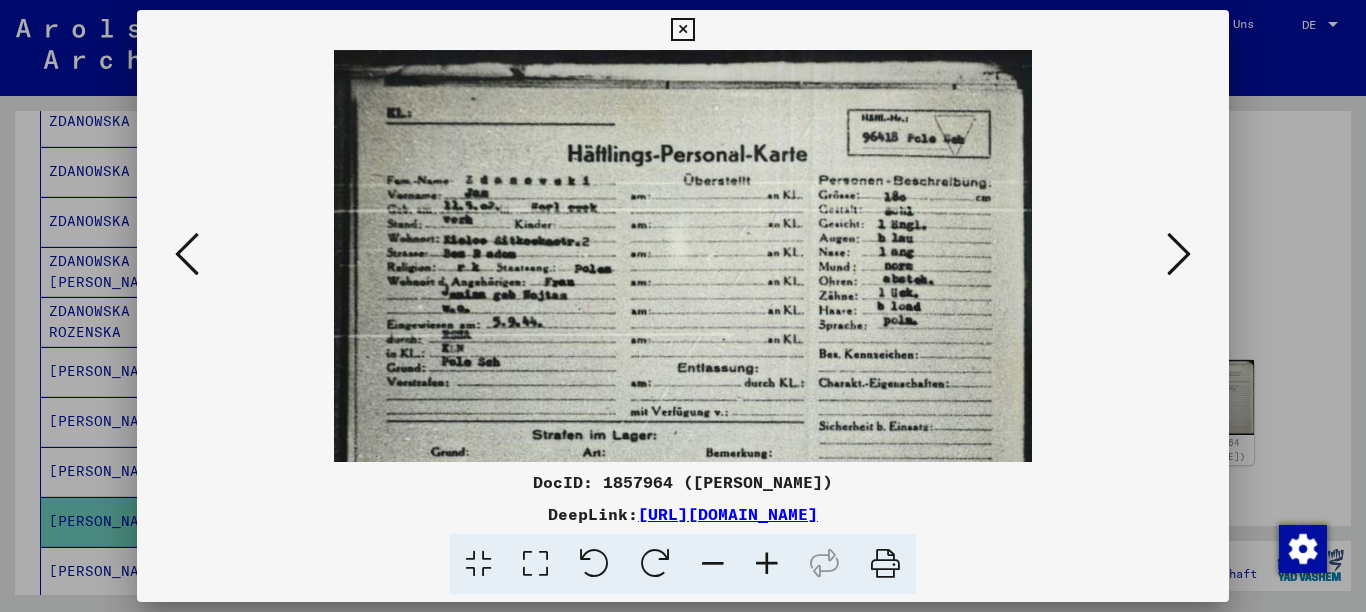 click at bounding box center (767, 564) 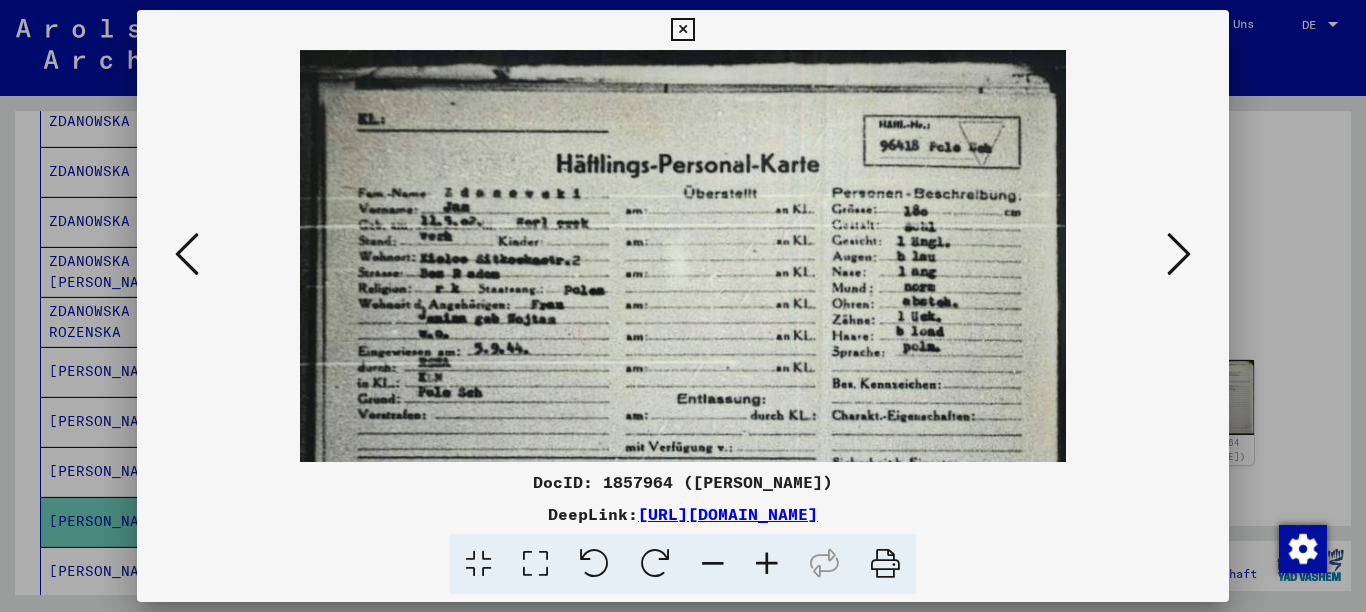 click at bounding box center [682, 30] 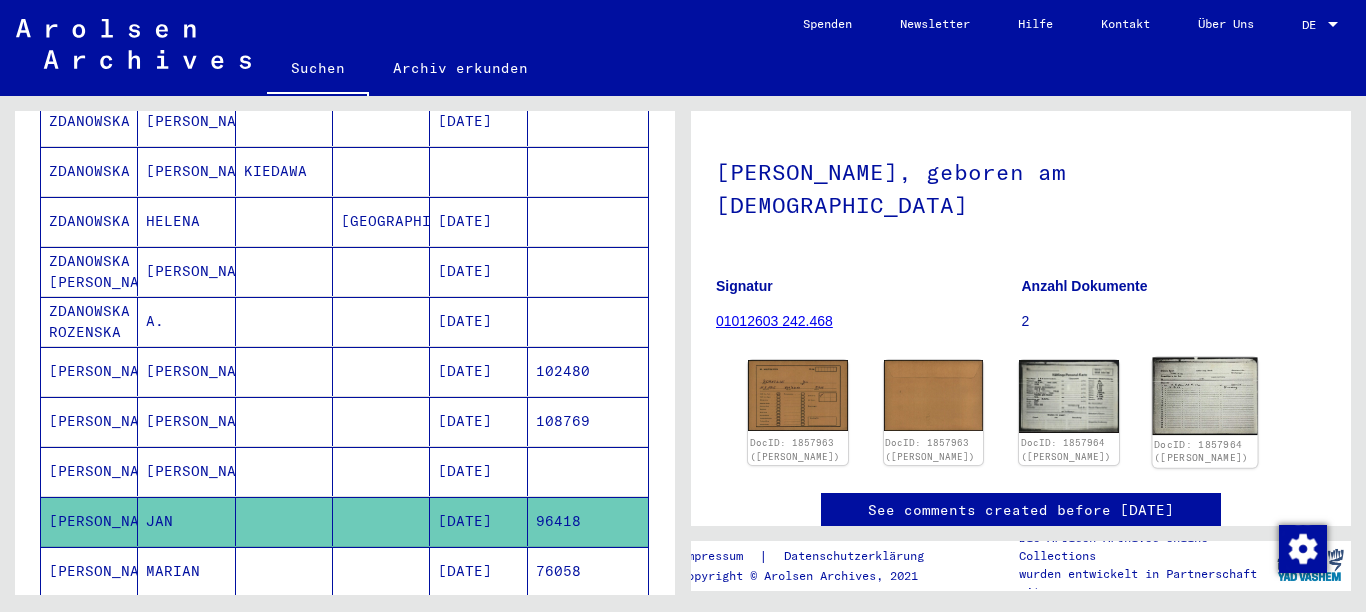 click 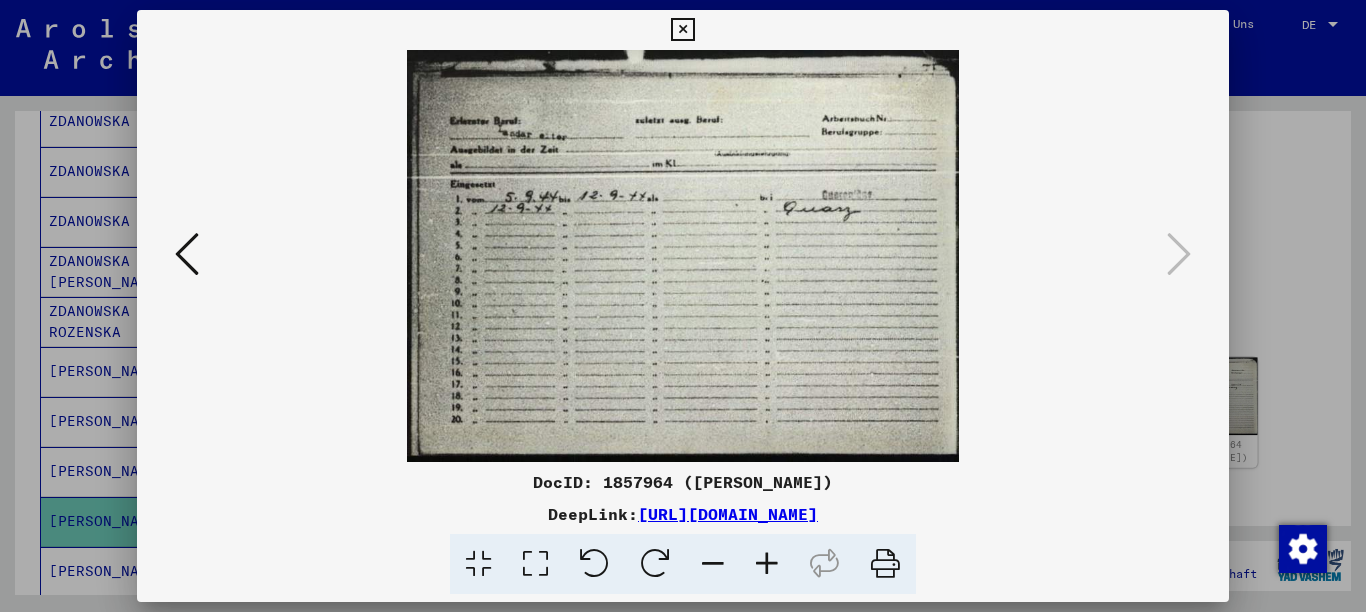 click at bounding box center [683, 256] 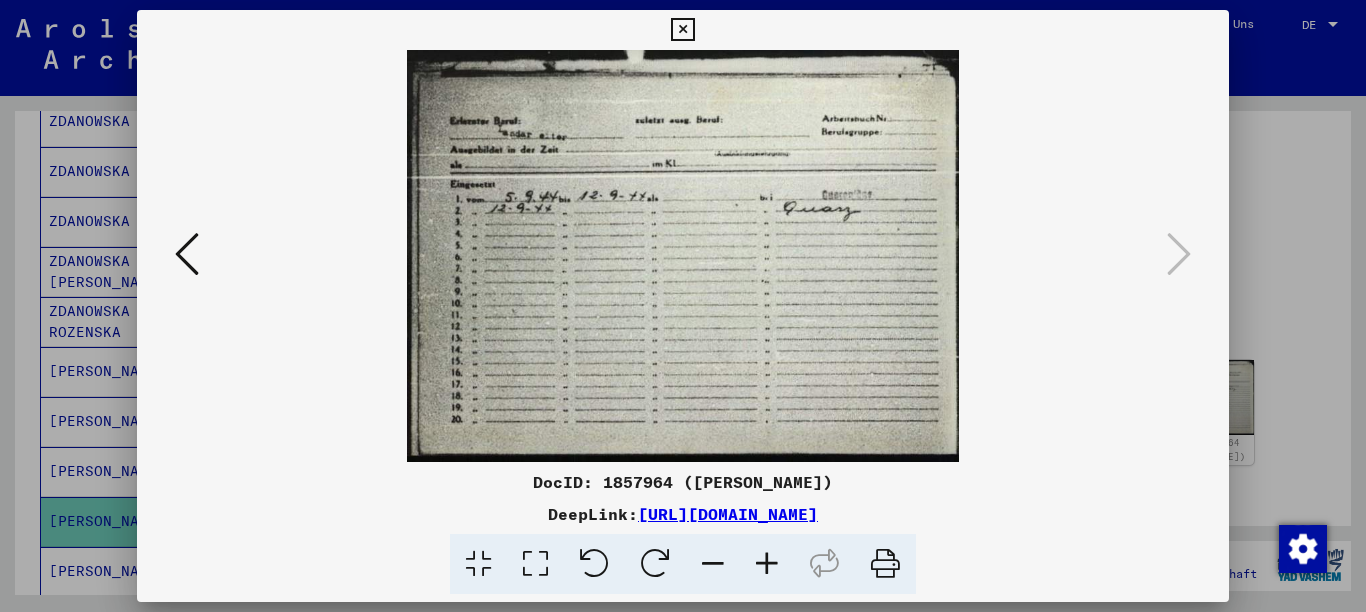click at bounding box center (767, 564) 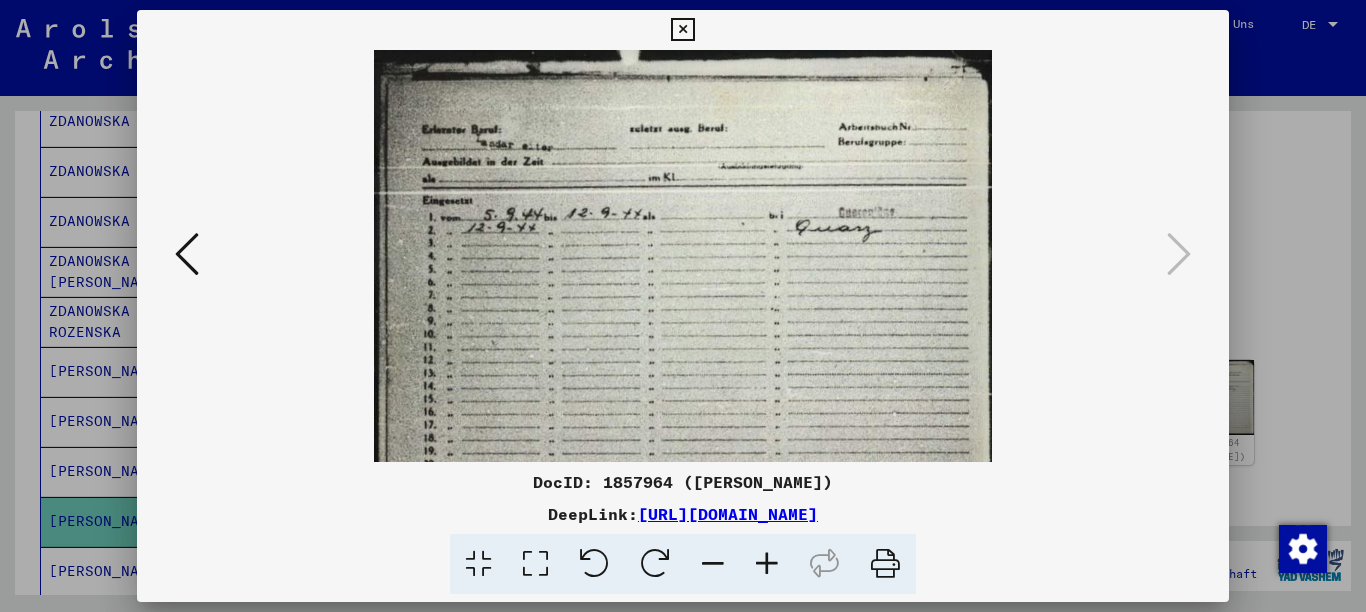 click at bounding box center [682, 30] 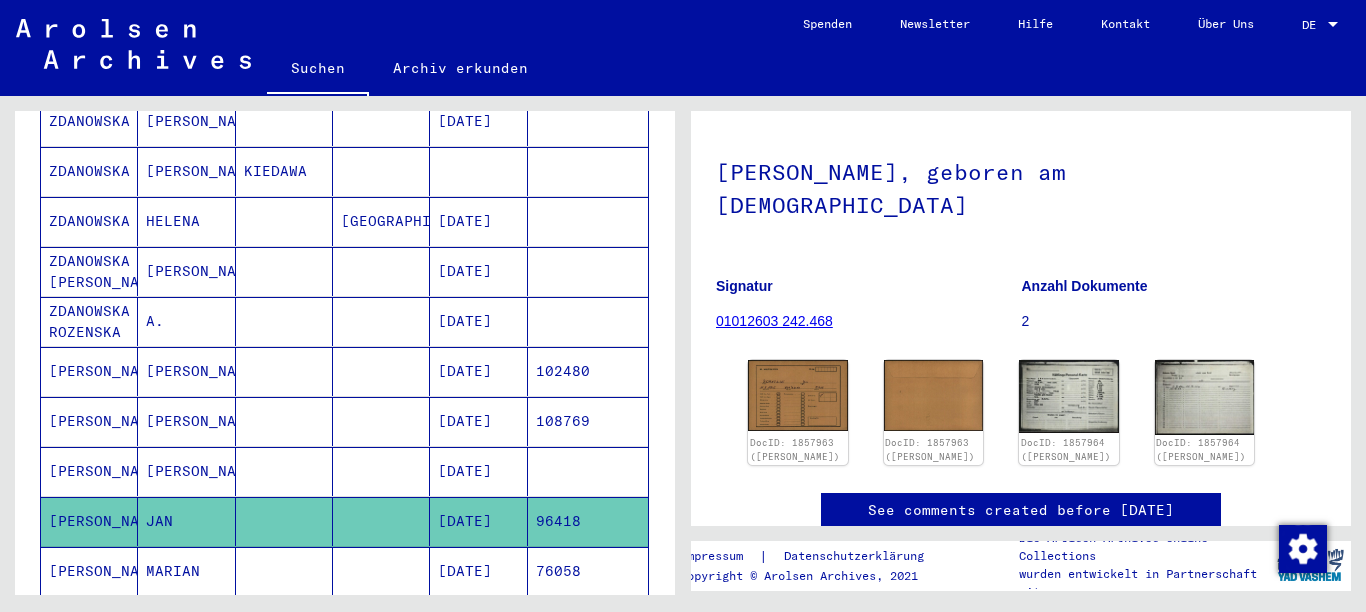 scroll, scrollTop: 200, scrollLeft: 0, axis: vertical 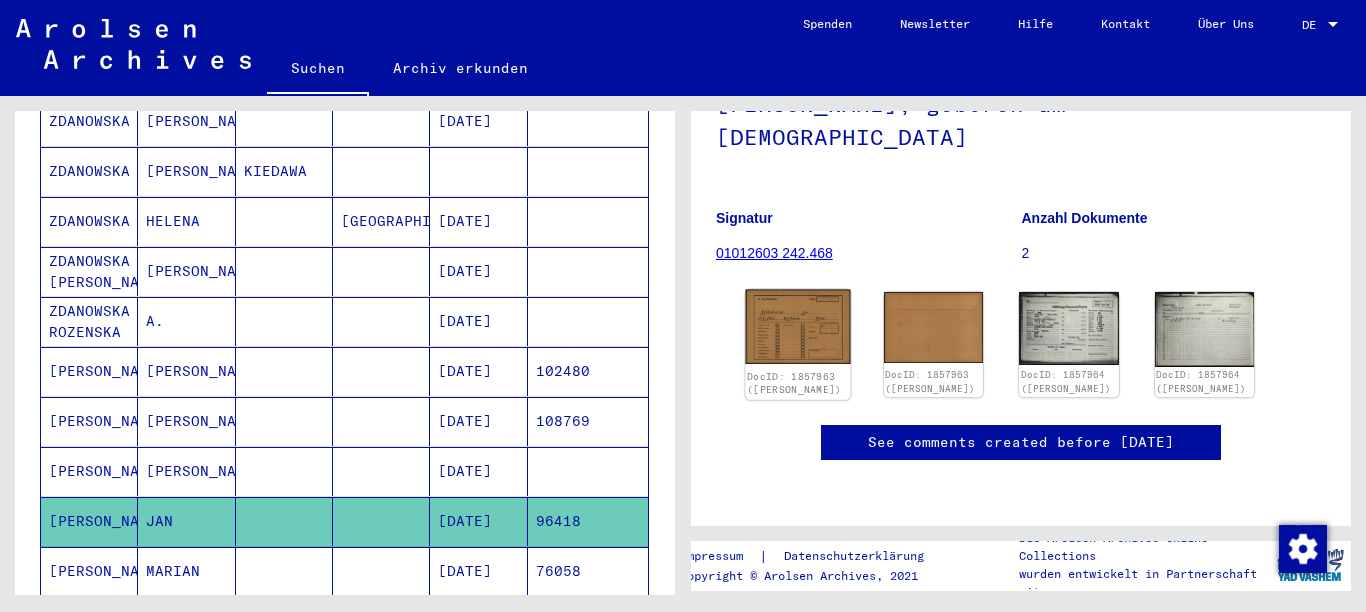 click 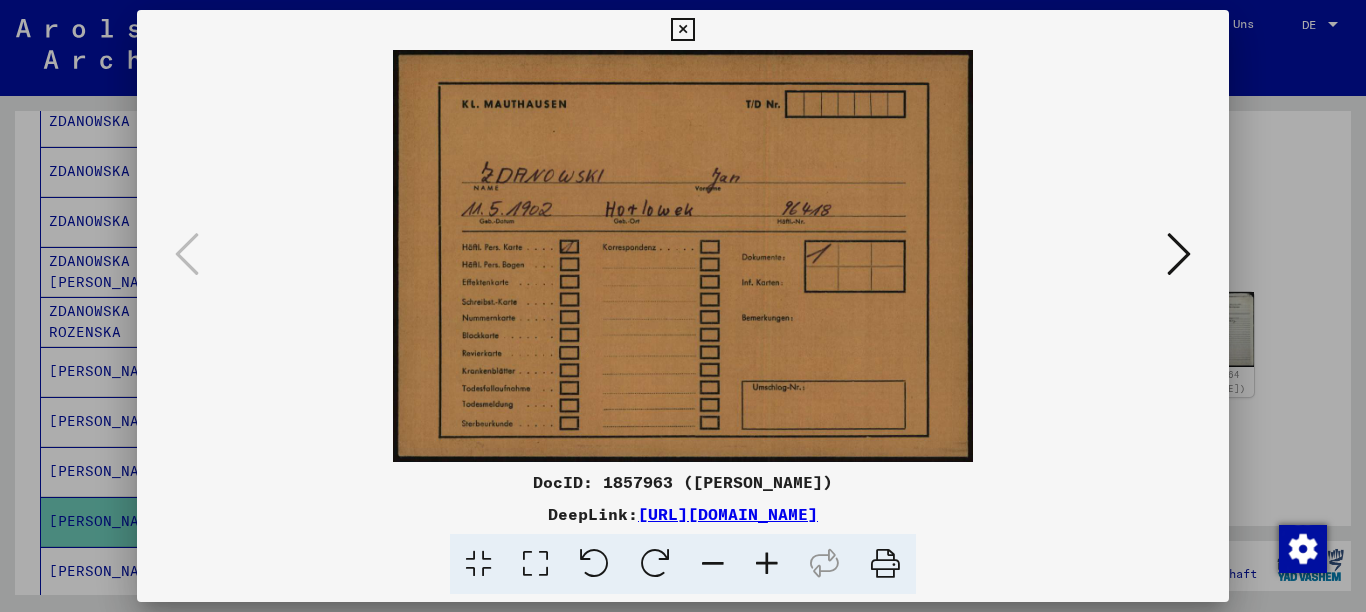 click at bounding box center (683, 256) 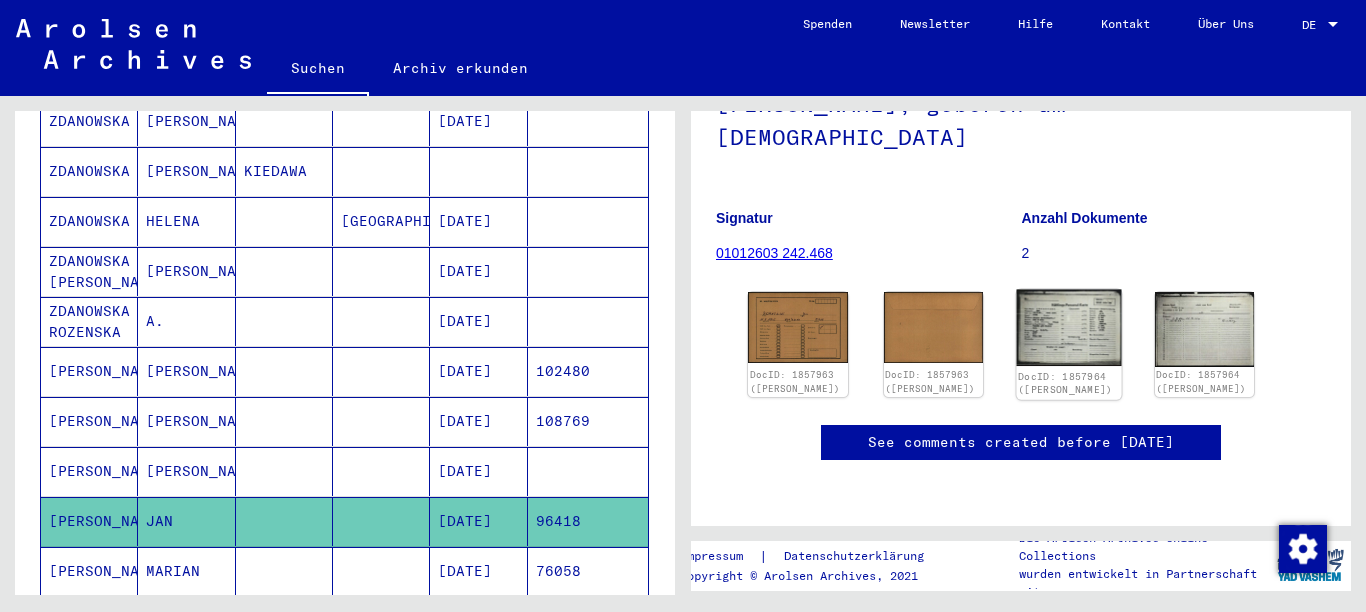 click 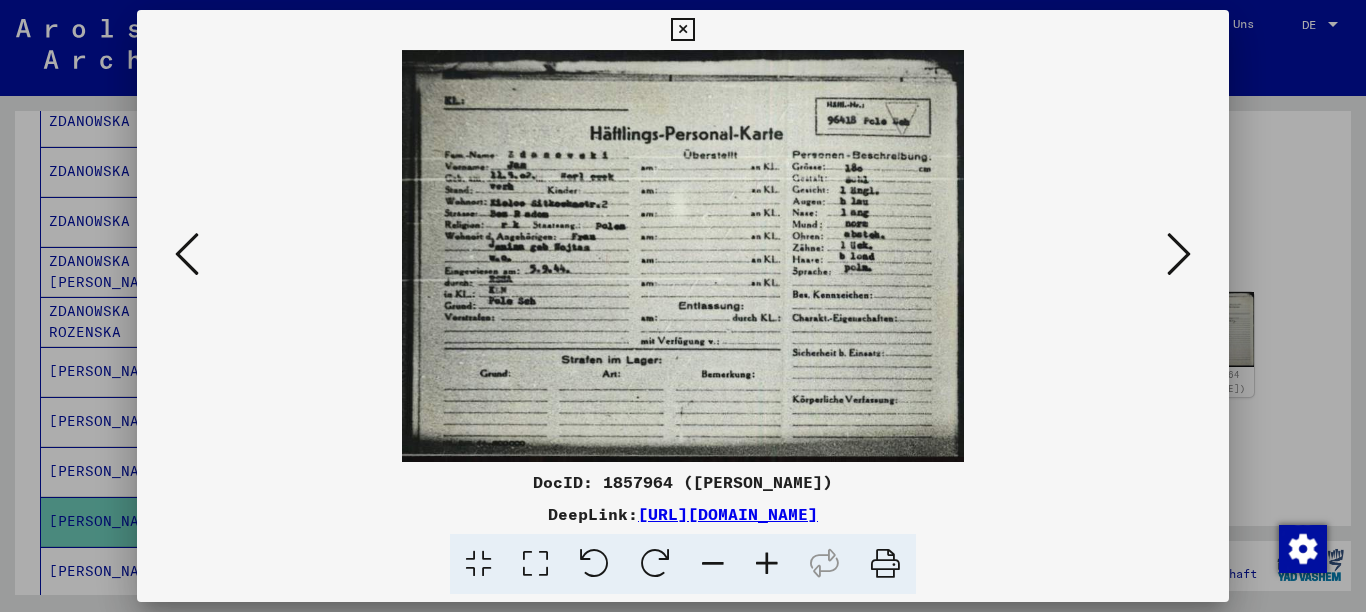 click at bounding box center (767, 564) 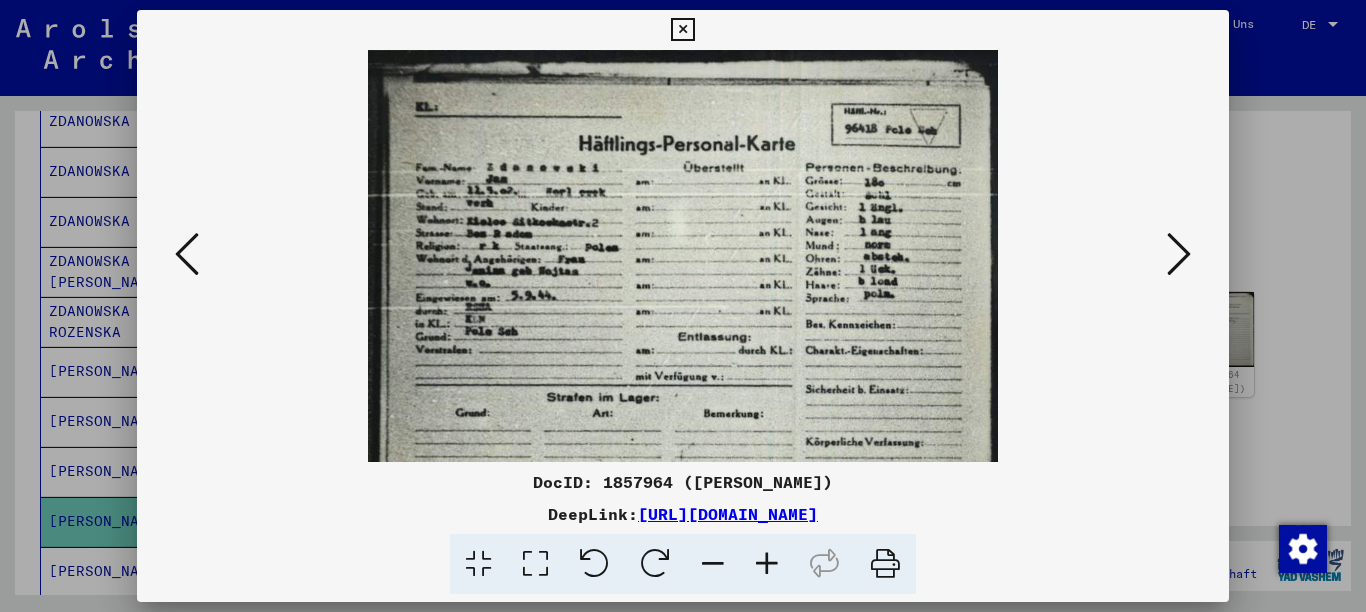 click at bounding box center [767, 564] 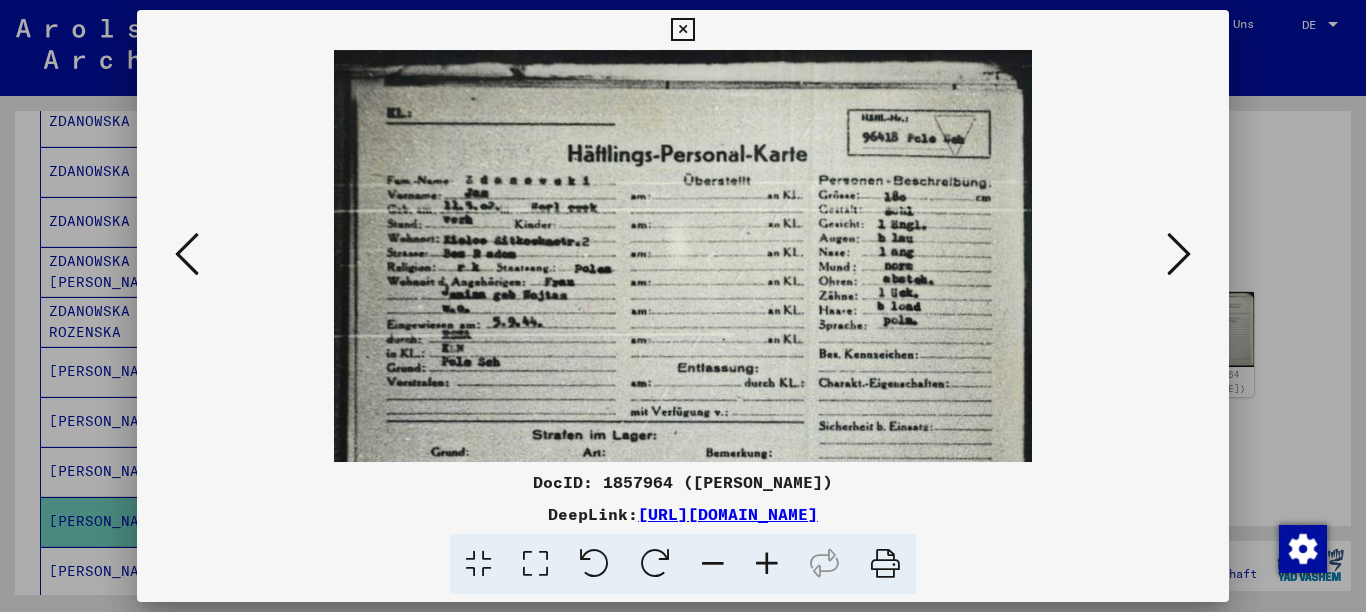 click at bounding box center [767, 564] 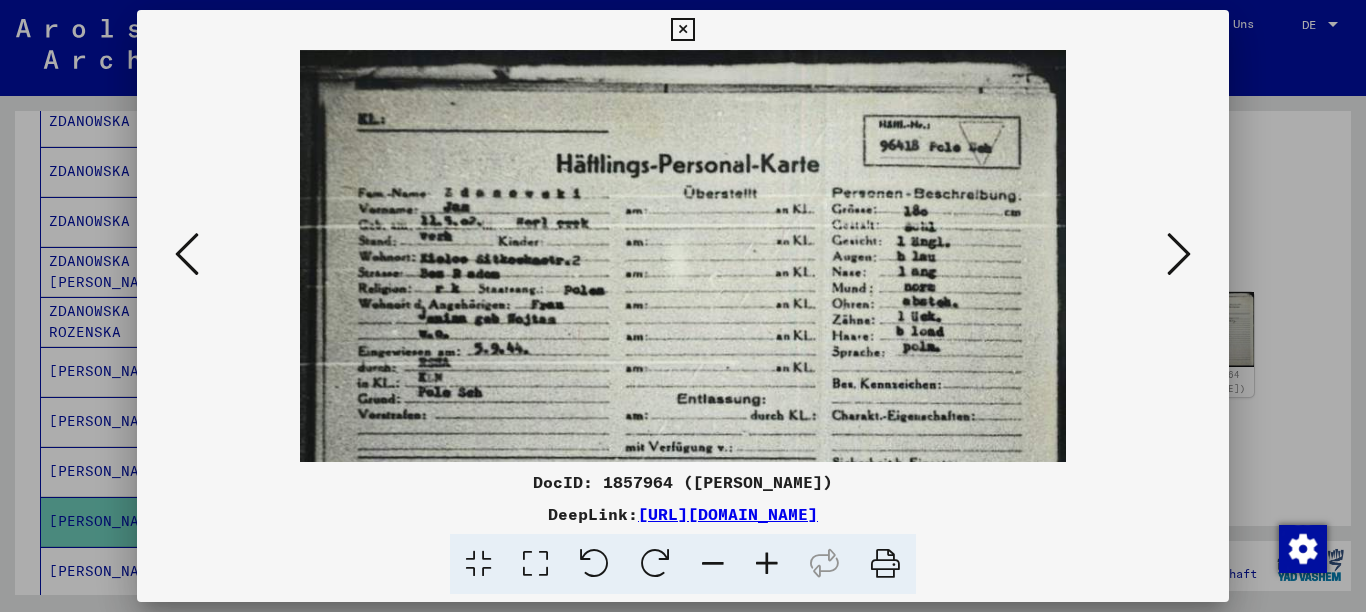 click at bounding box center (767, 564) 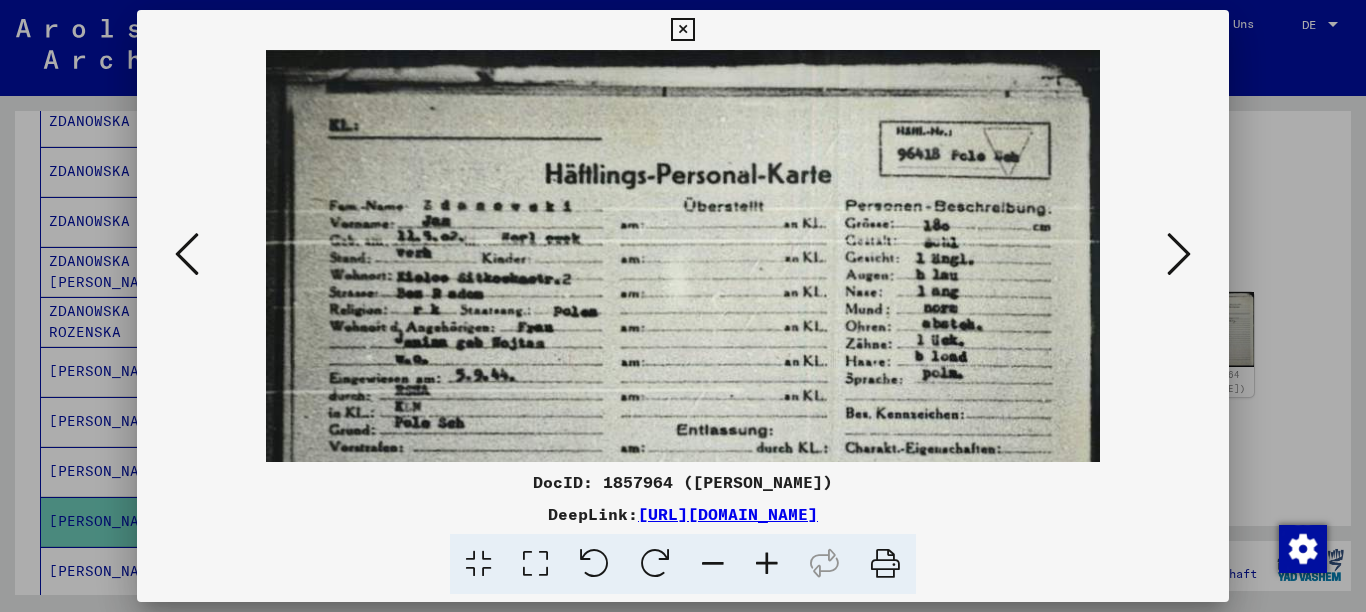 click at bounding box center (767, 564) 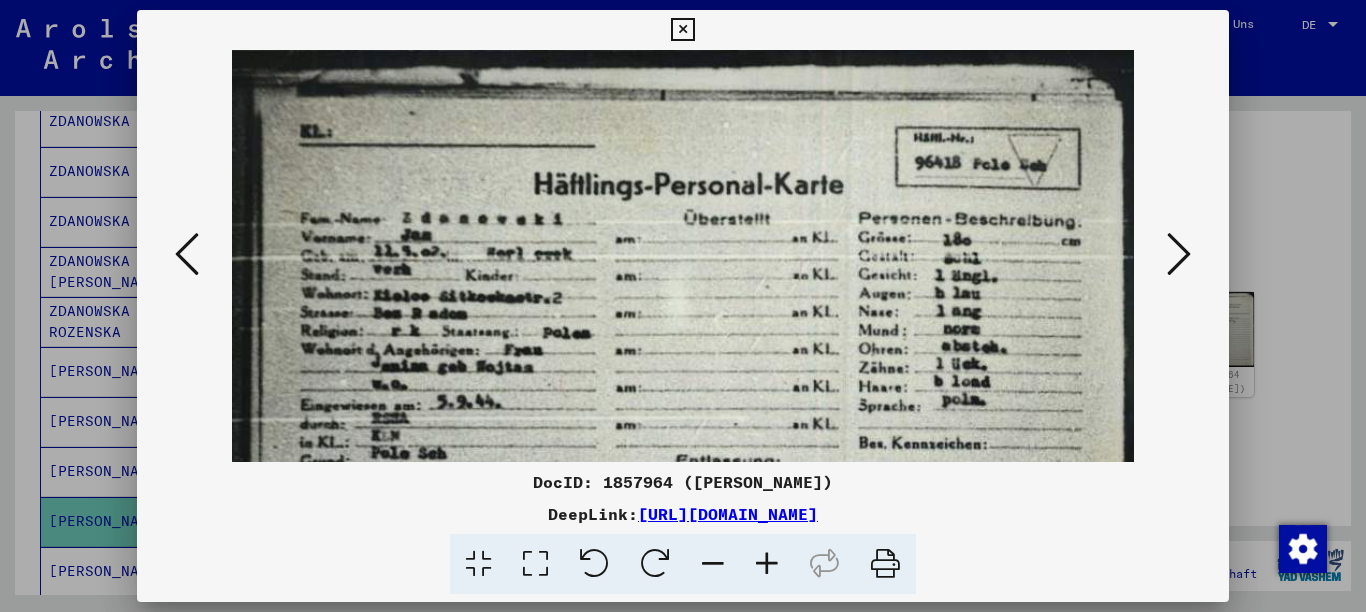 click at bounding box center (767, 564) 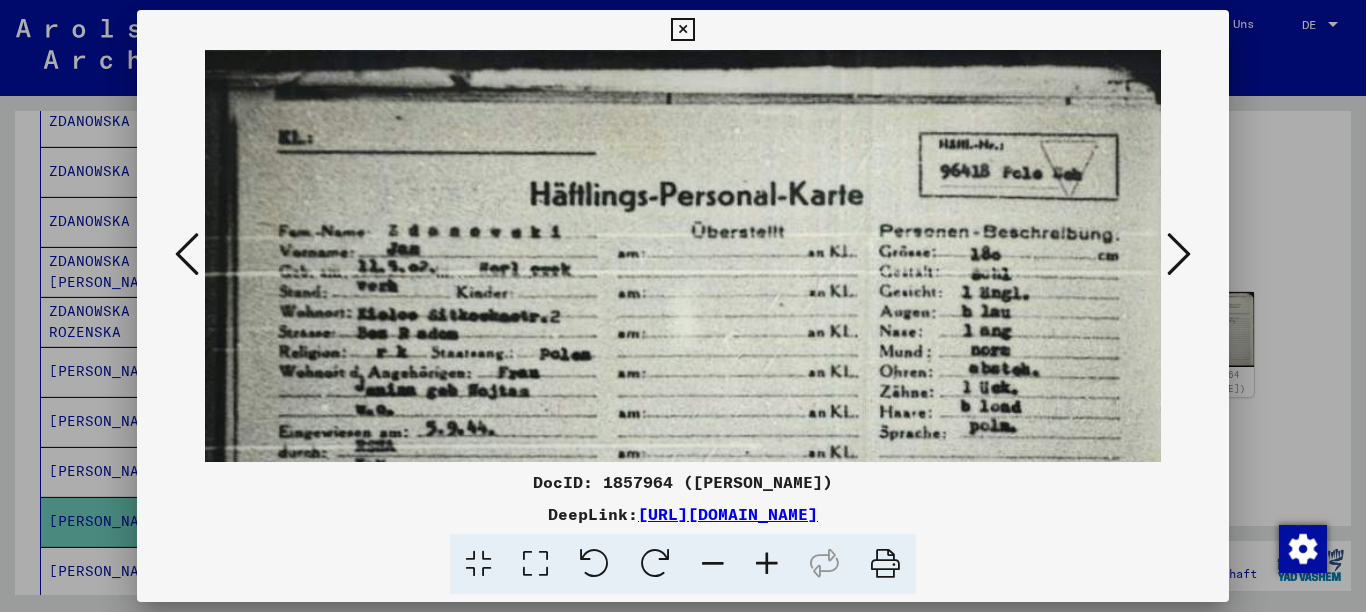 click at bounding box center (767, 564) 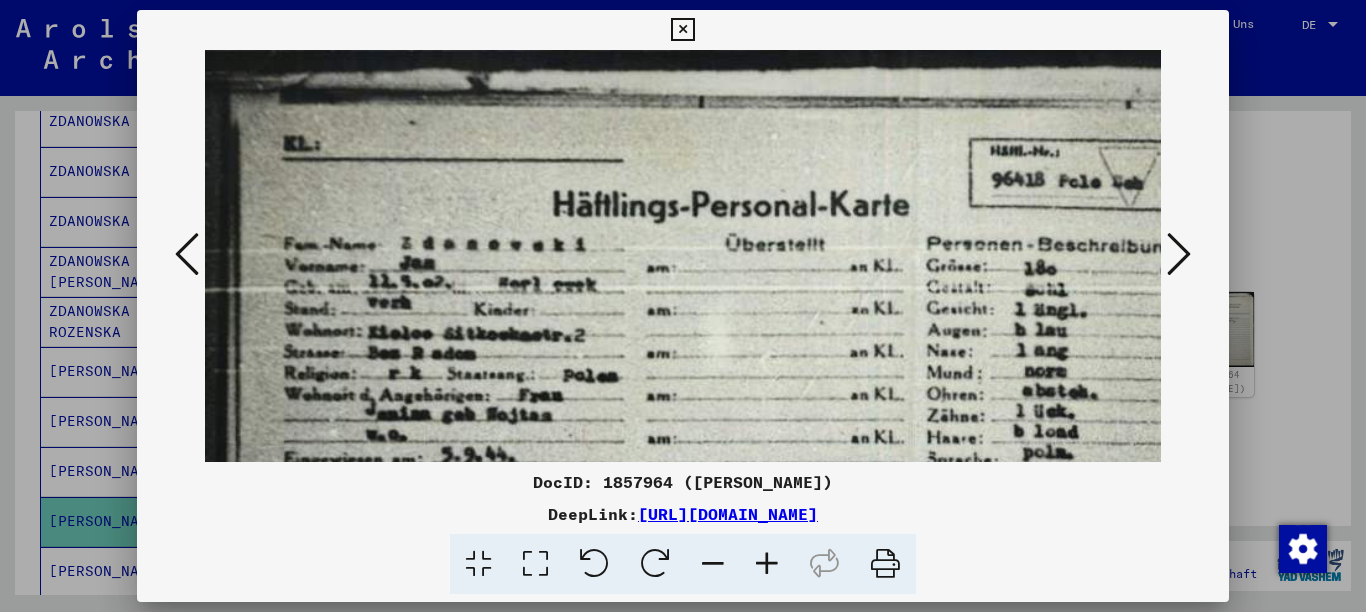 click at bounding box center (713, 564) 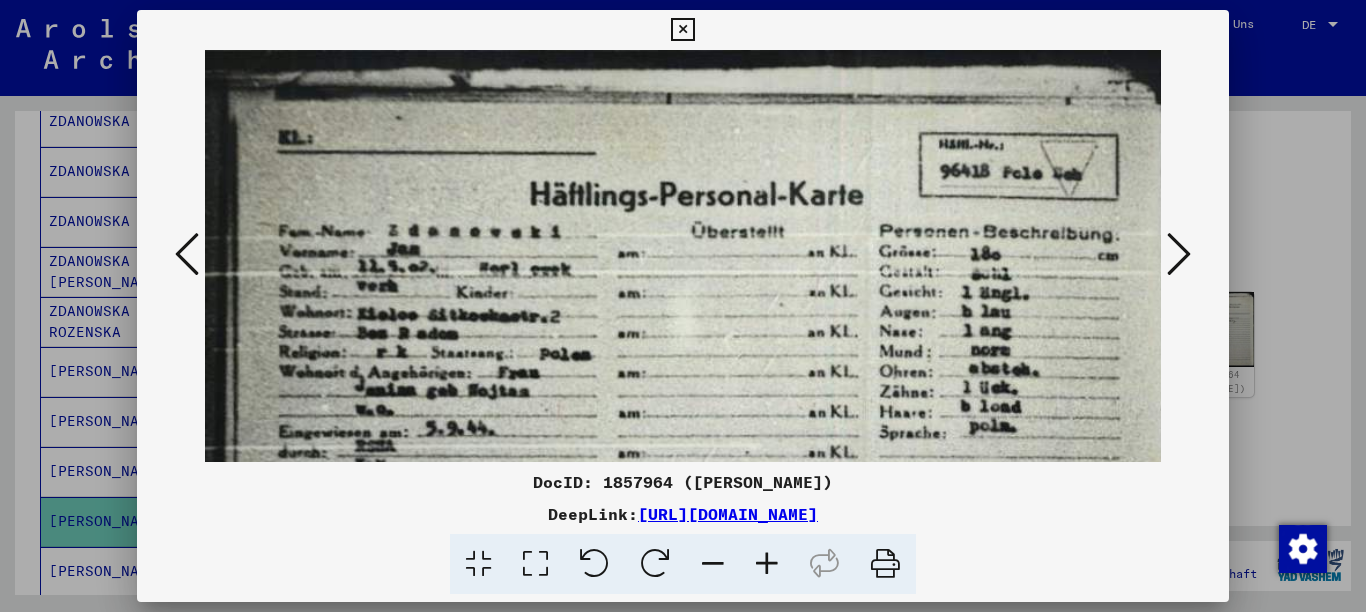 click at bounding box center (713, 564) 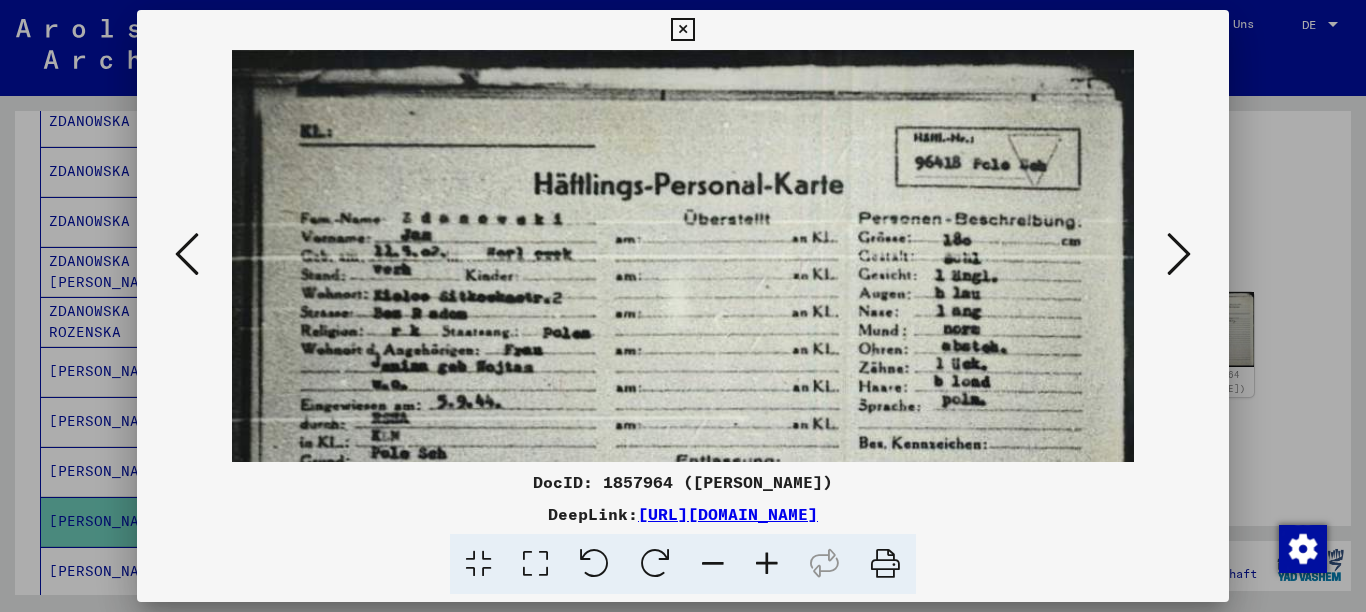 click at bounding box center [713, 564] 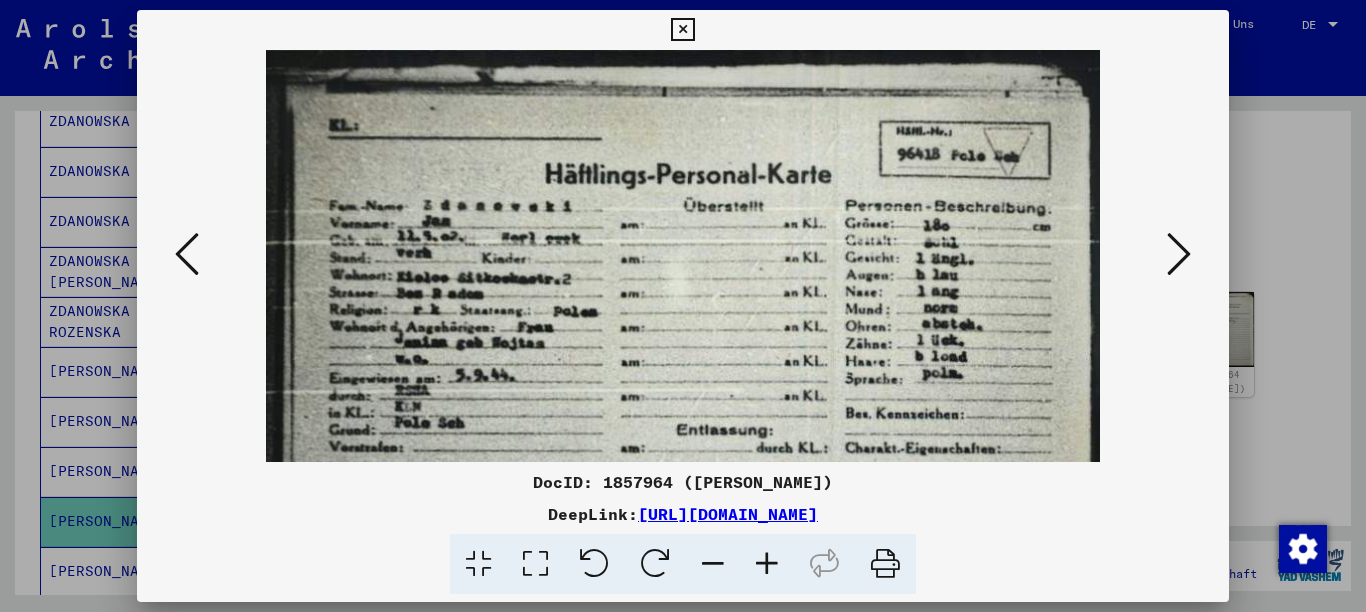 click at bounding box center [713, 564] 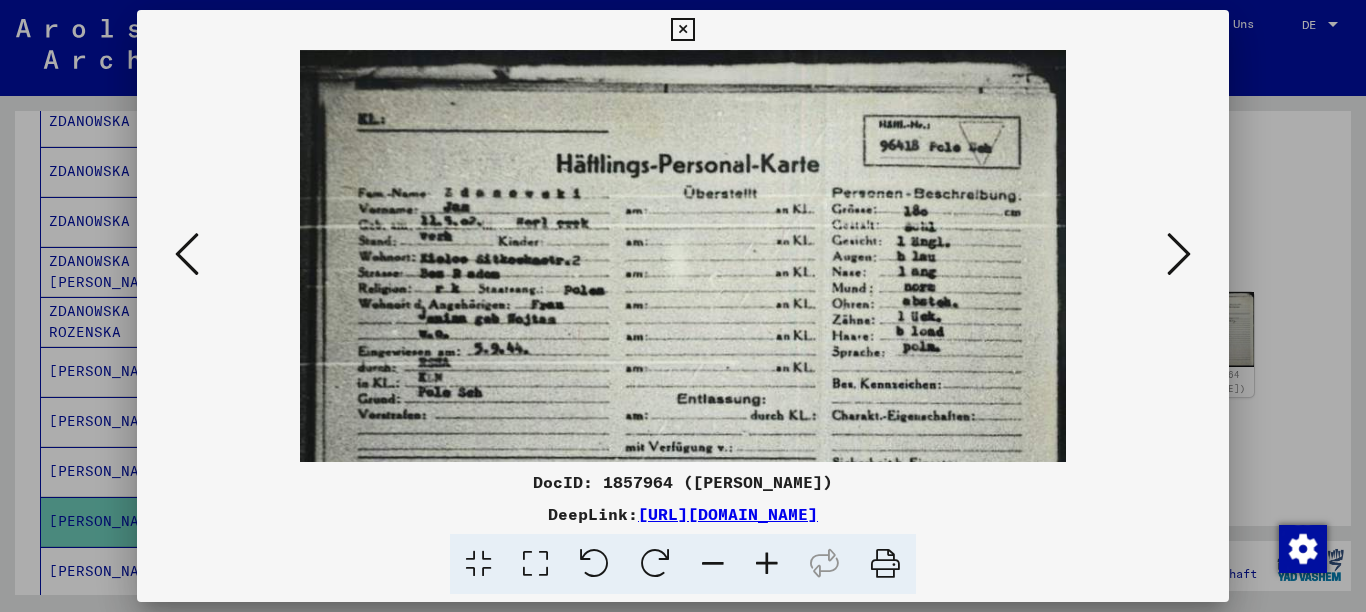 click at bounding box center [713, 564] 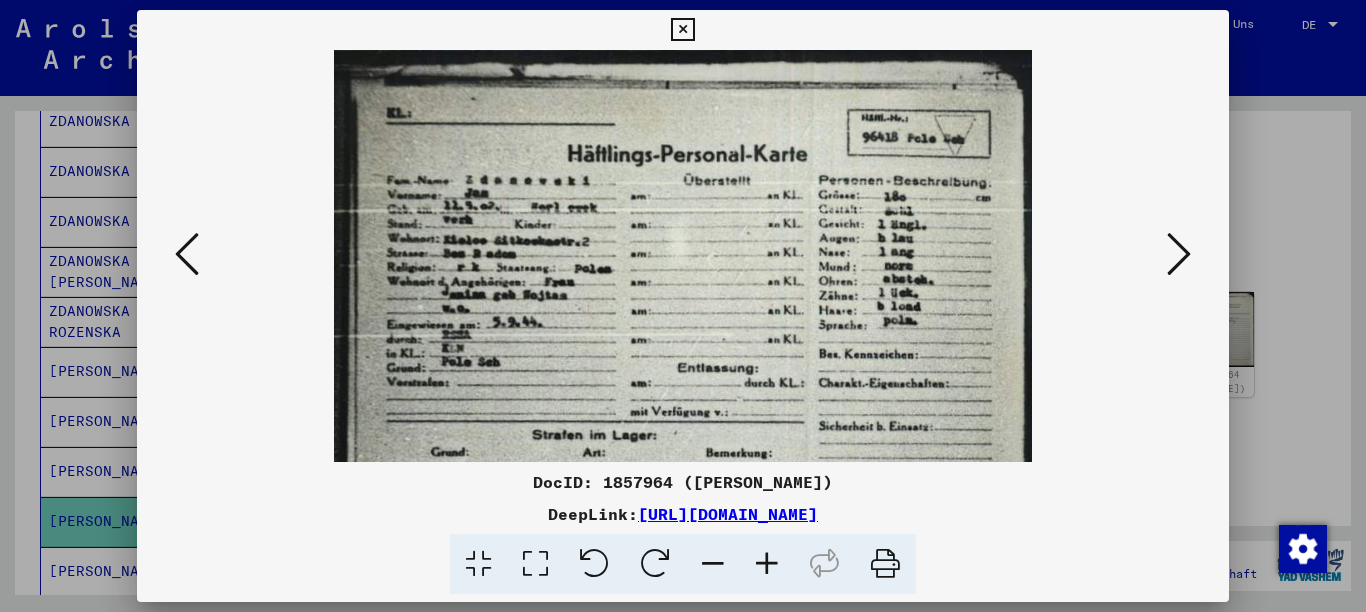 click at bounding box center (713, 564) 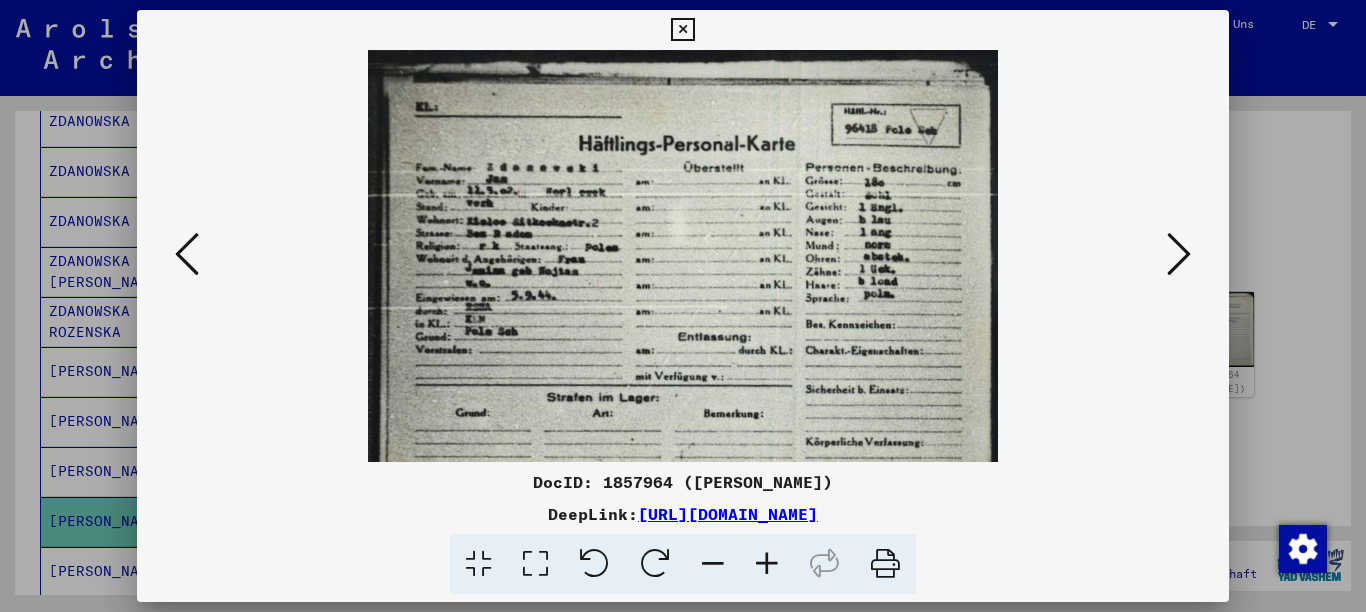 click at bounding box center [682, 30] 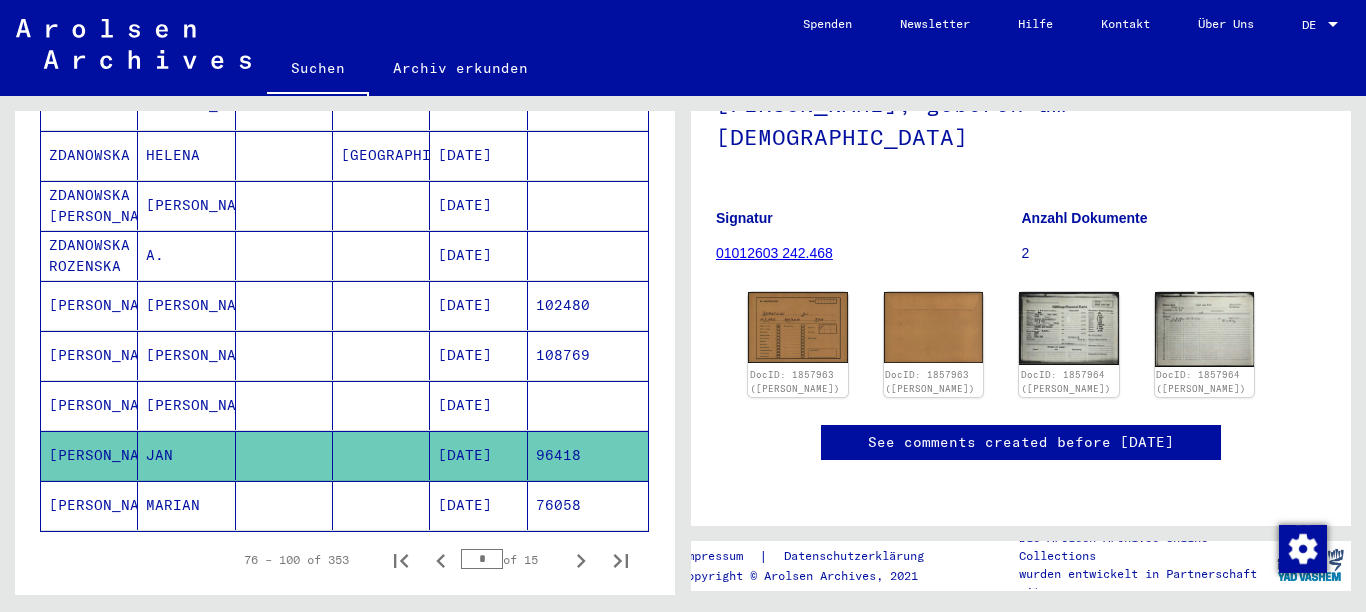 scroll, scrollTop: 1179, scrollLeft: 0, axis: vertical 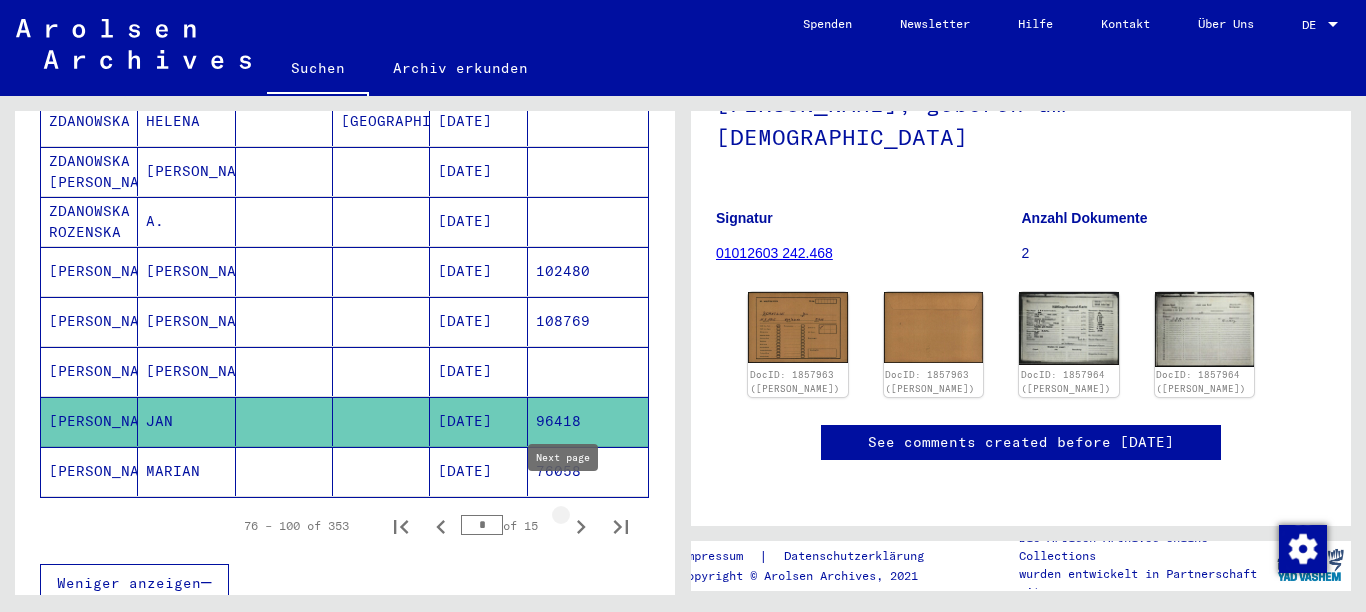 click 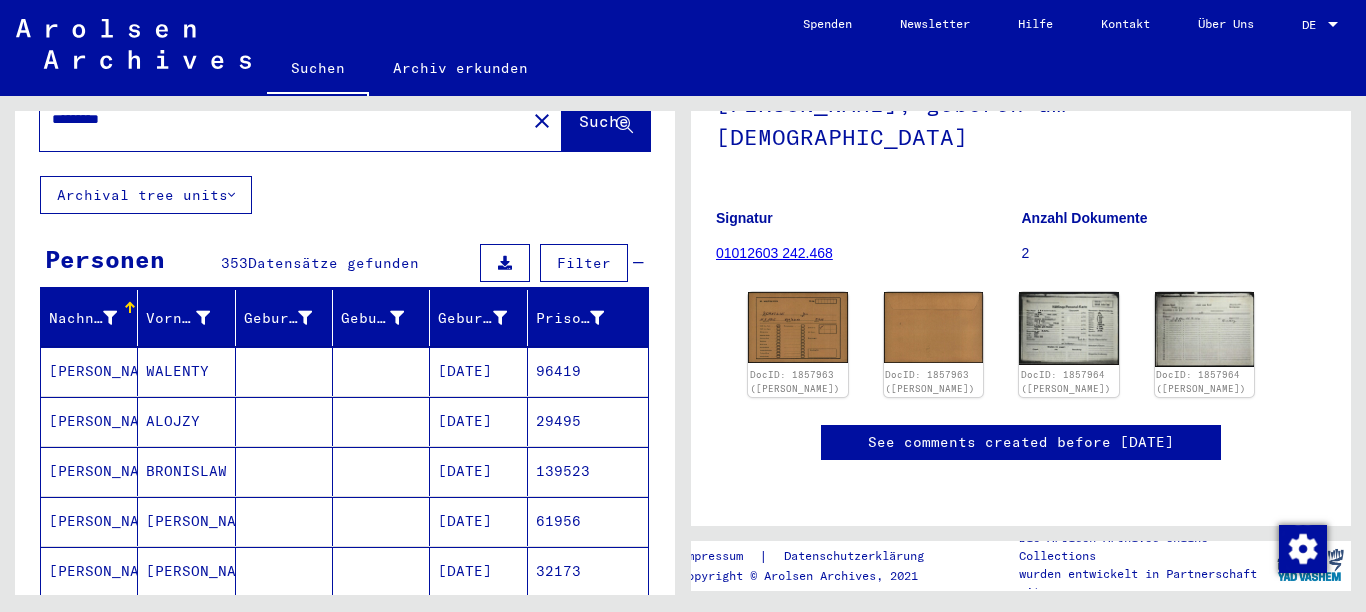 scroll, scrollTop: 179, scrollLeft: 0, axis: vertical 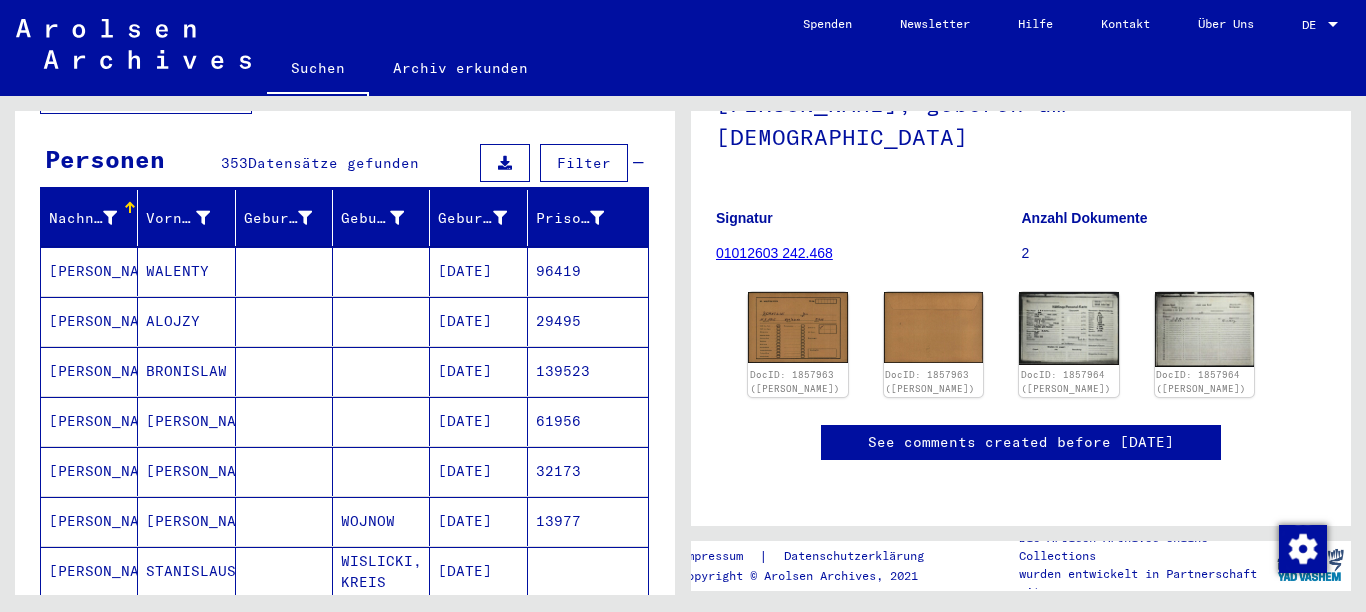 click on "[PERSON_NAME]" at bounding box center (89, 471) 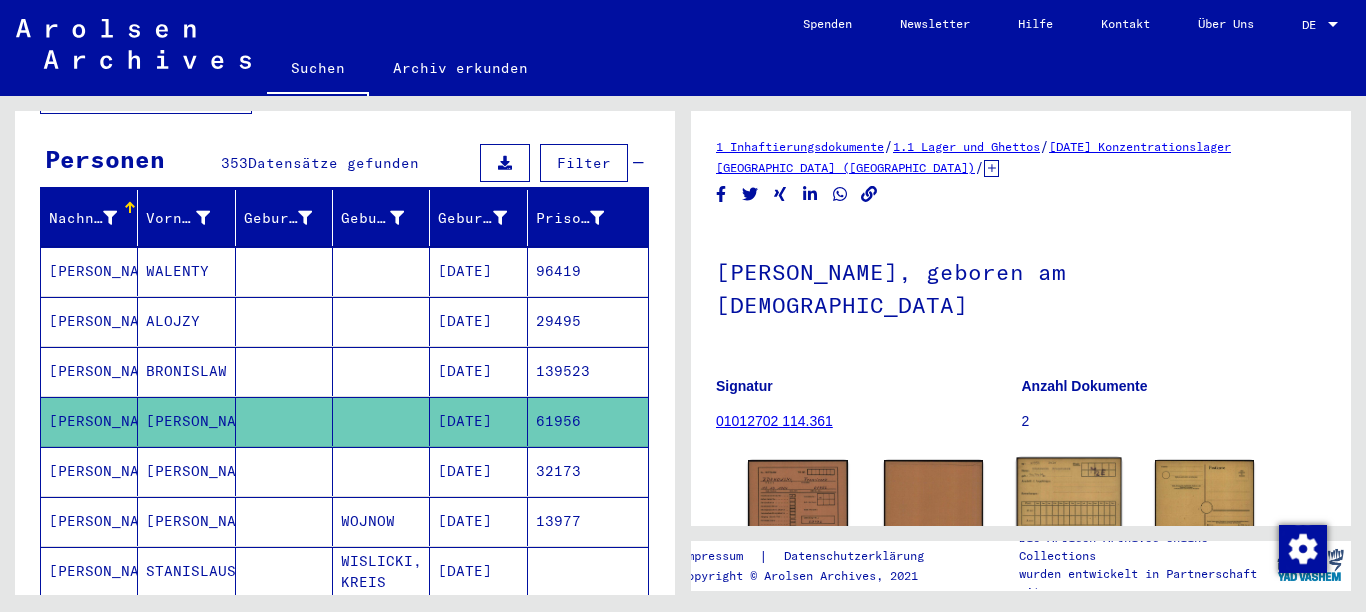 scroll, scrollTop: 0, scrollLeft: 0, axis: both 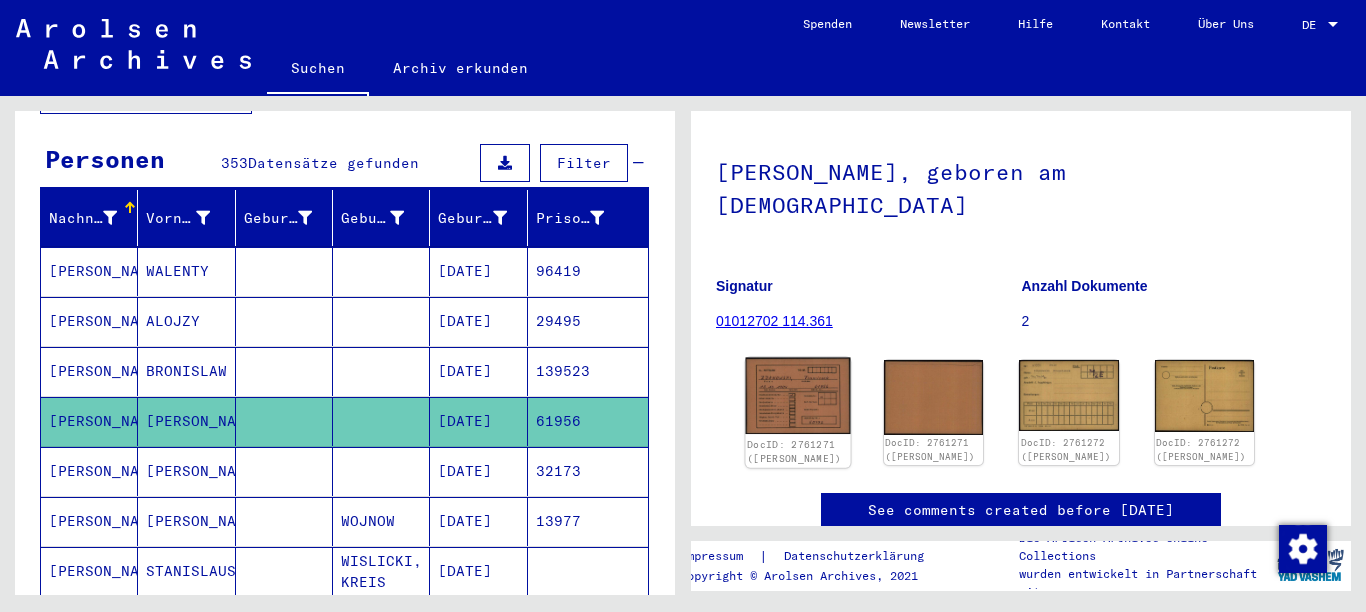 click 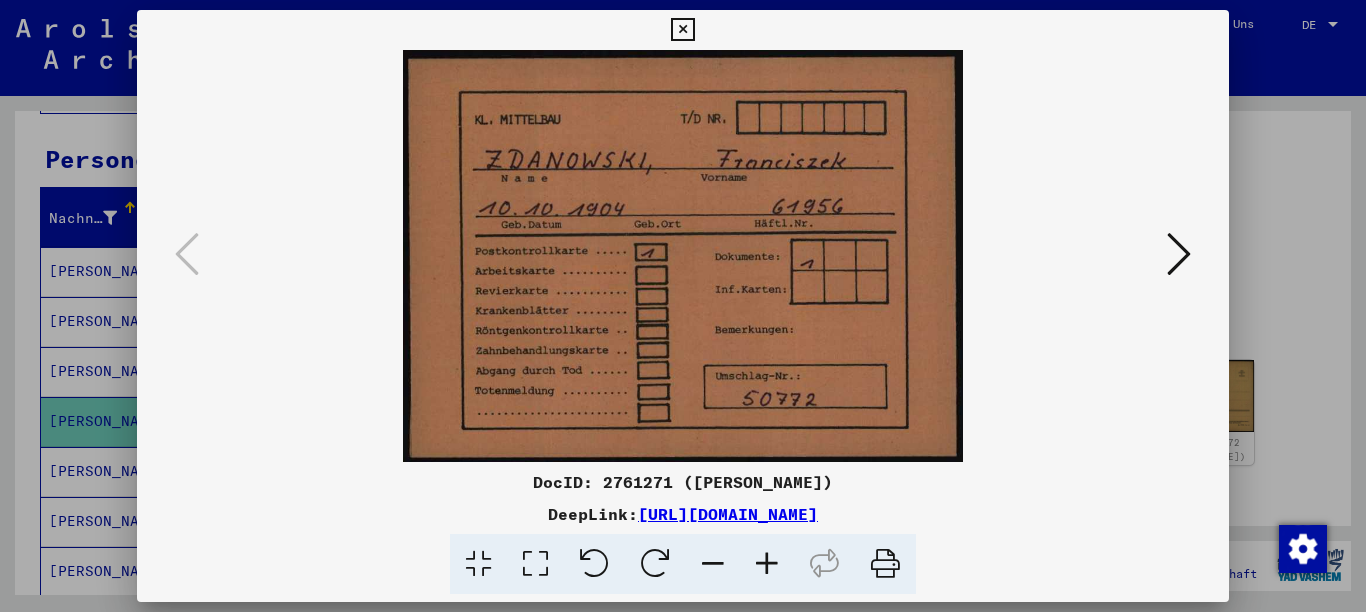 click at bounding box center (1179, 254) 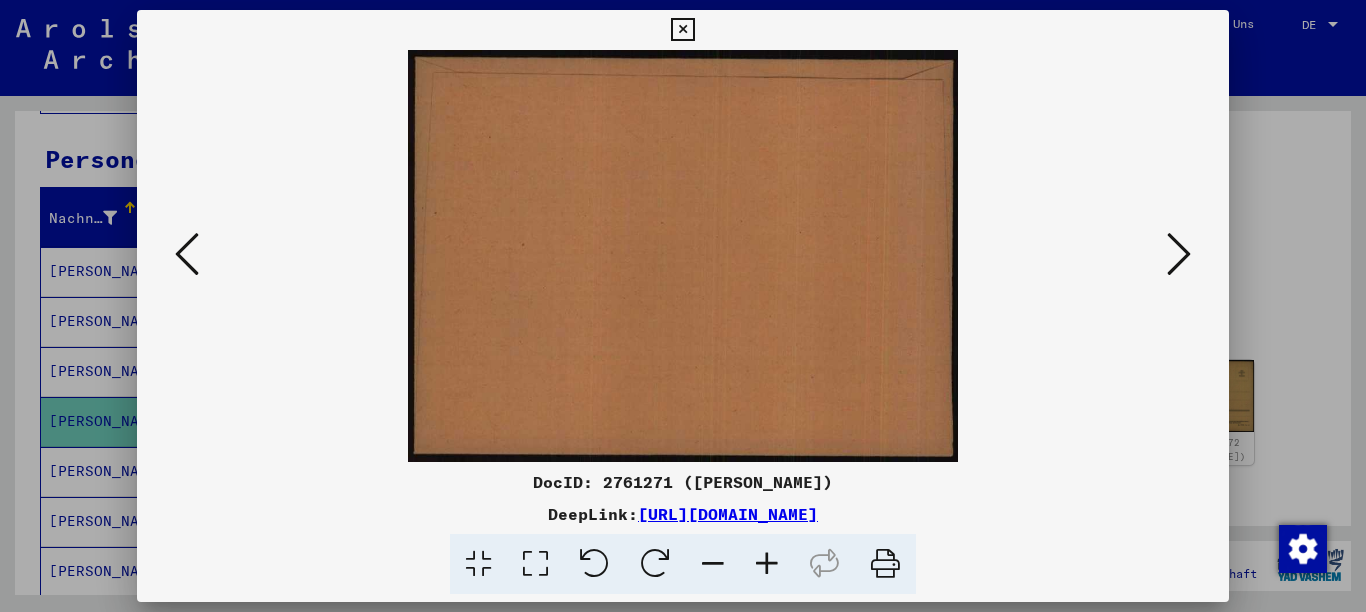 click at bounding box center (1179, 254) 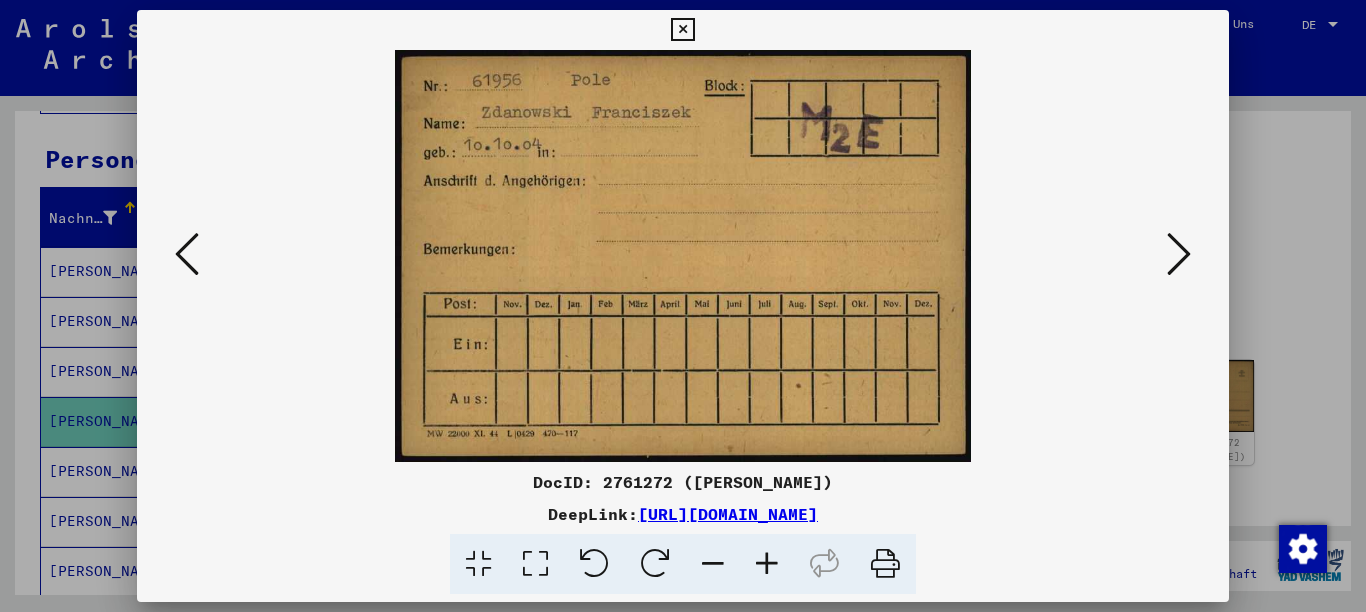 click at bounding box center [1179, 255] 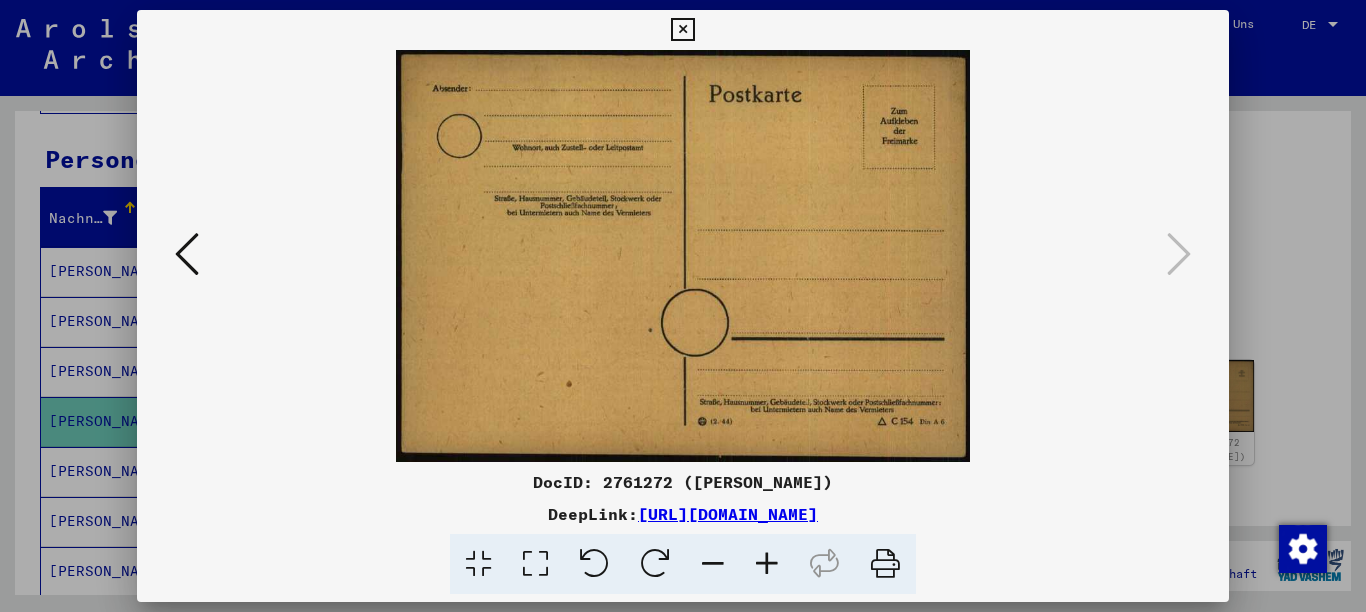 click at bounding box center (1179, 254) 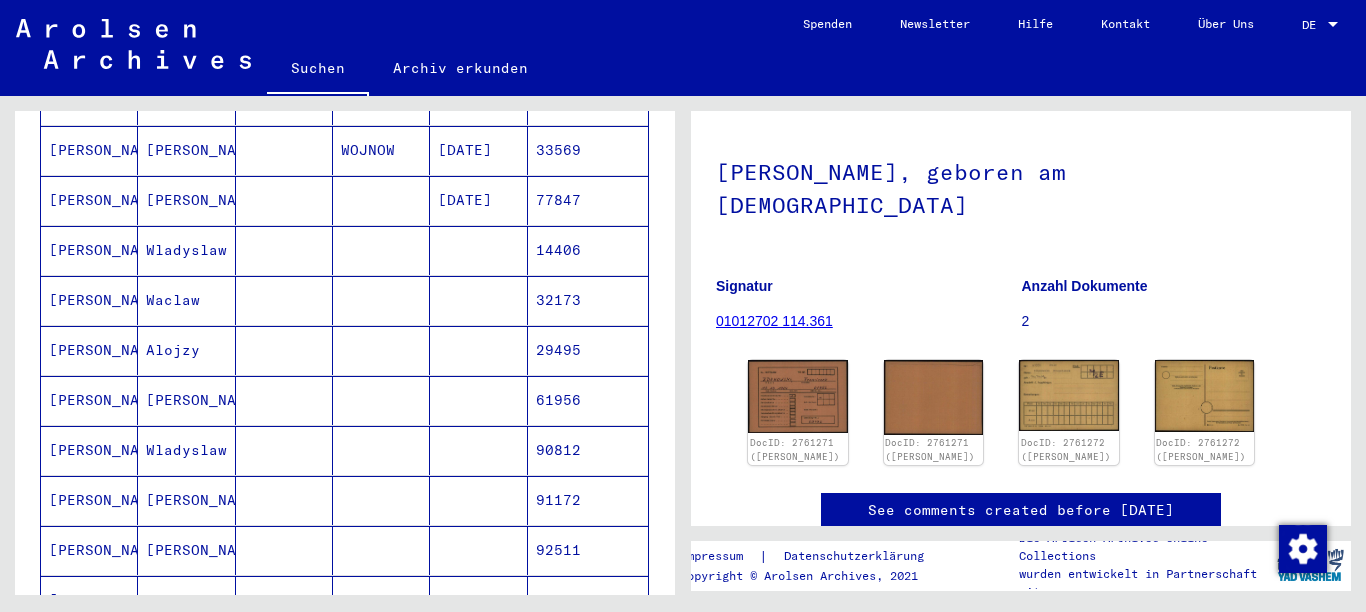 scroll, scrollTop: 979, scrollLeft: 0, axis: vertical 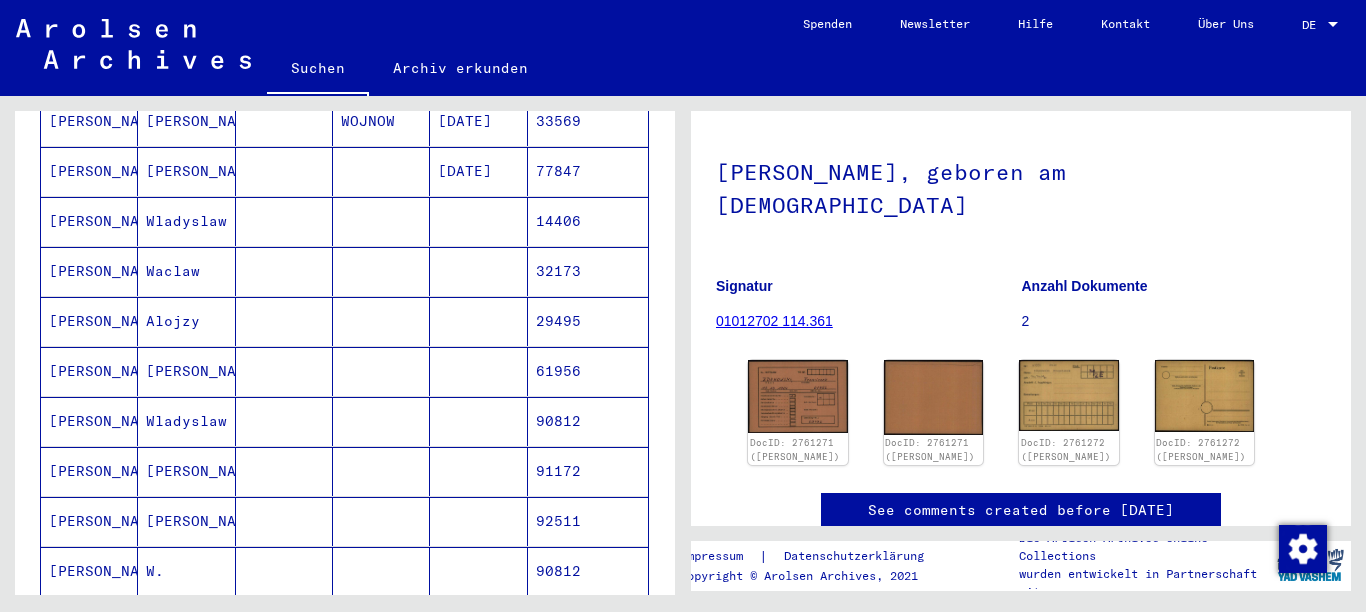 click on "[PERSON_NAME]" at bounding box center [186, 421] 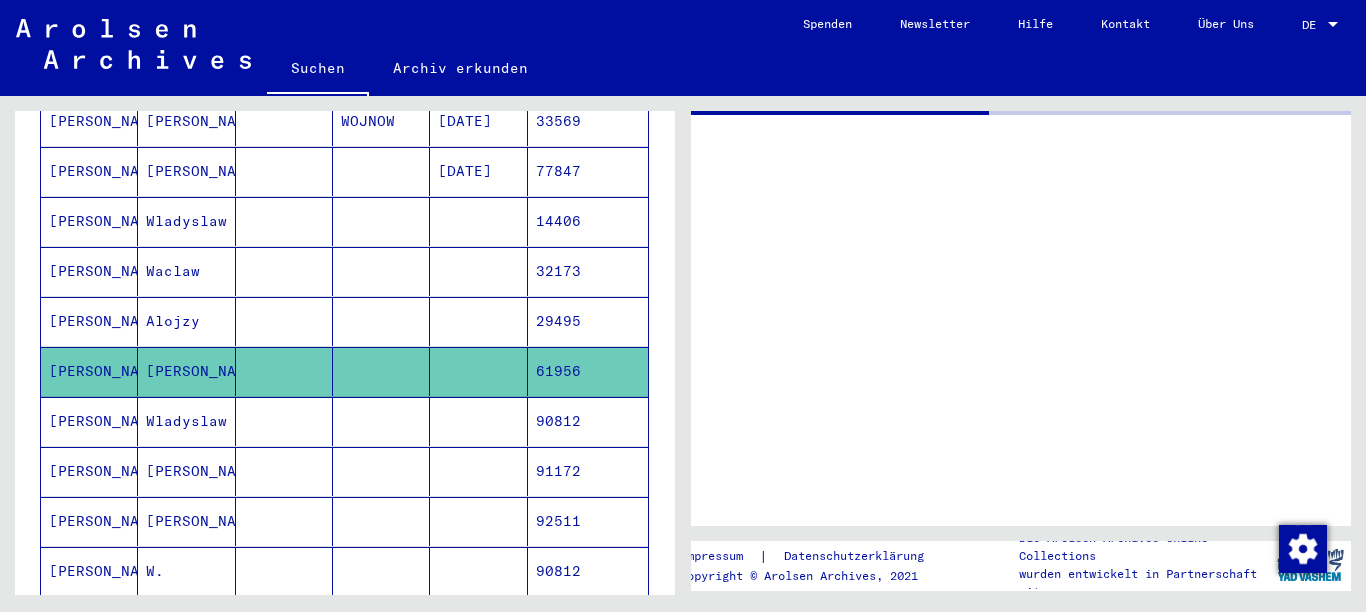 scroll, scrollTop: 0, scrollLeft: 0, axis: both 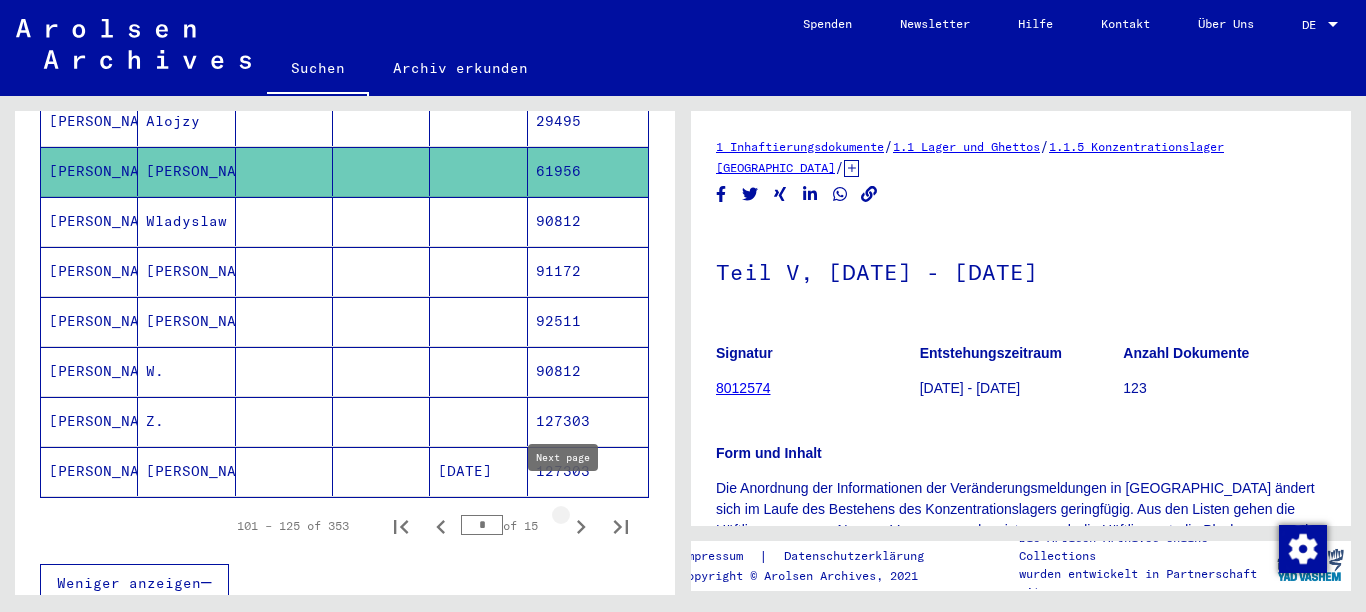 click 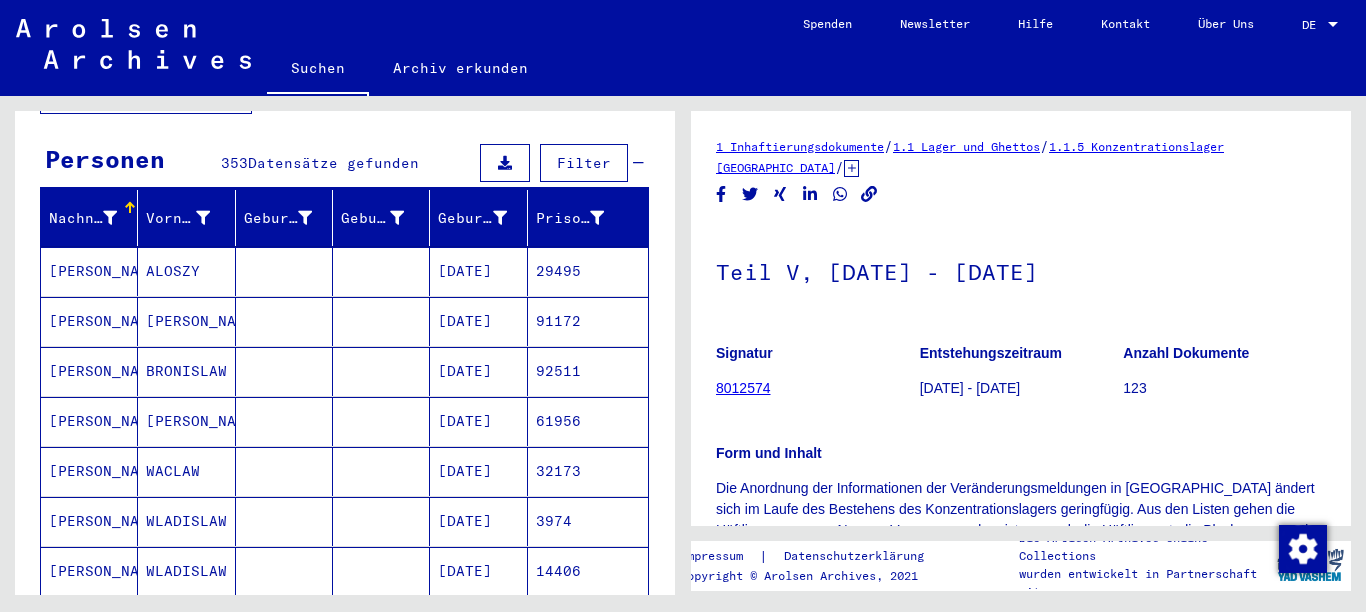 scroll, scrollTop: 300, scrollLeft: 0, axis: vertical 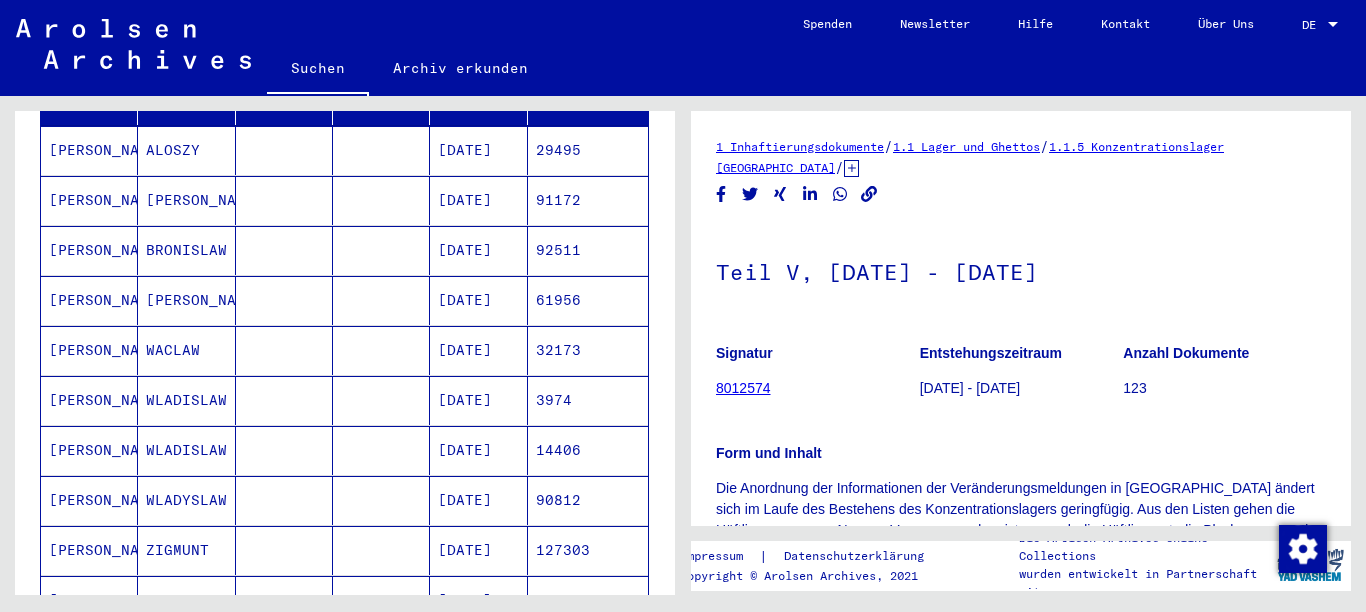 click on "[PERSON_NAME]" at bounding box center (186, 350) 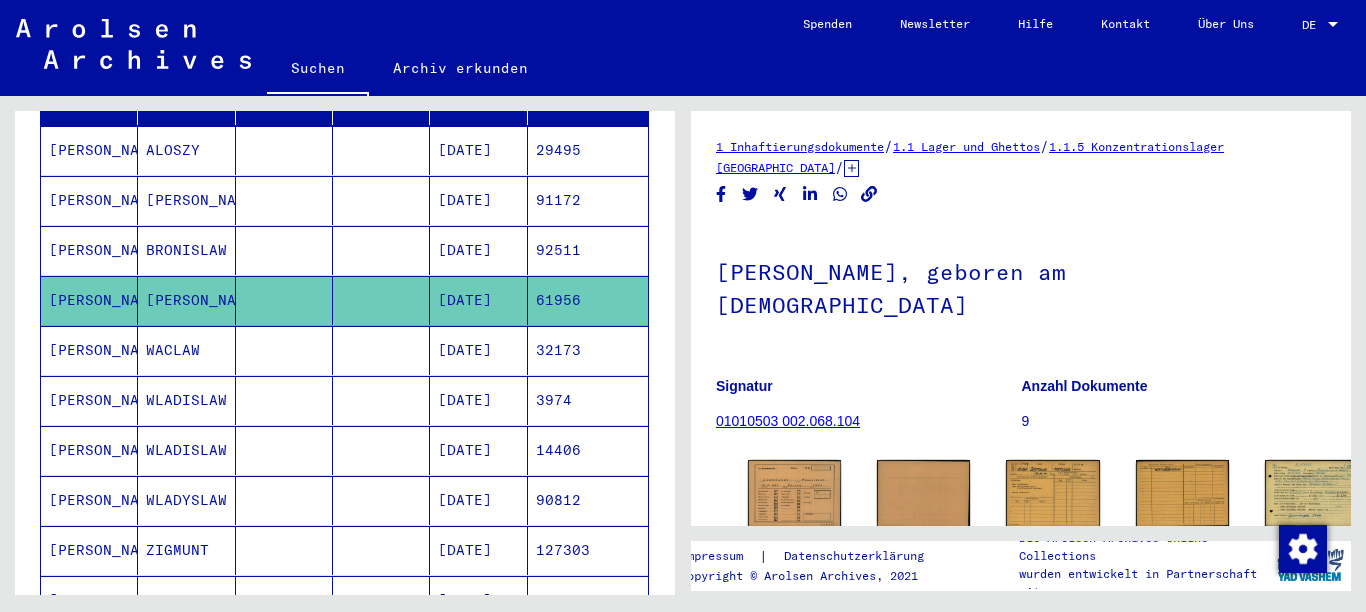 scroll, scrollTop: 0, scrollLeft: 0, axis: both 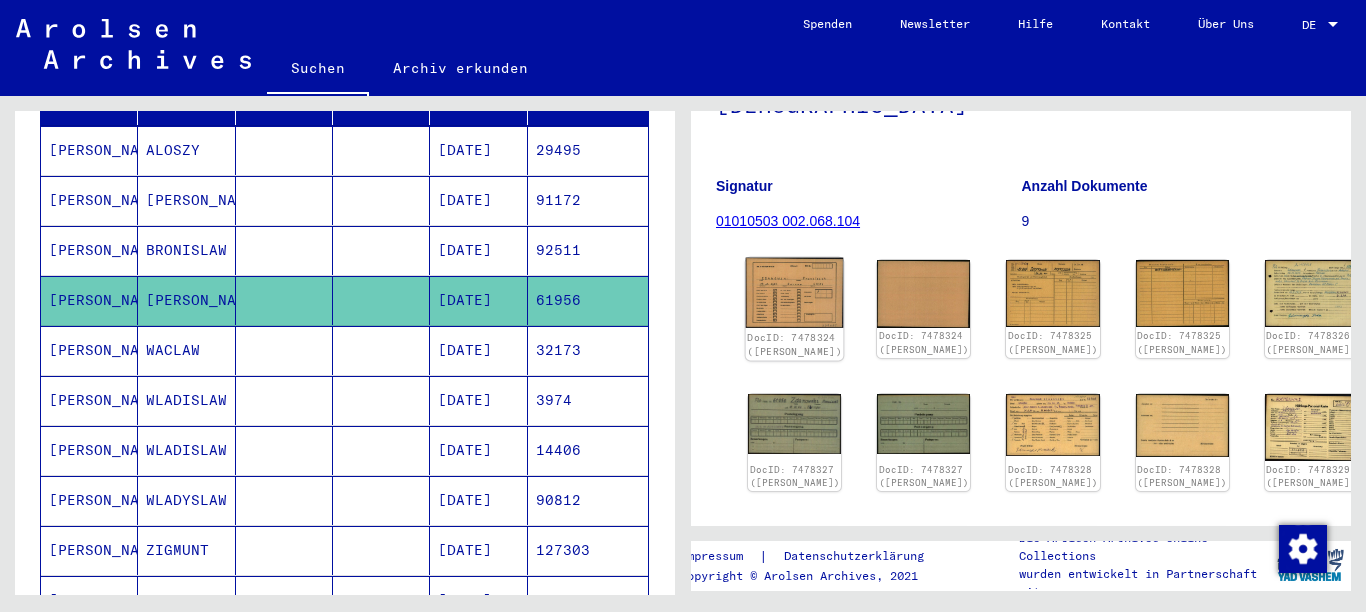 click 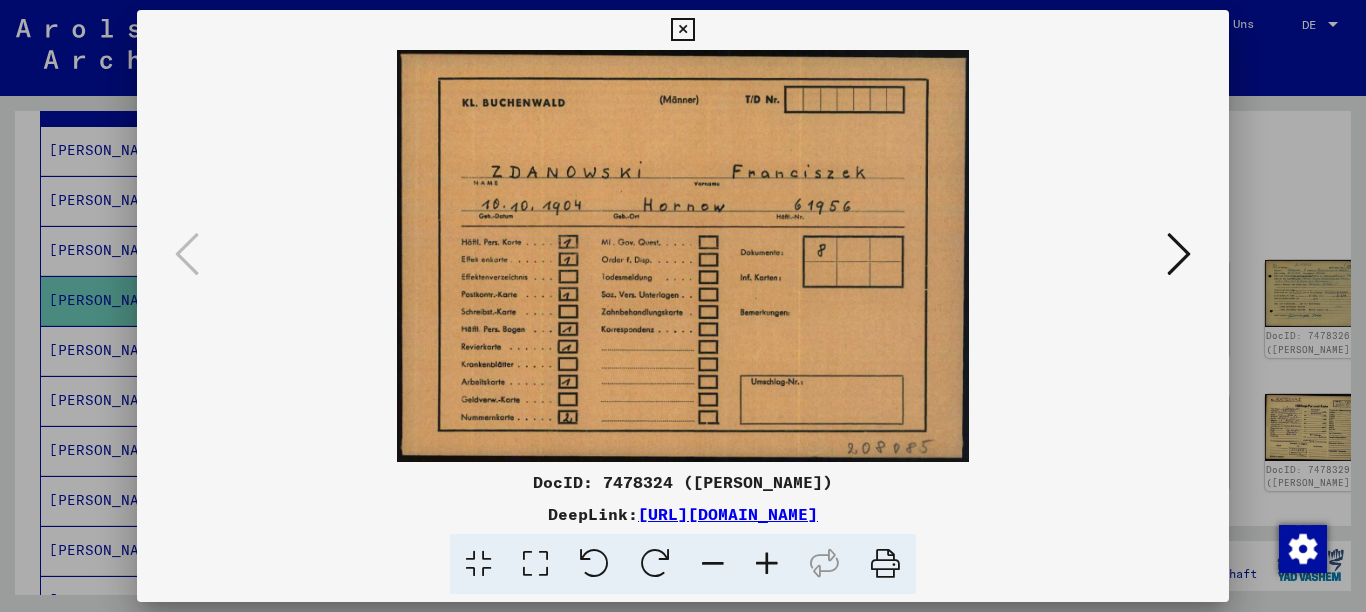 click at bounding box center [1179, 254] 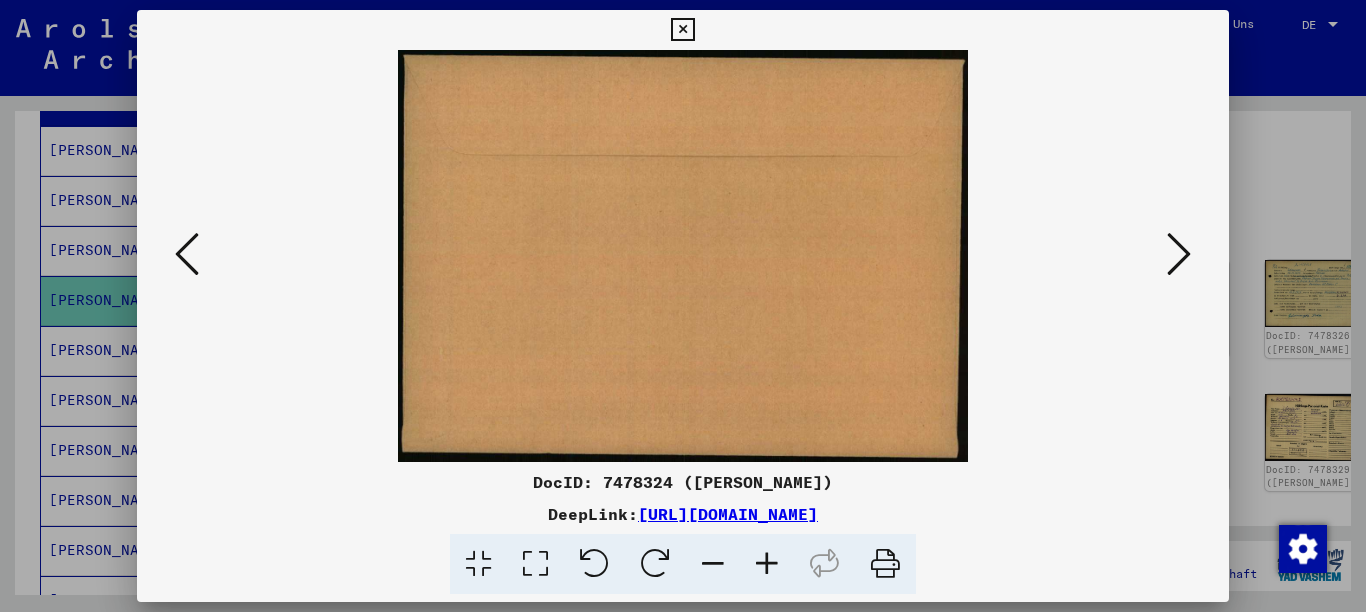 click at bounding box center (1179, 254) 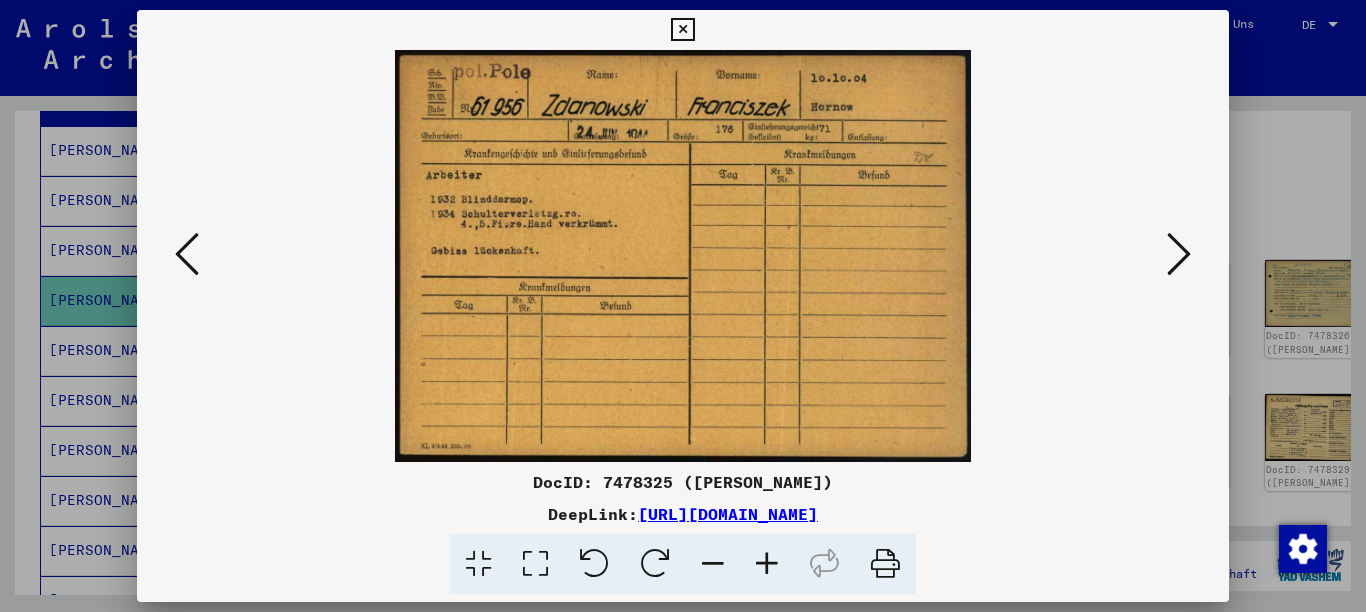 click at bounding box center [1179, 254] 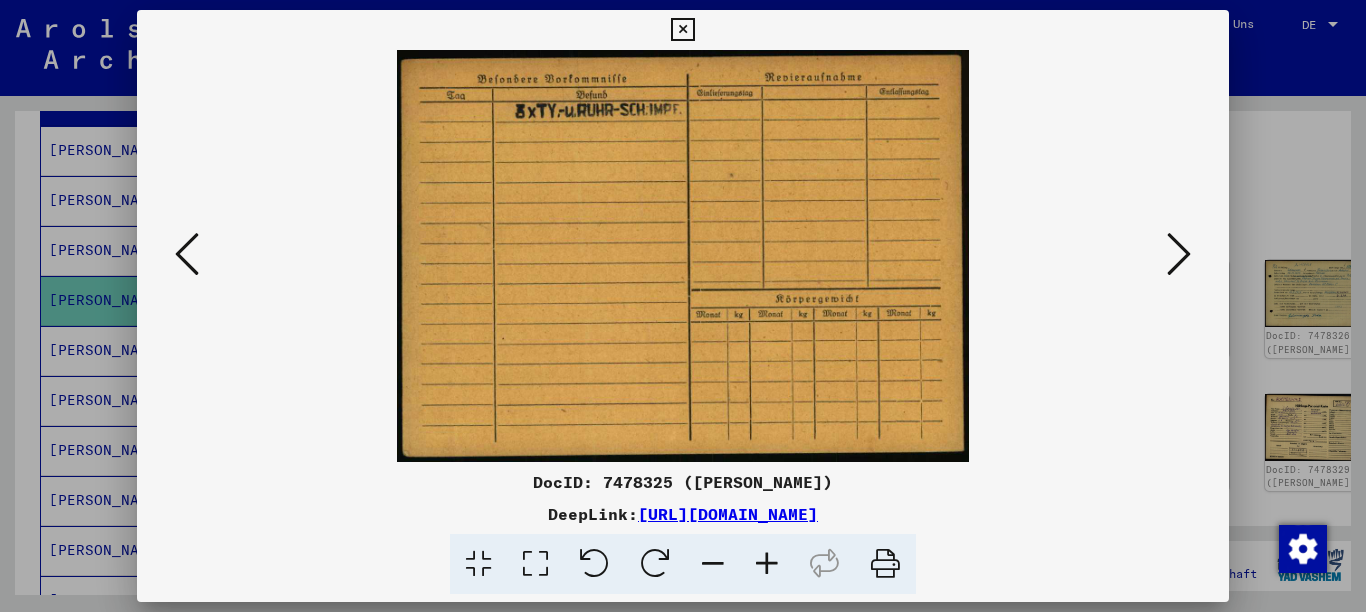 click at bounding box center (1179, 254) 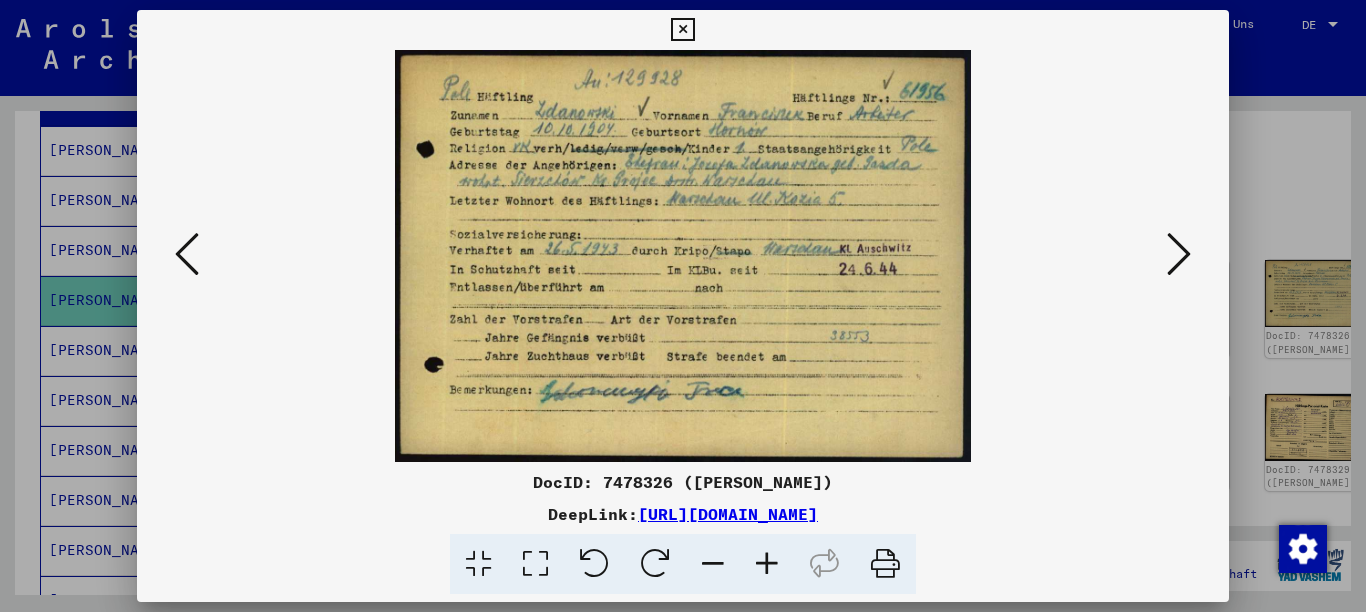 click at bounding box center [1179, 254] 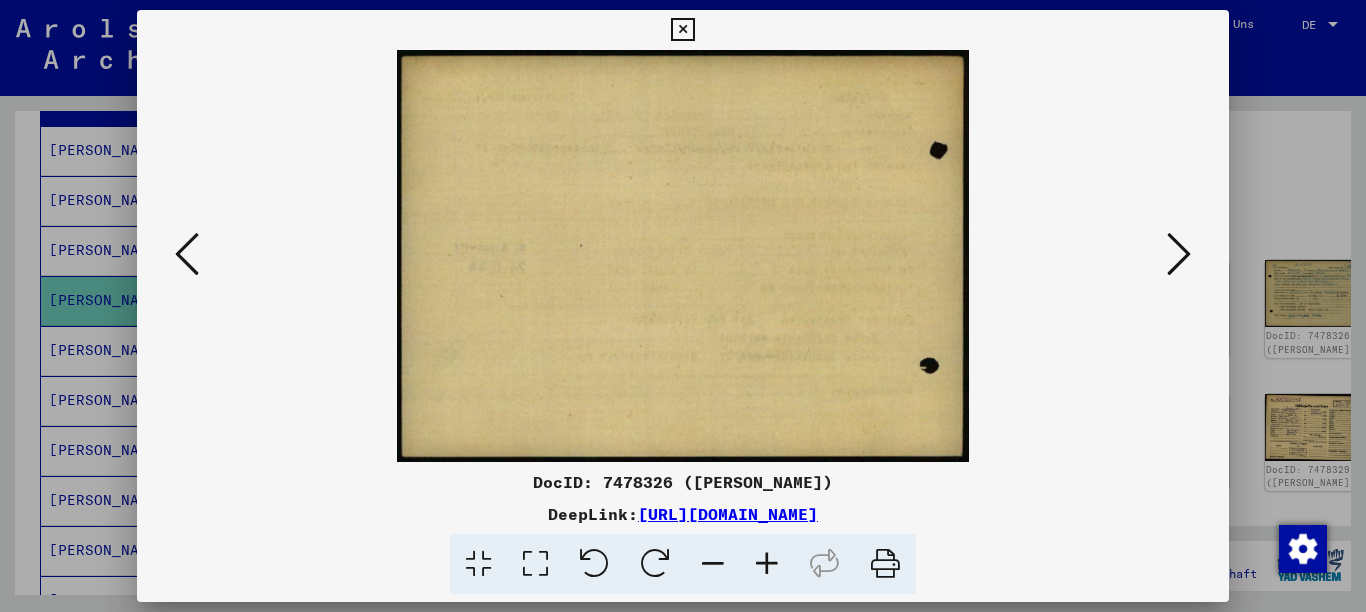 click at bounding box center [187, 254] 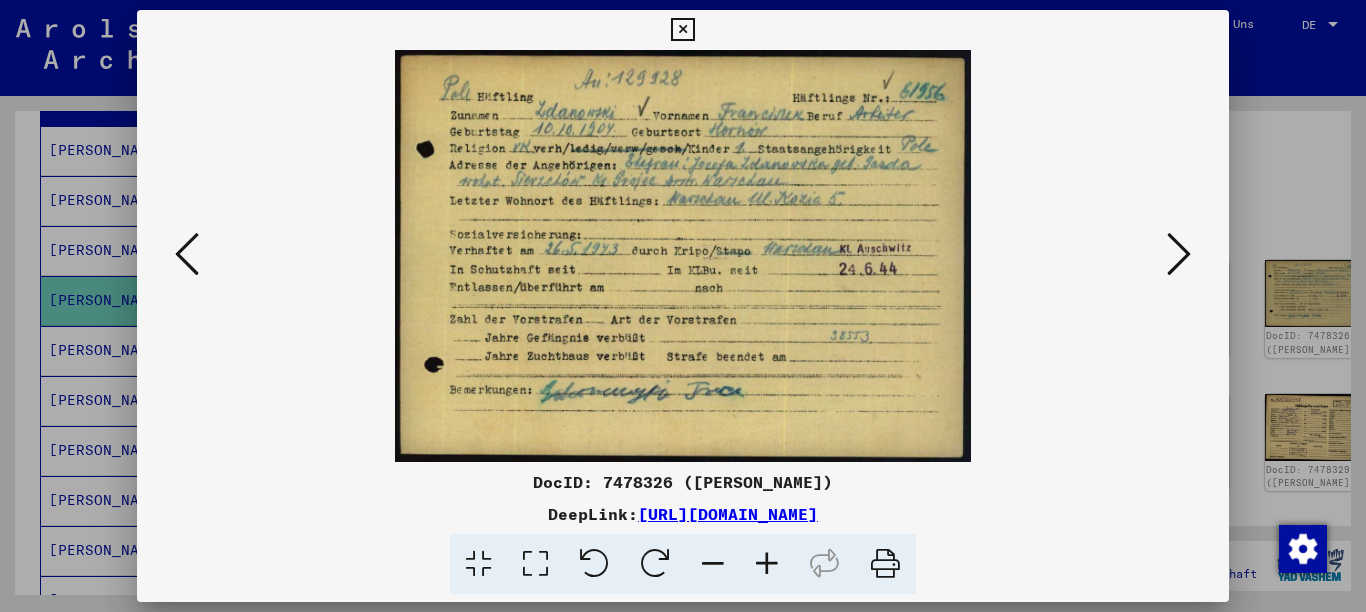 click at bounding box center [767, 564] 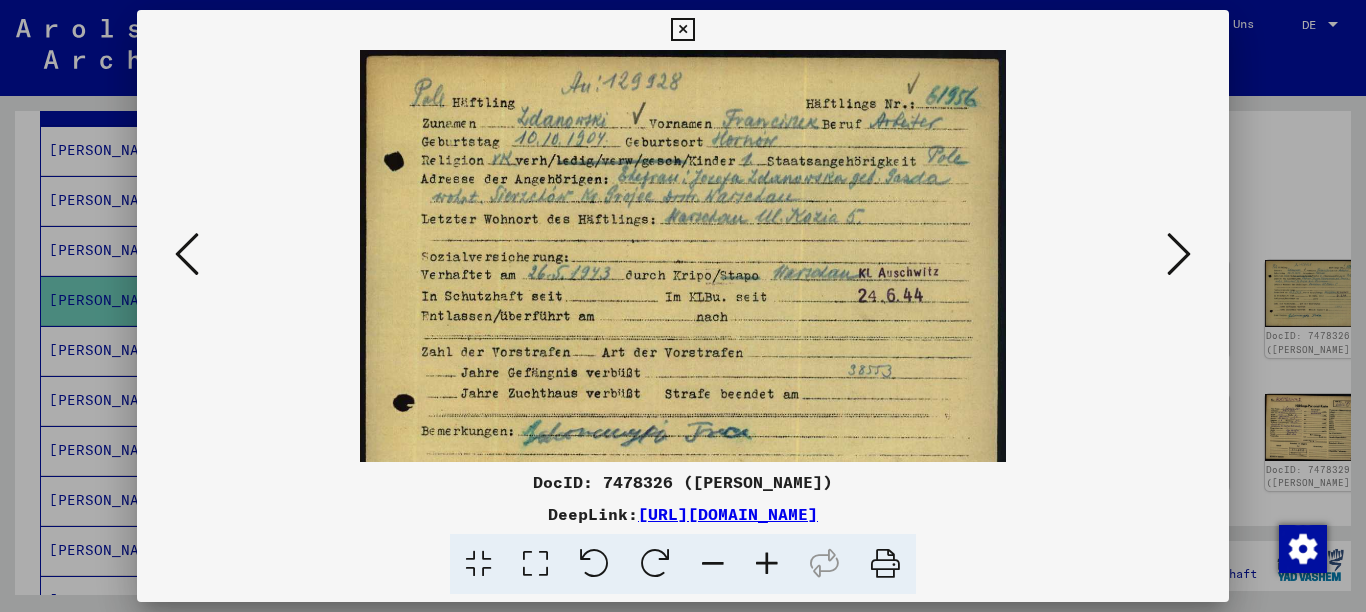 click at bounding box center [767, 564] 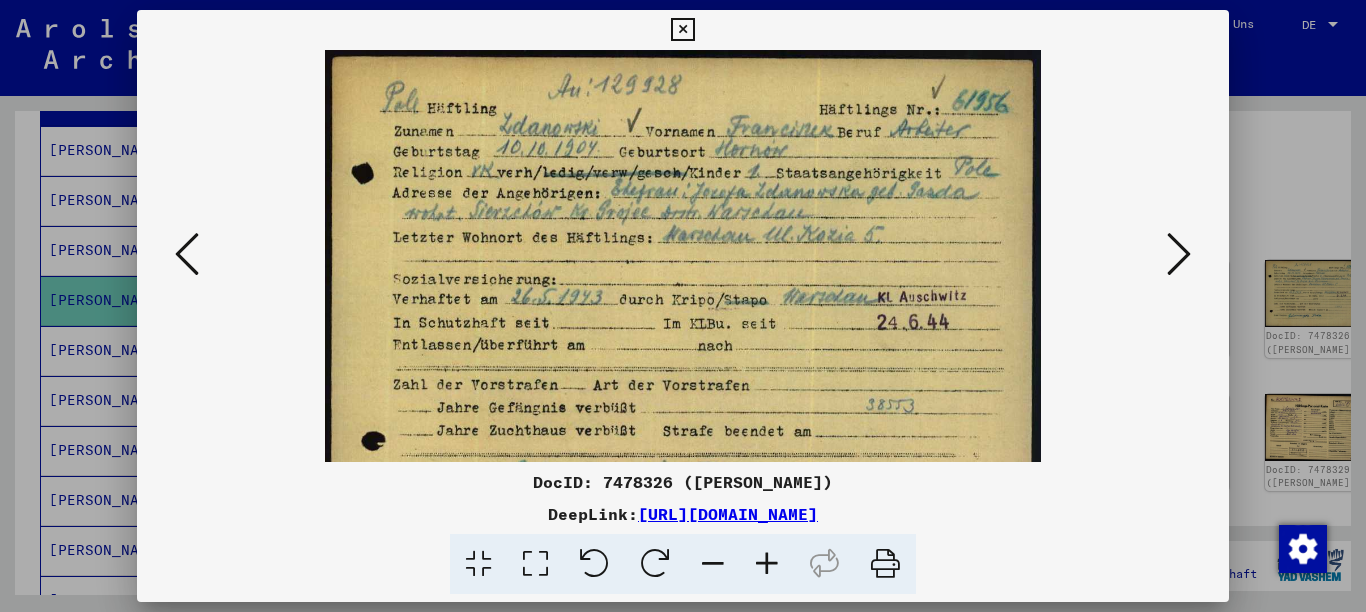 click at bounding box center [767, 564] 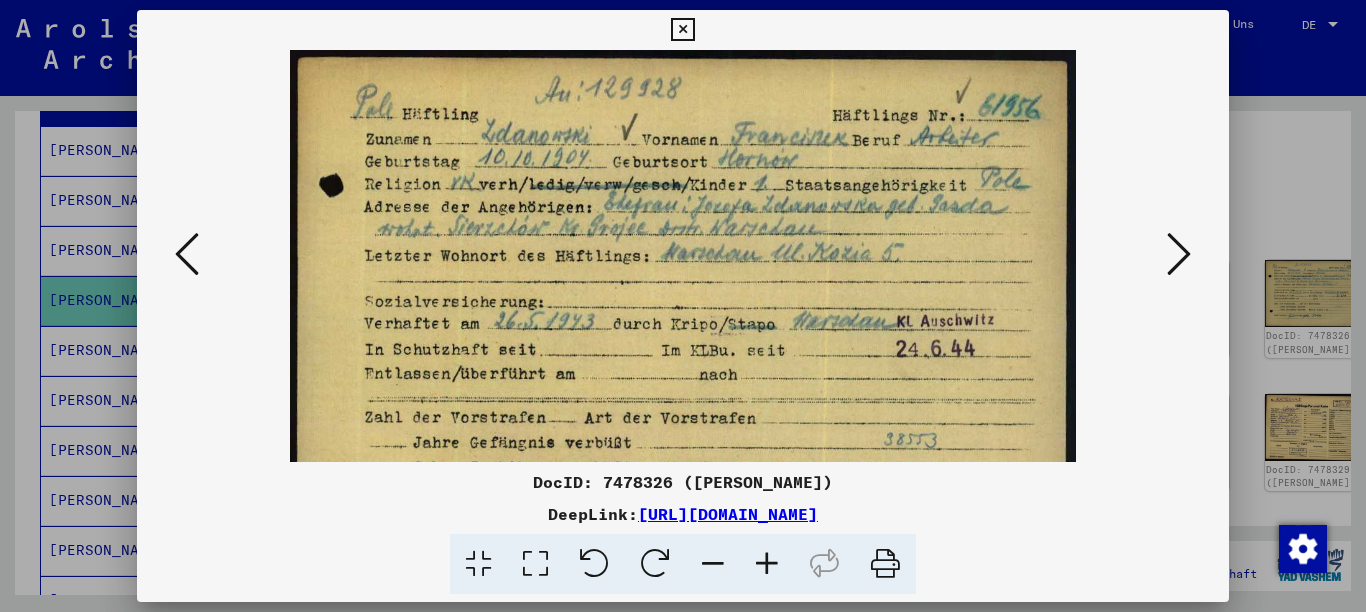 click at bounding box center [1179, 254] 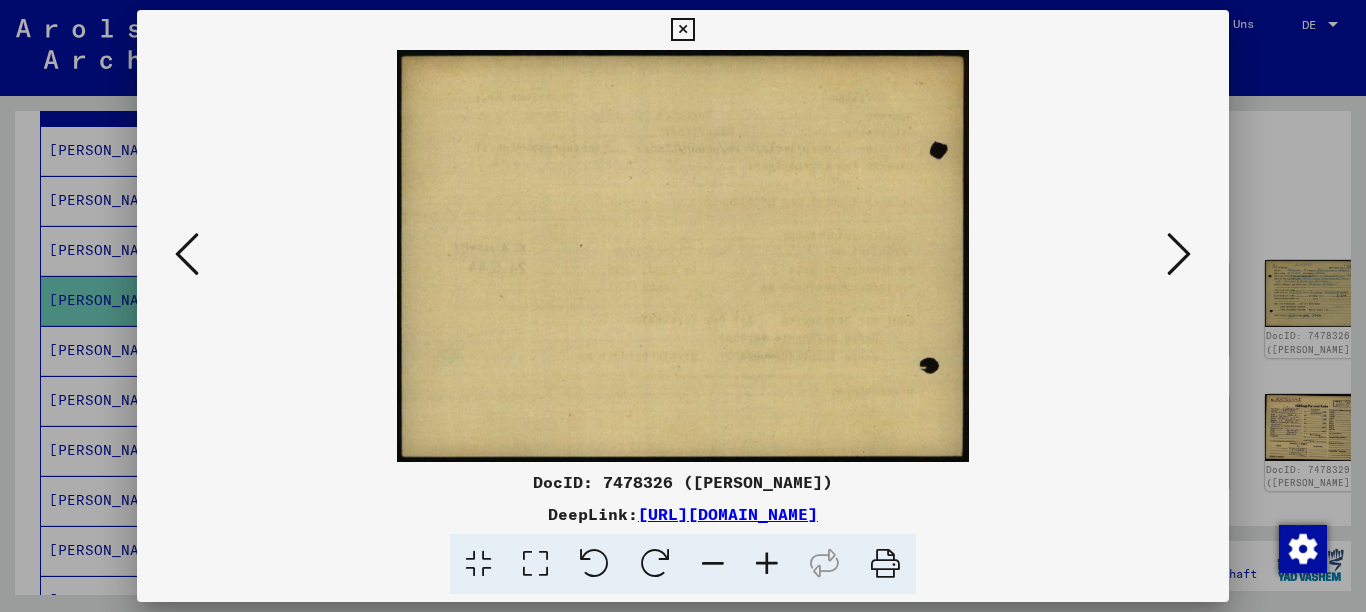 click at bounding box center [1179, 254] 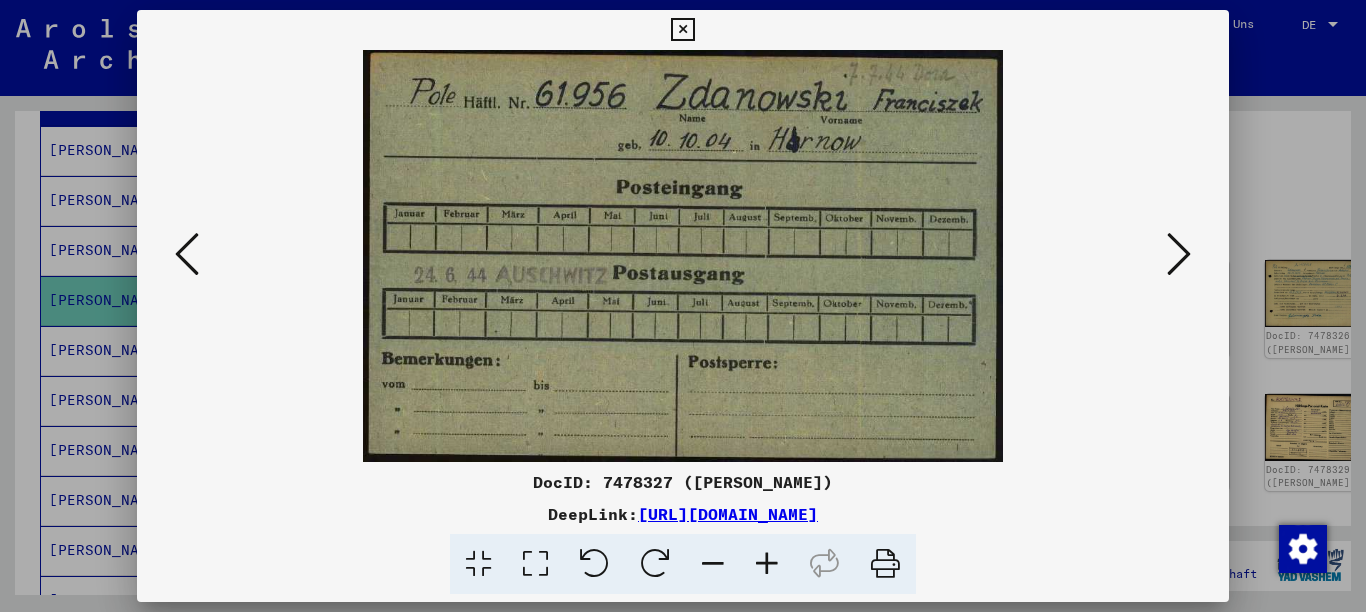 click at bounding box center [1179, 254] 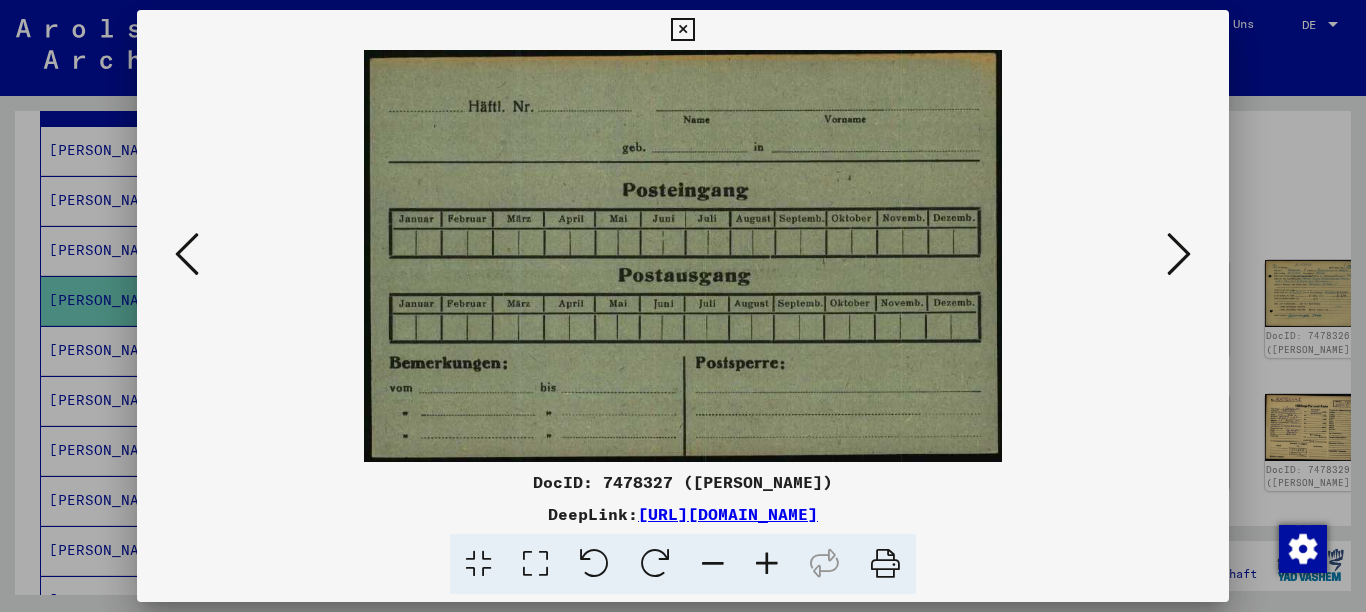 click at bounding box center (1179, 254) 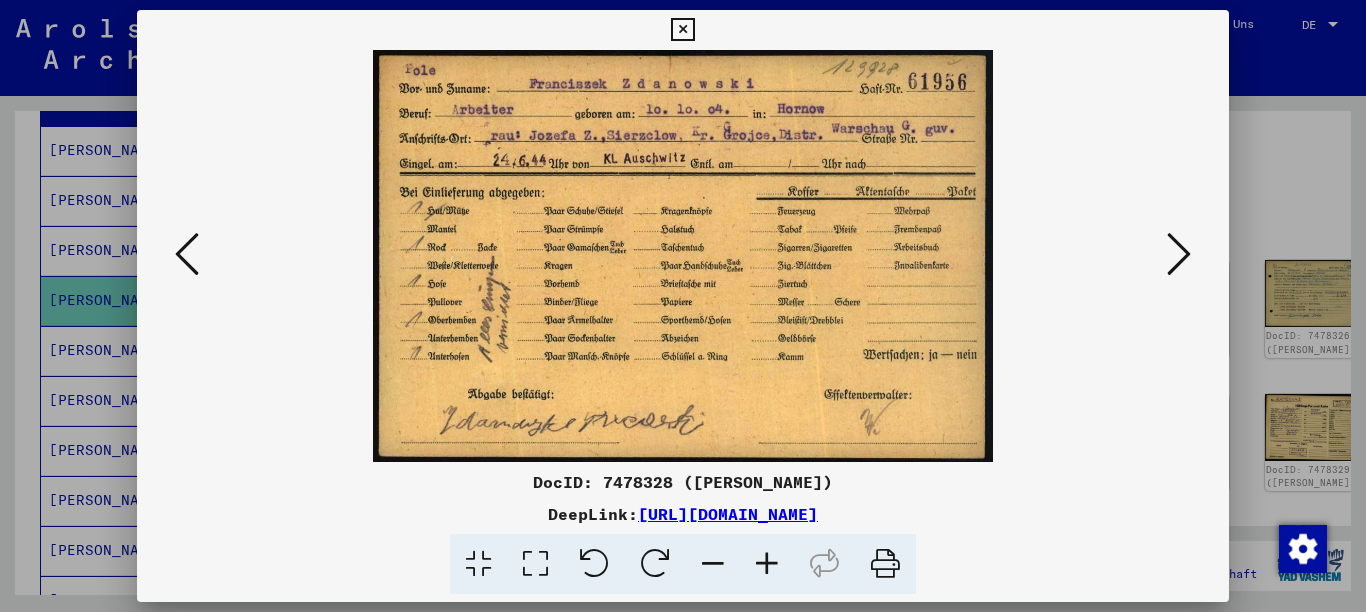 click at bounding box center (767, 564) 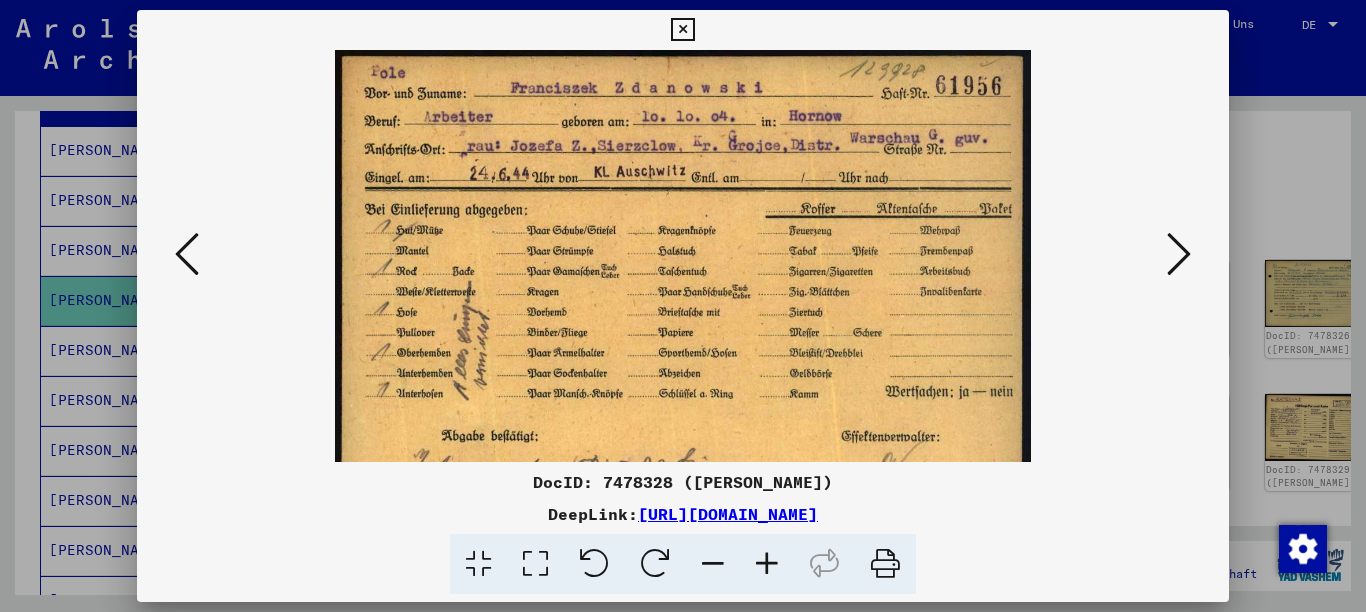 click at bounding box center (767, 564) 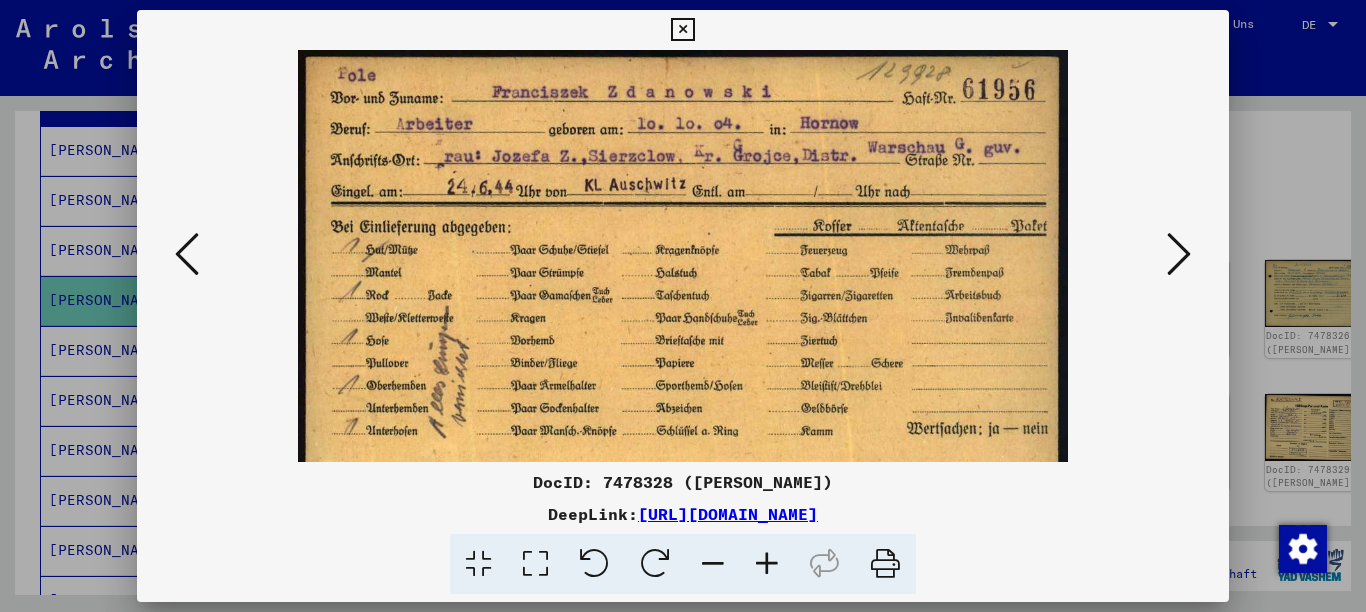 click at bounding box center (713, 564) 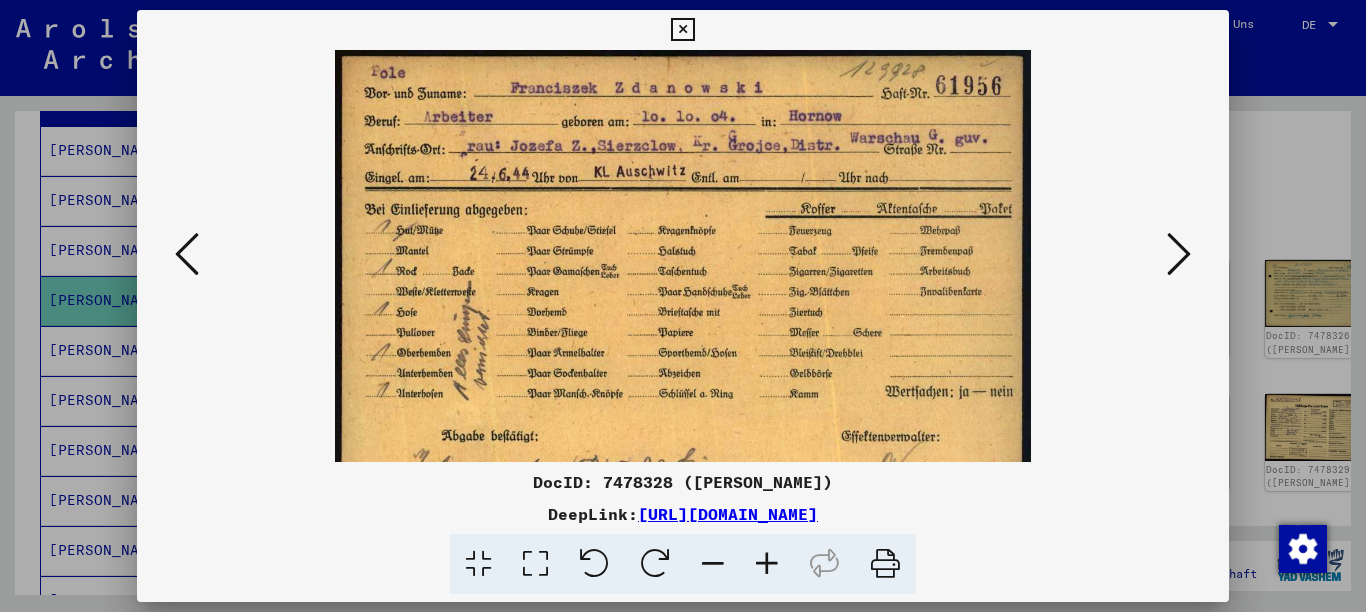 click at bounding box center (713, 564) 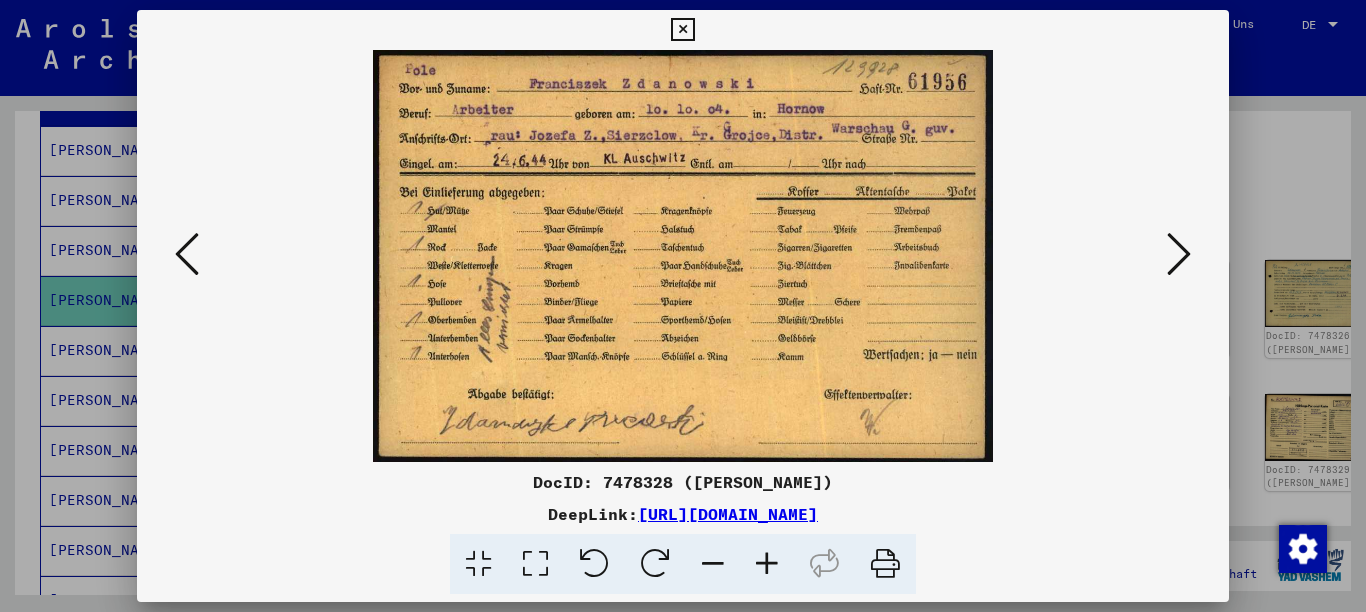 click at bounding box center (767, 564) 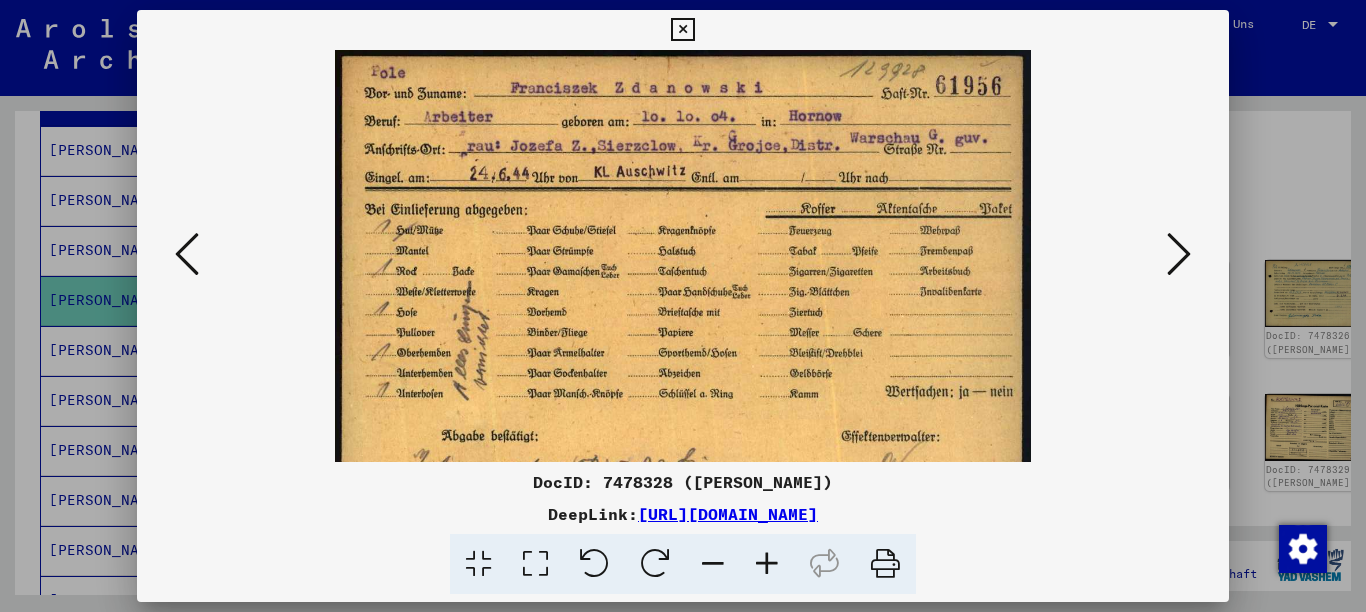 click at bounding box center [713, 564] 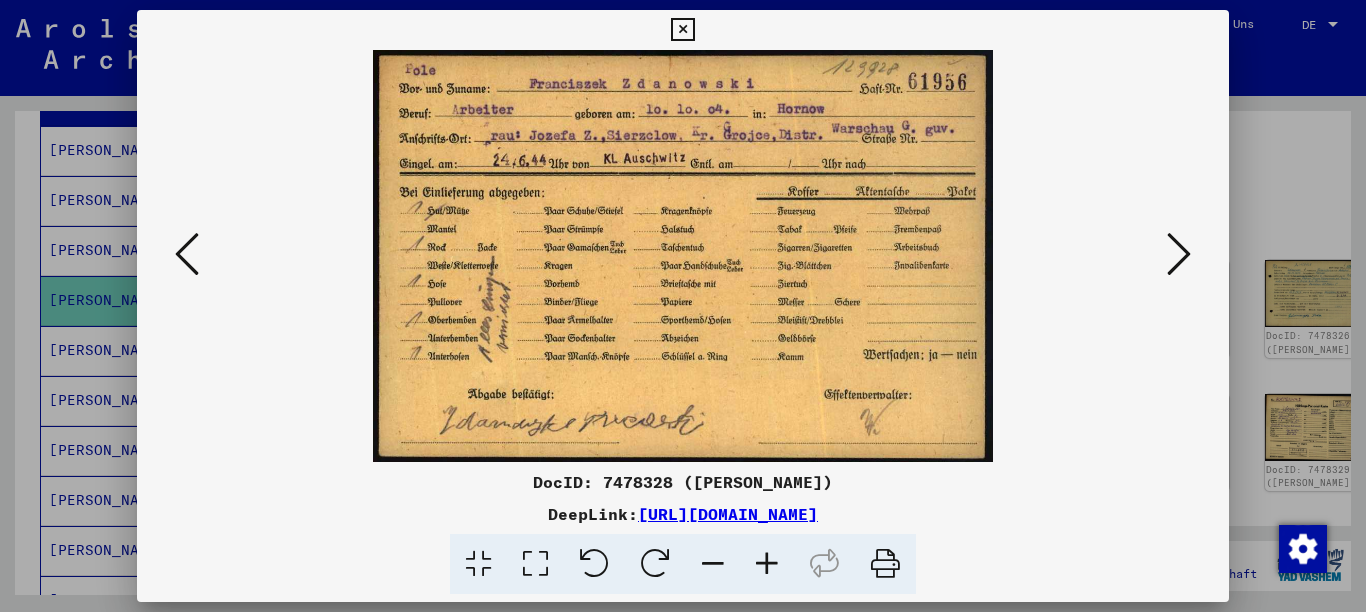 click at bounding box center (1179, 254) 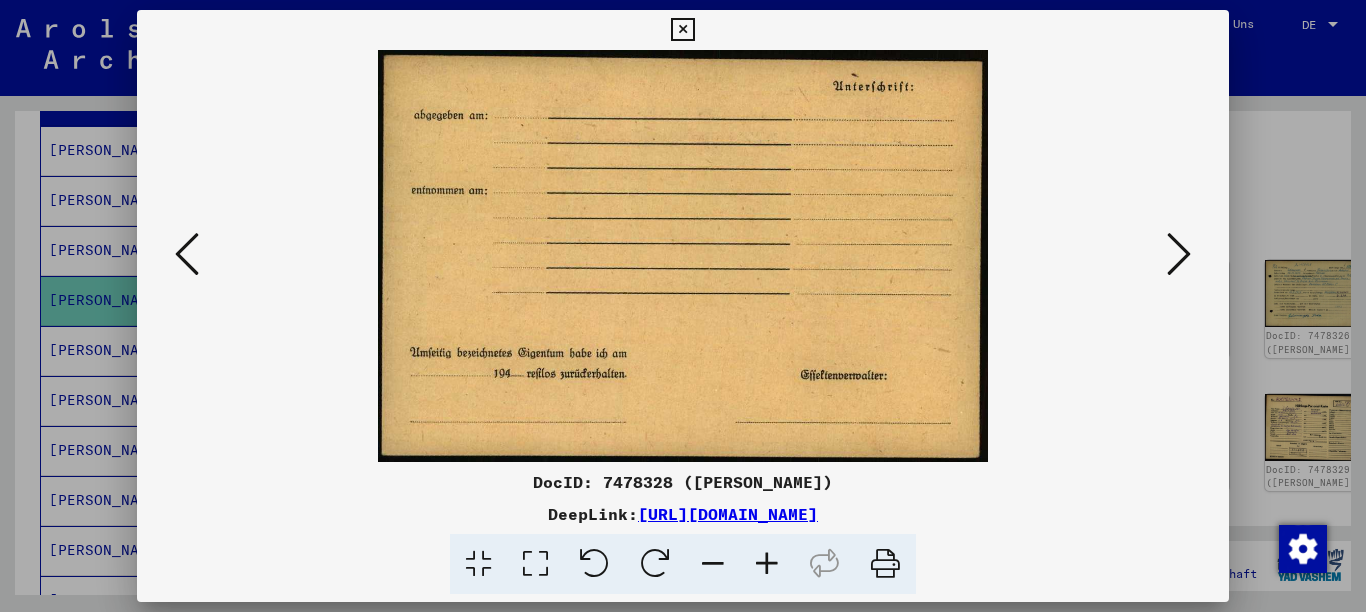 click at bounding box center [1179, 254] 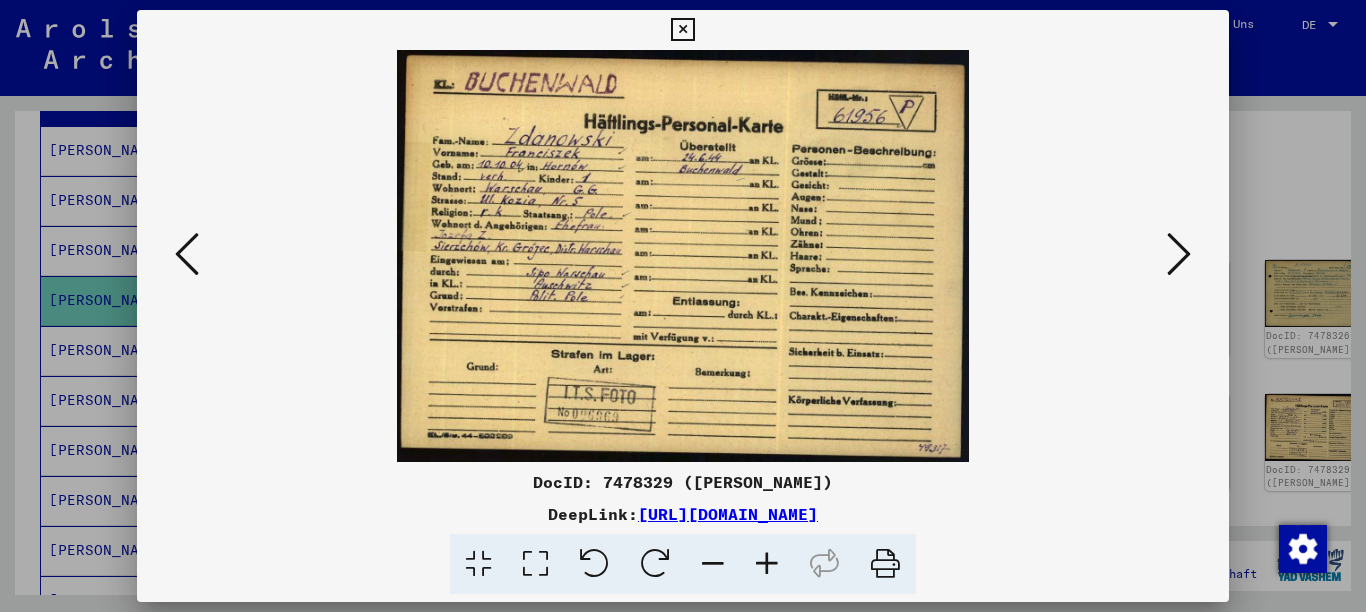 click at bounding box center (767, 564) 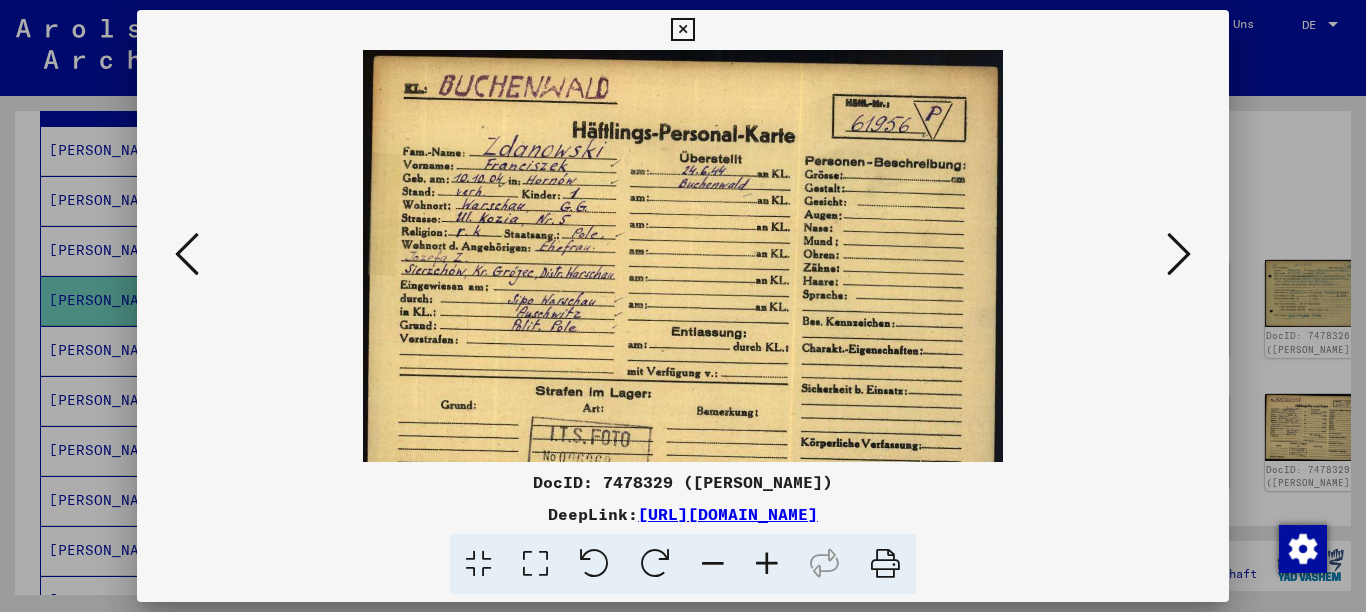 click at bounding box center (713, 564) 